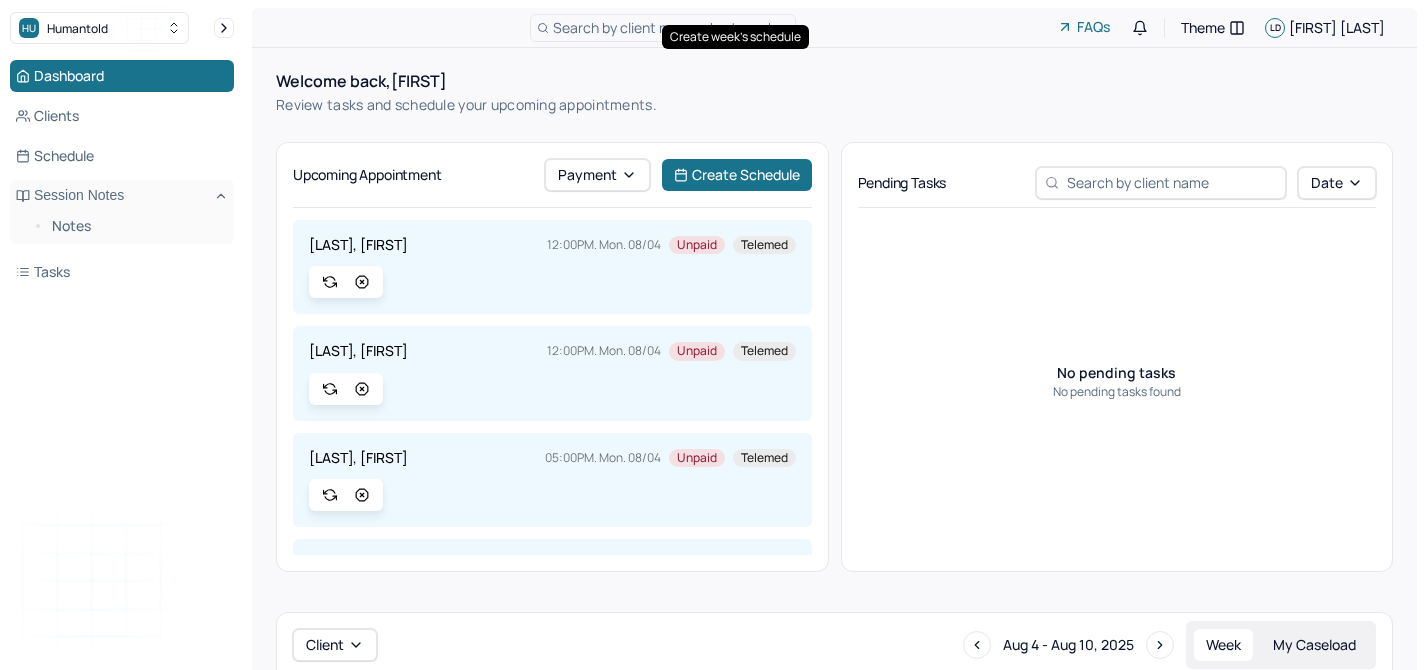 scroll, scrollTop: 108, scrollLeft: 0, axis: vertical 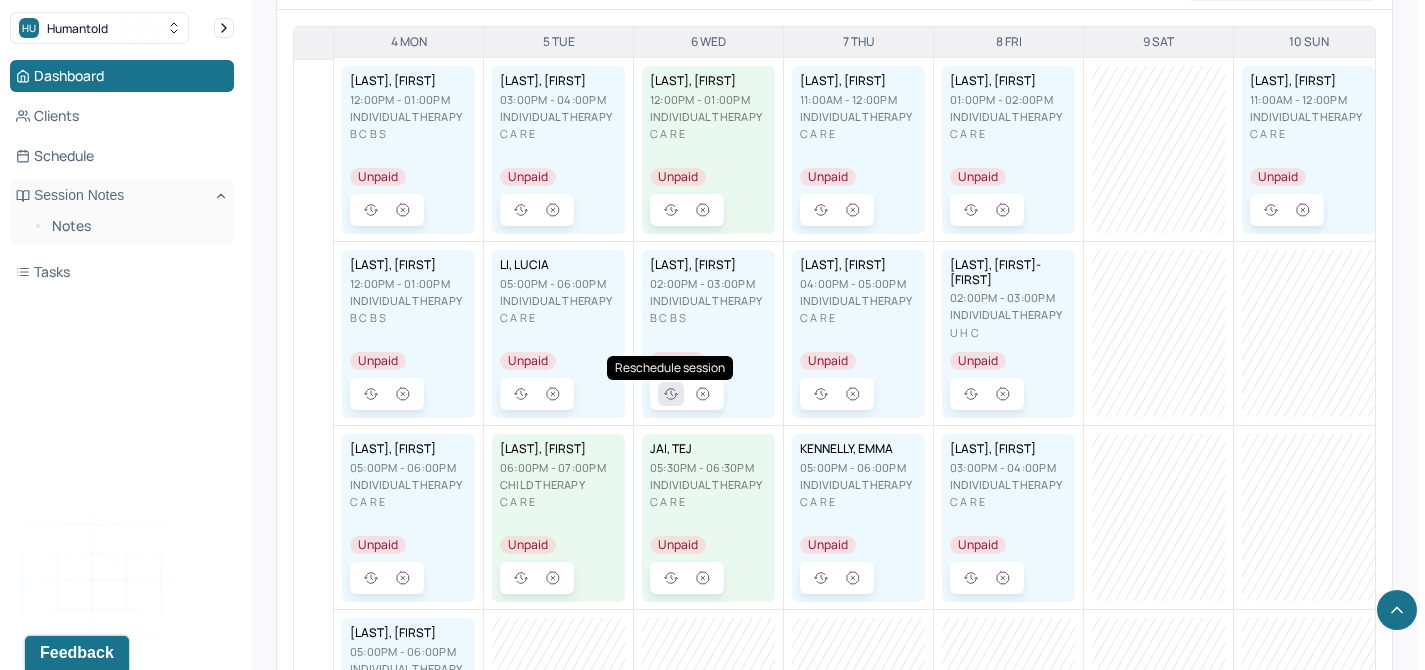 click at bounding box center [671, 394] 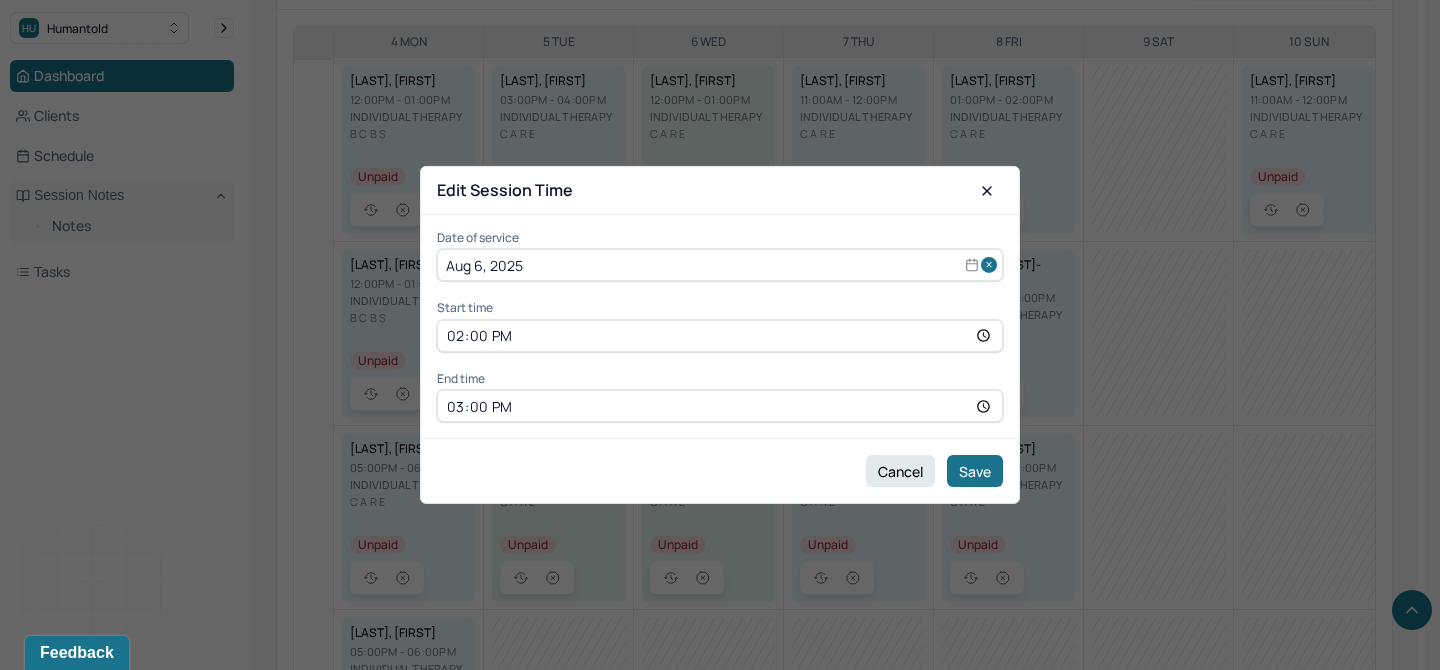 click on "Date of service [DATE]" at bounding box center (720, 256) 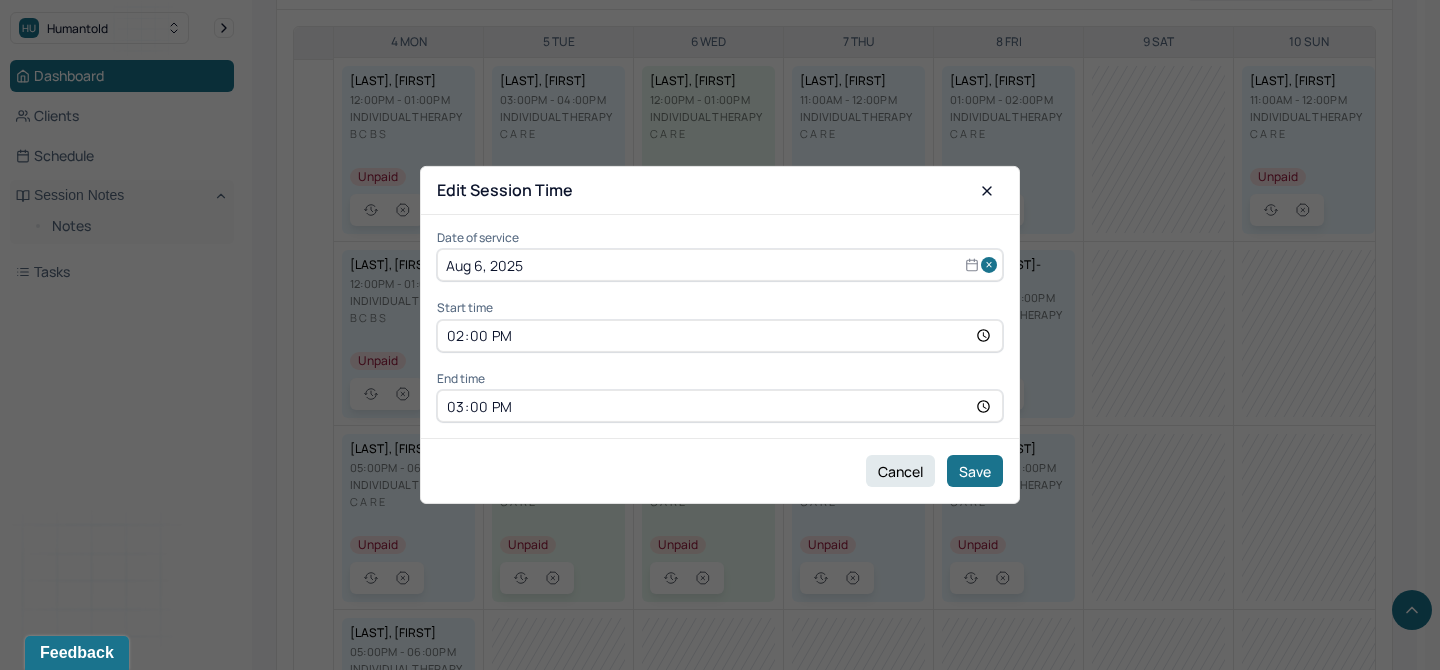 click on "Aug 6, 2025" at bounding box center [720, 265] 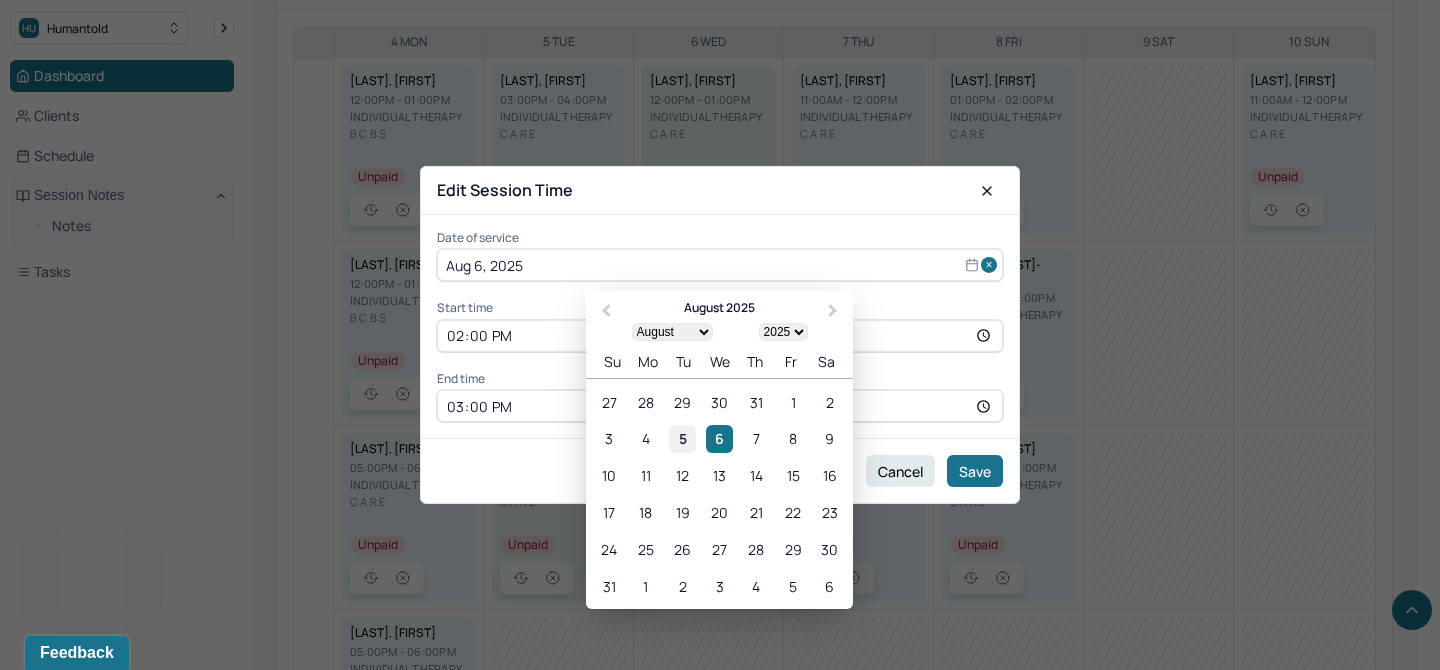 click on "5" at bounding box center (682, 438) 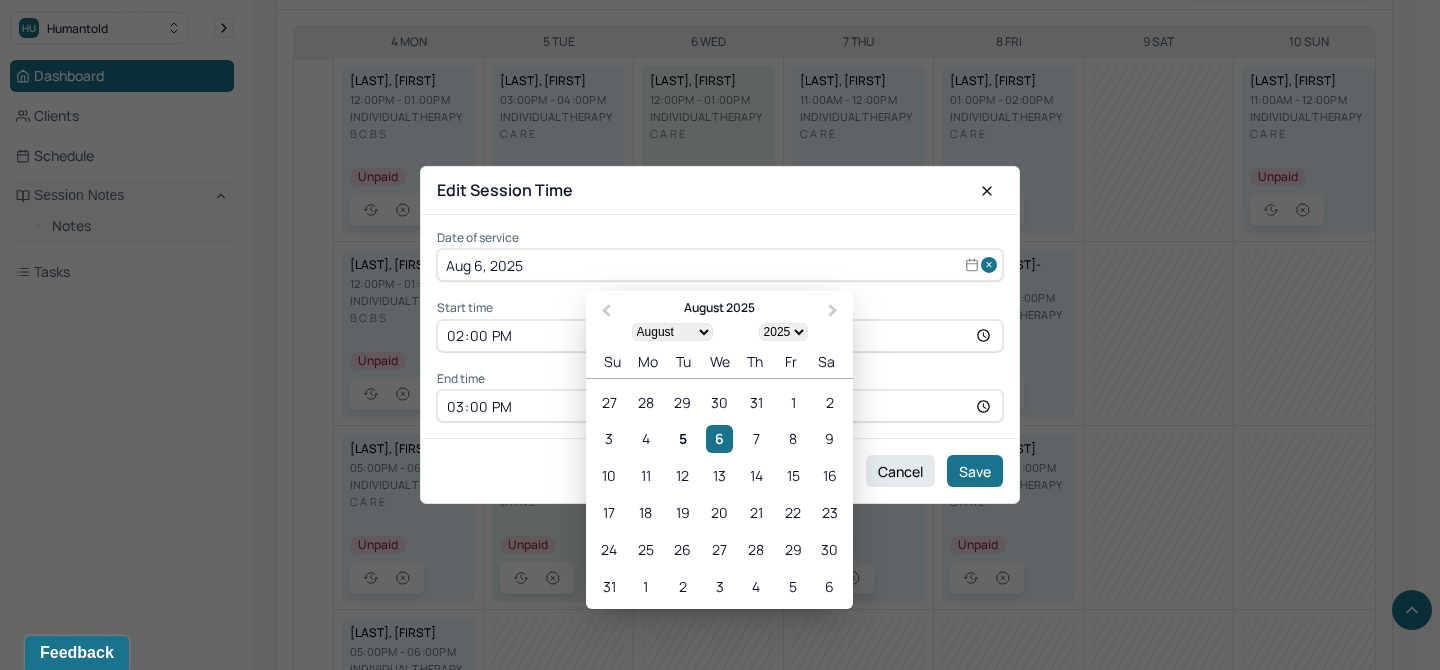 type on "Aug 5, 2025" 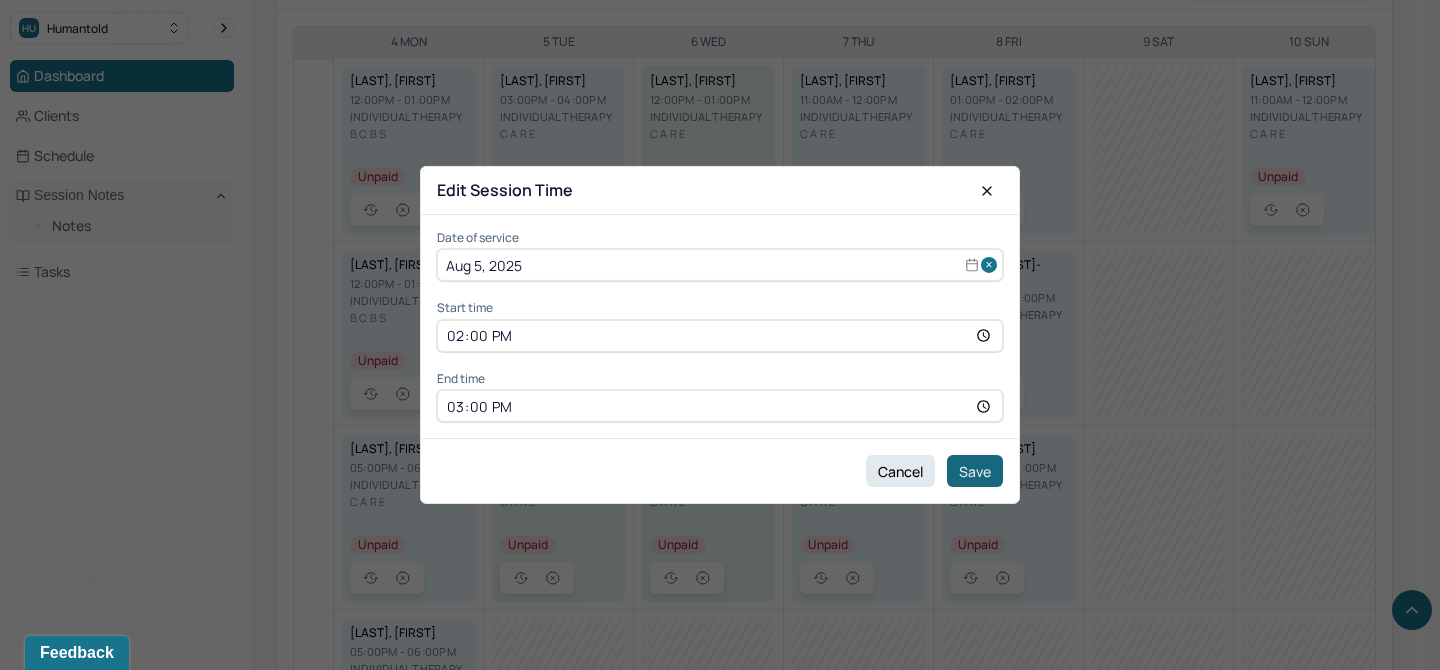 click on "Save" at bounding box center [975, 471] 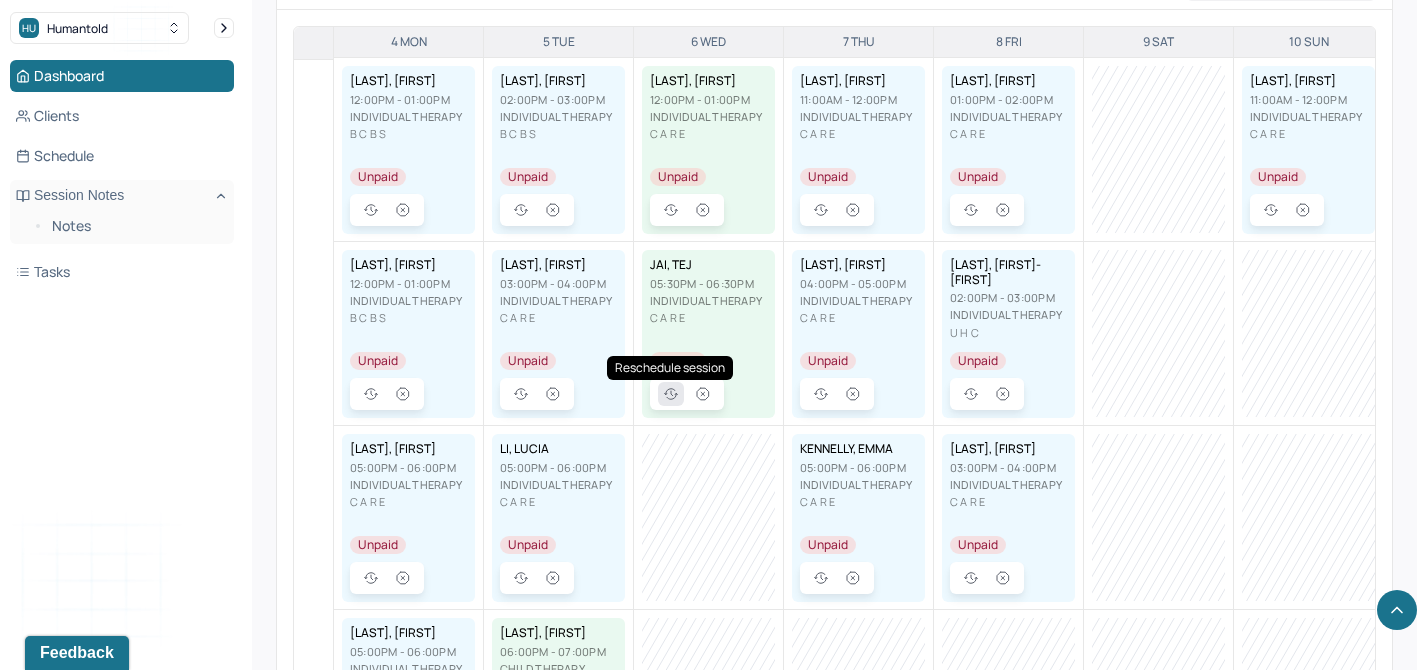 click 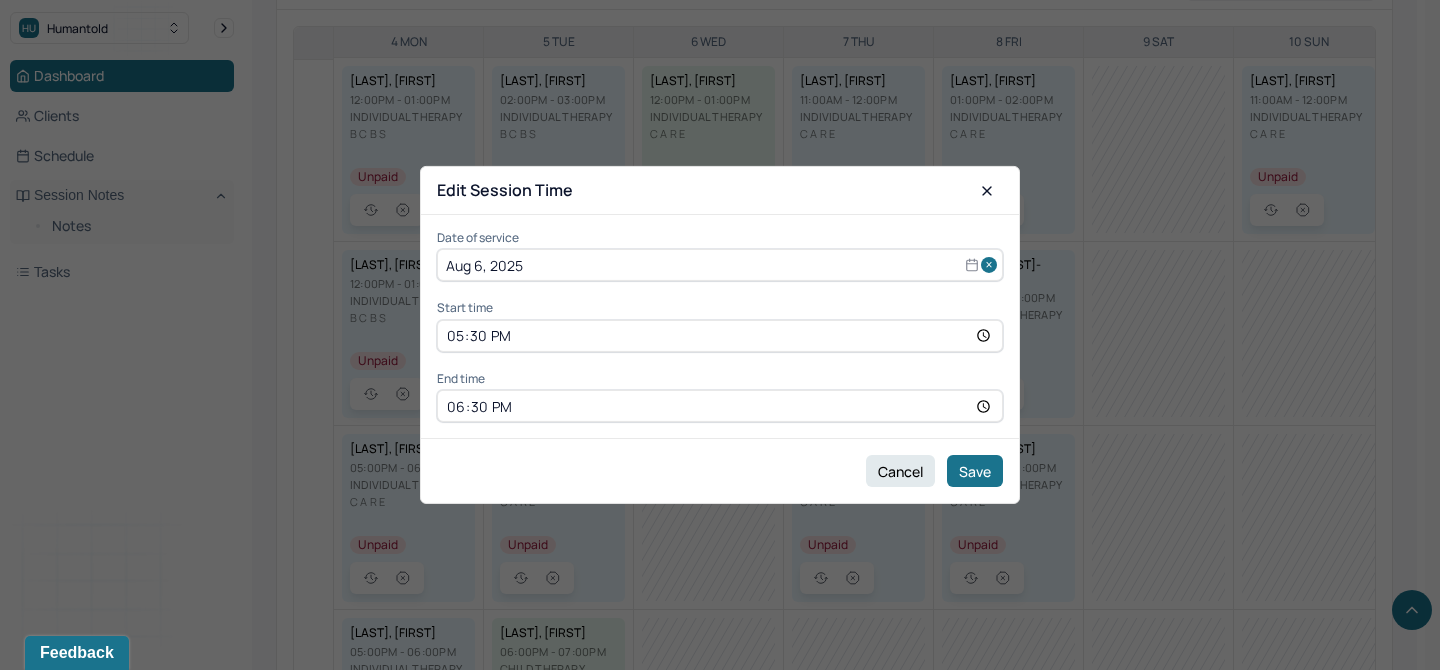 click on "Aug 6, 2025" at bounding box center [720, 265] 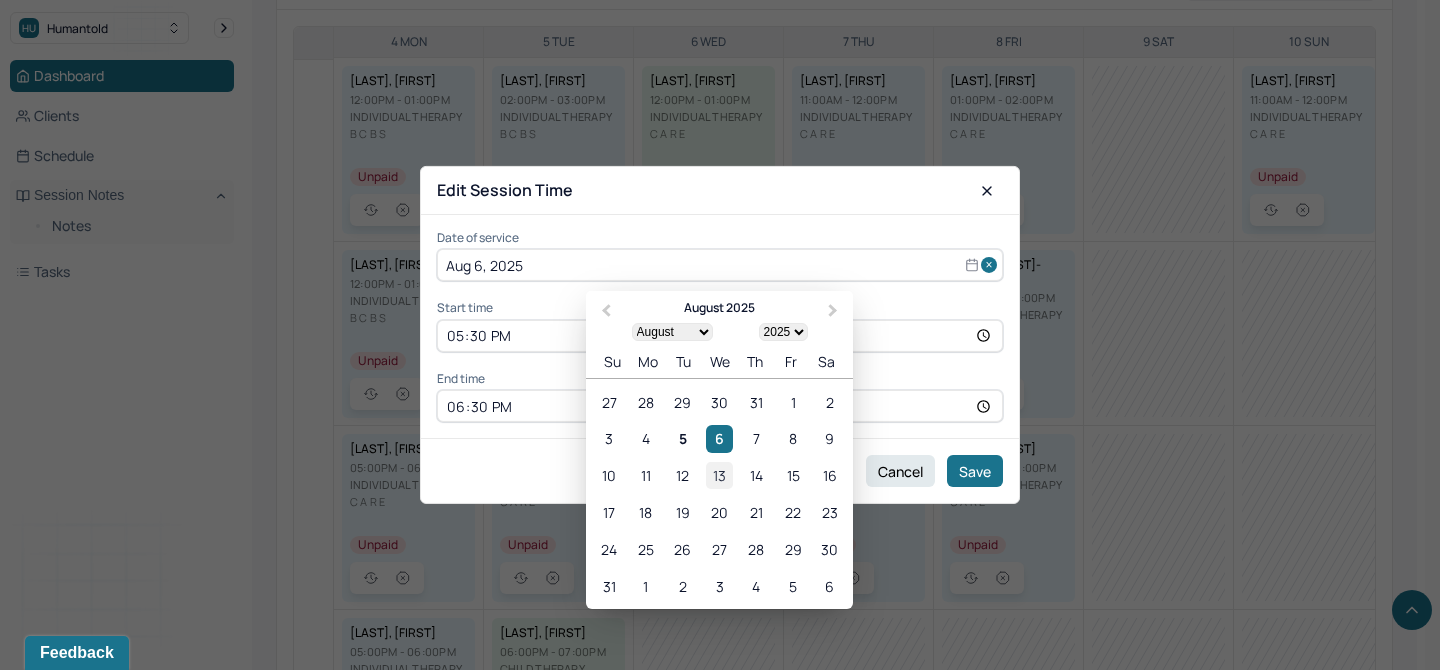 click on "13" at bounding box center [719, 475] 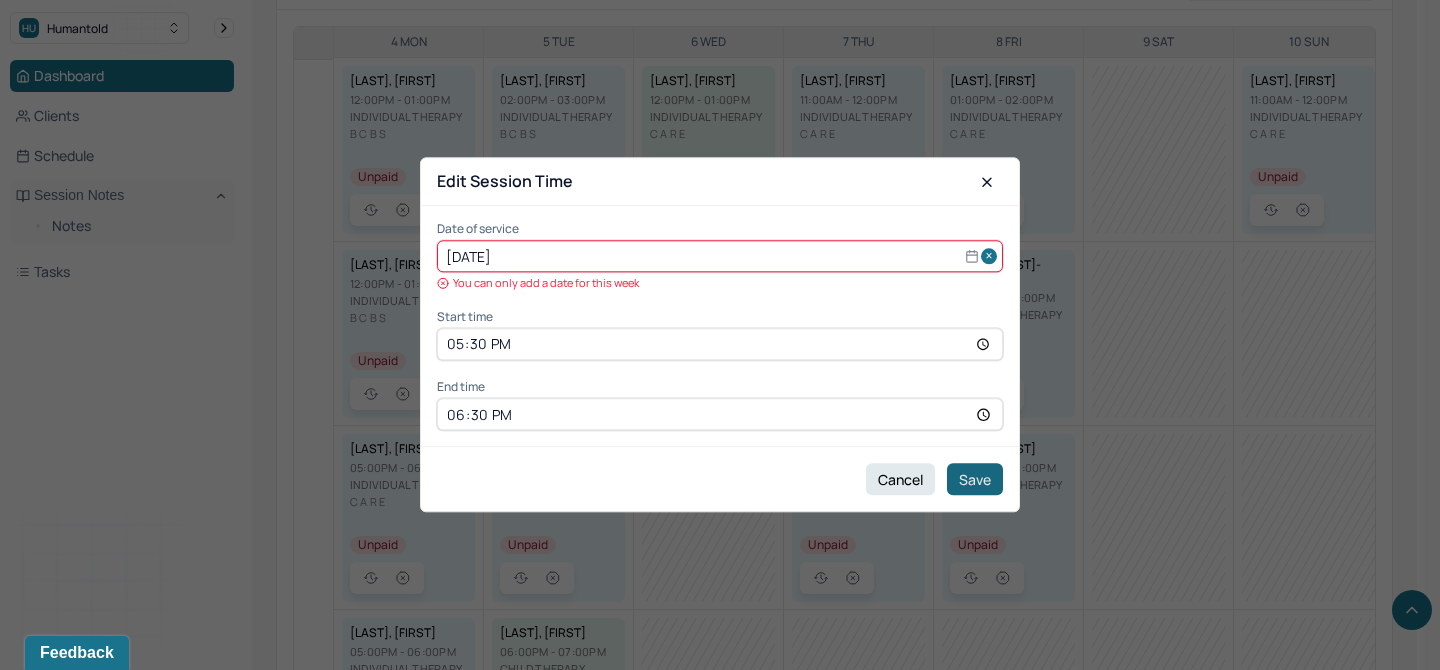 click on "Save" at bounding box center [975, 480] 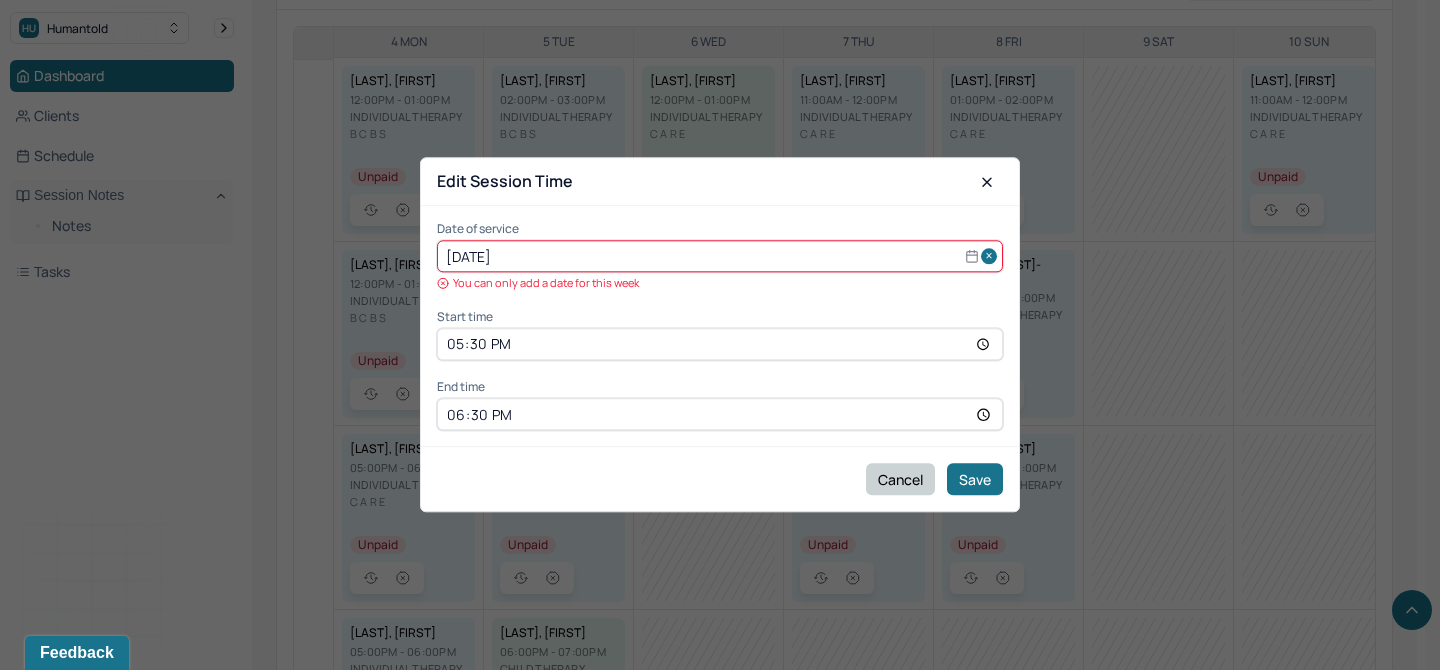 click on "Cancel" at bounding box center [900, 480] 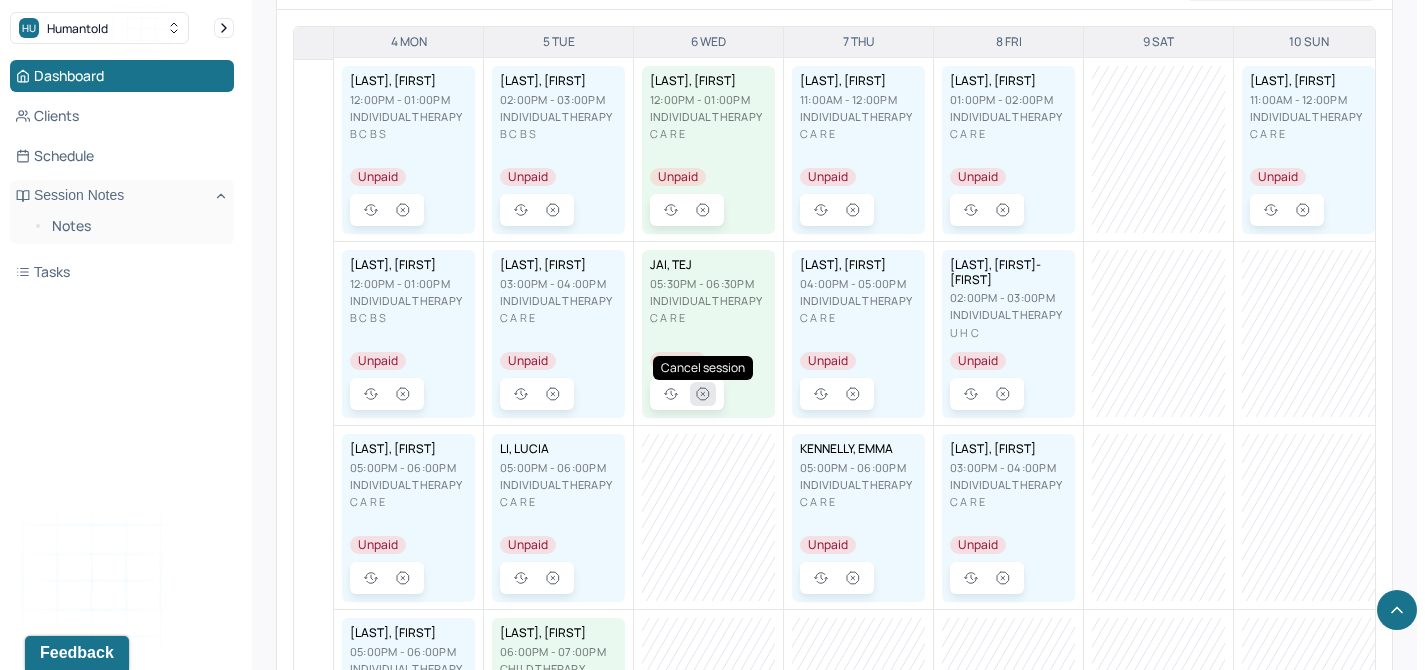 click 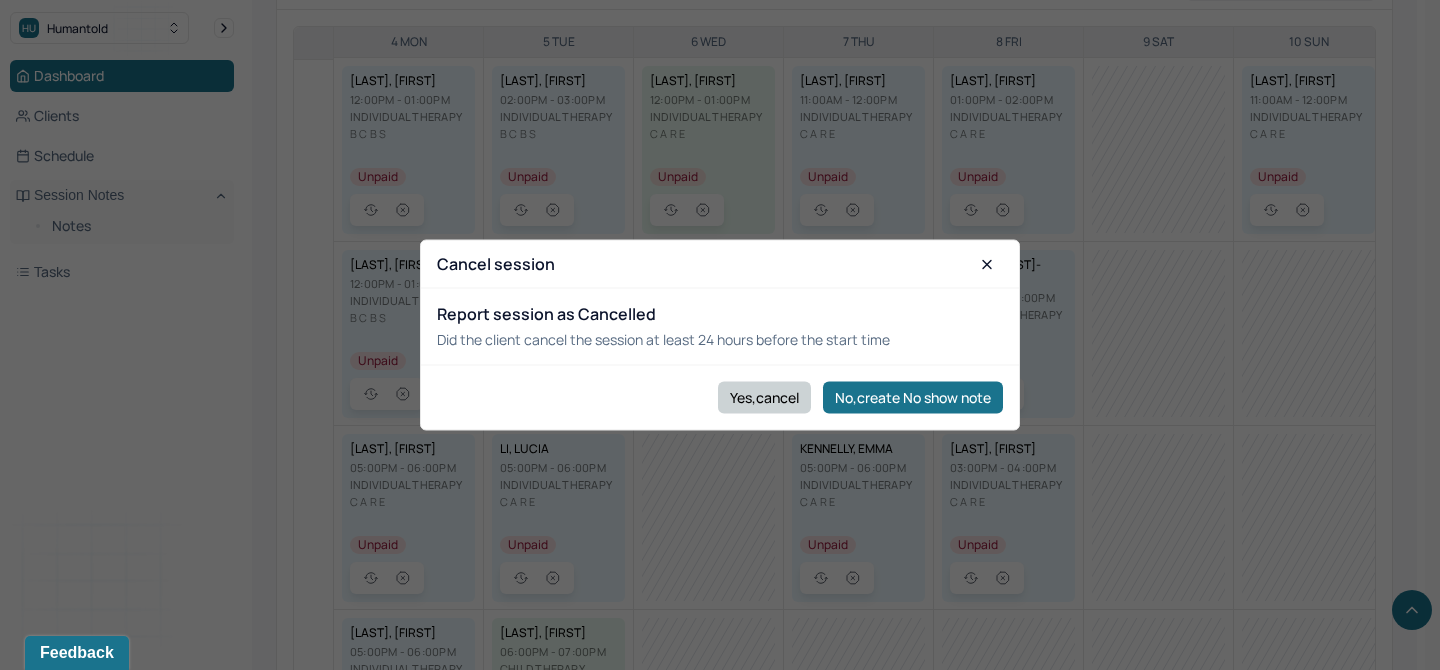 click on "Yes,cancel" at bounding box center [764, 397] 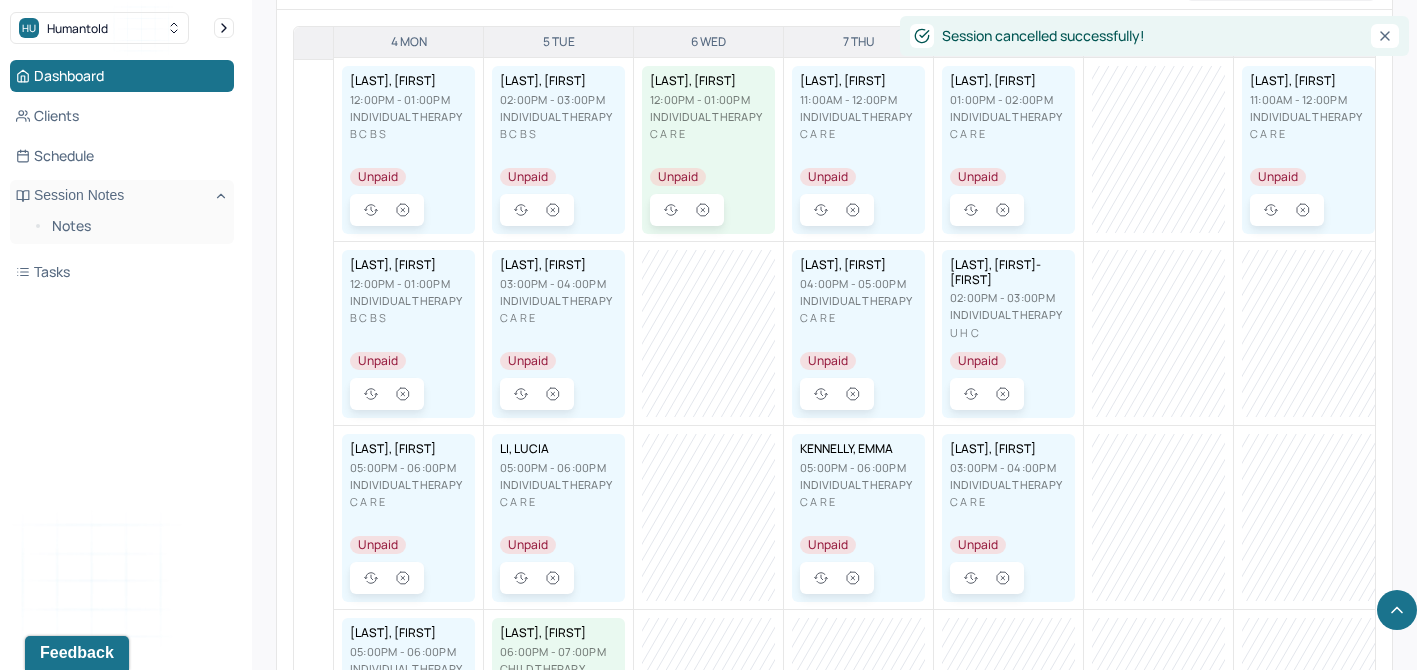 scroll, scrollTop: 1580, scrollLeft: 0, axis: vertical 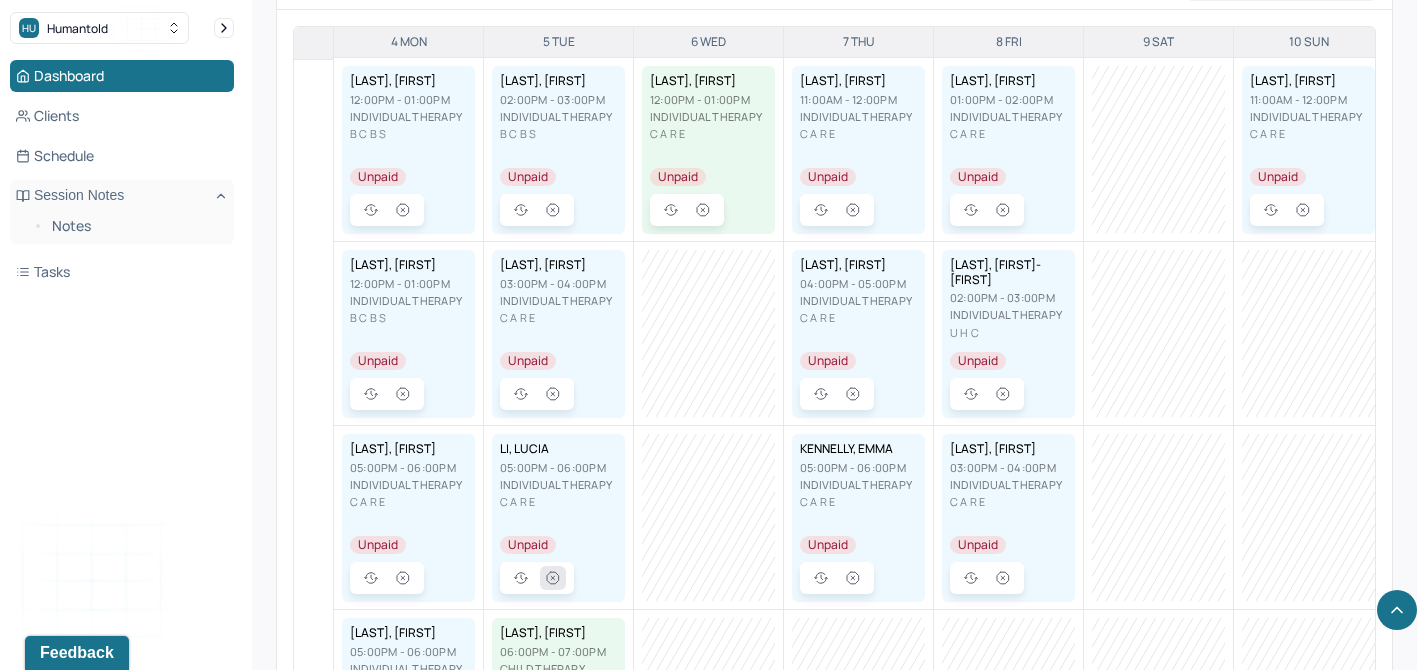 click 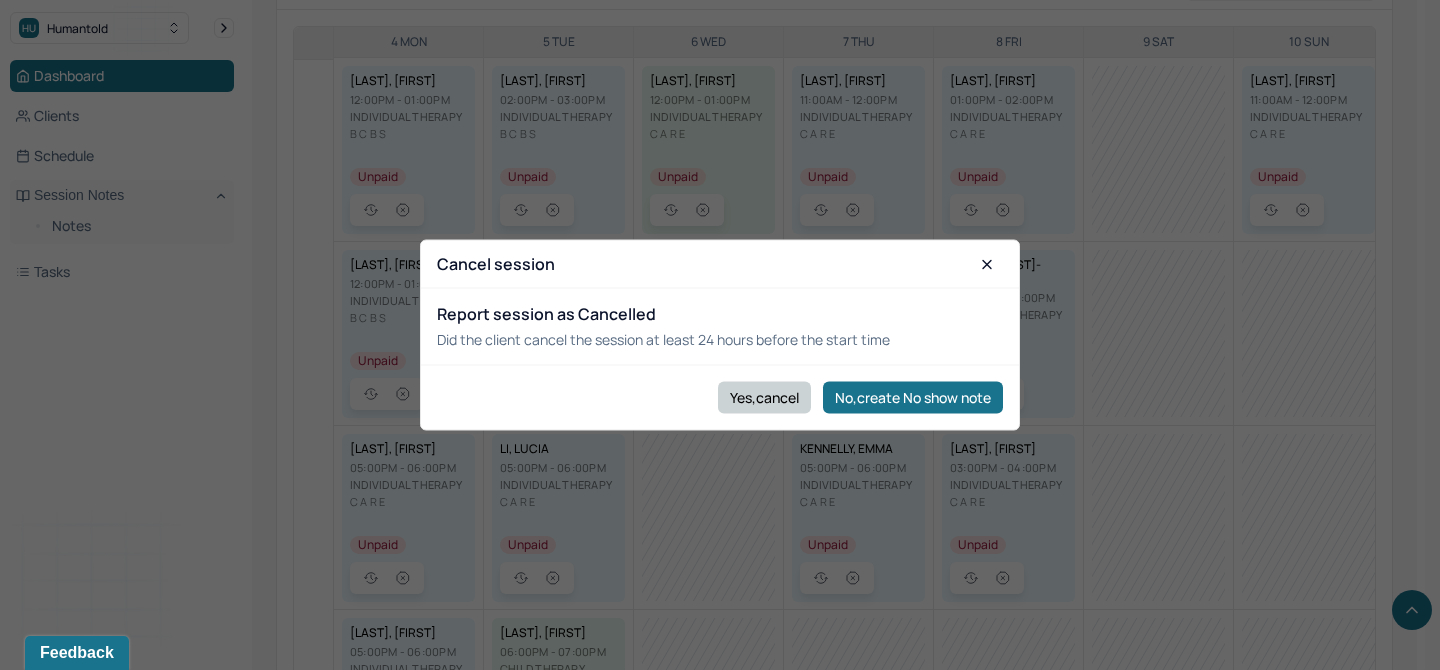 click on "Yes,cancel" at bounding box center [764, 397] 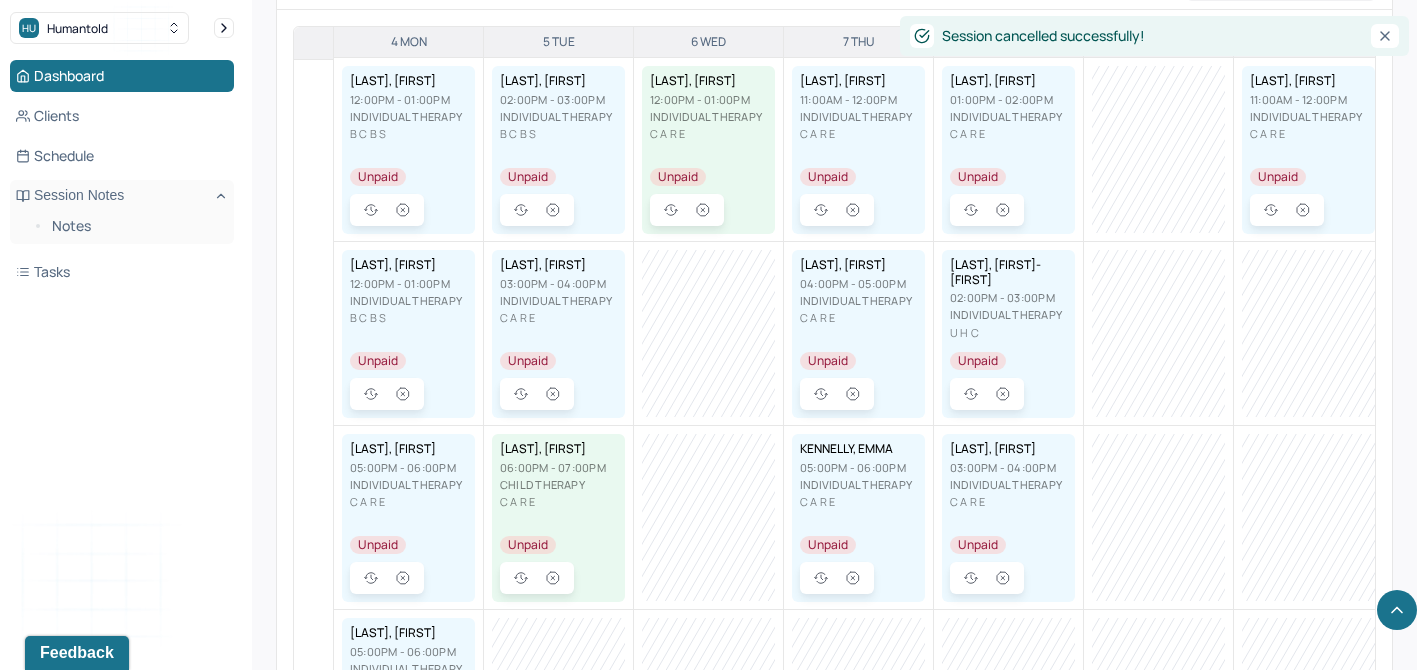 scroll, scrollTop: 1474, scrollLeft: 0, axis: vertical 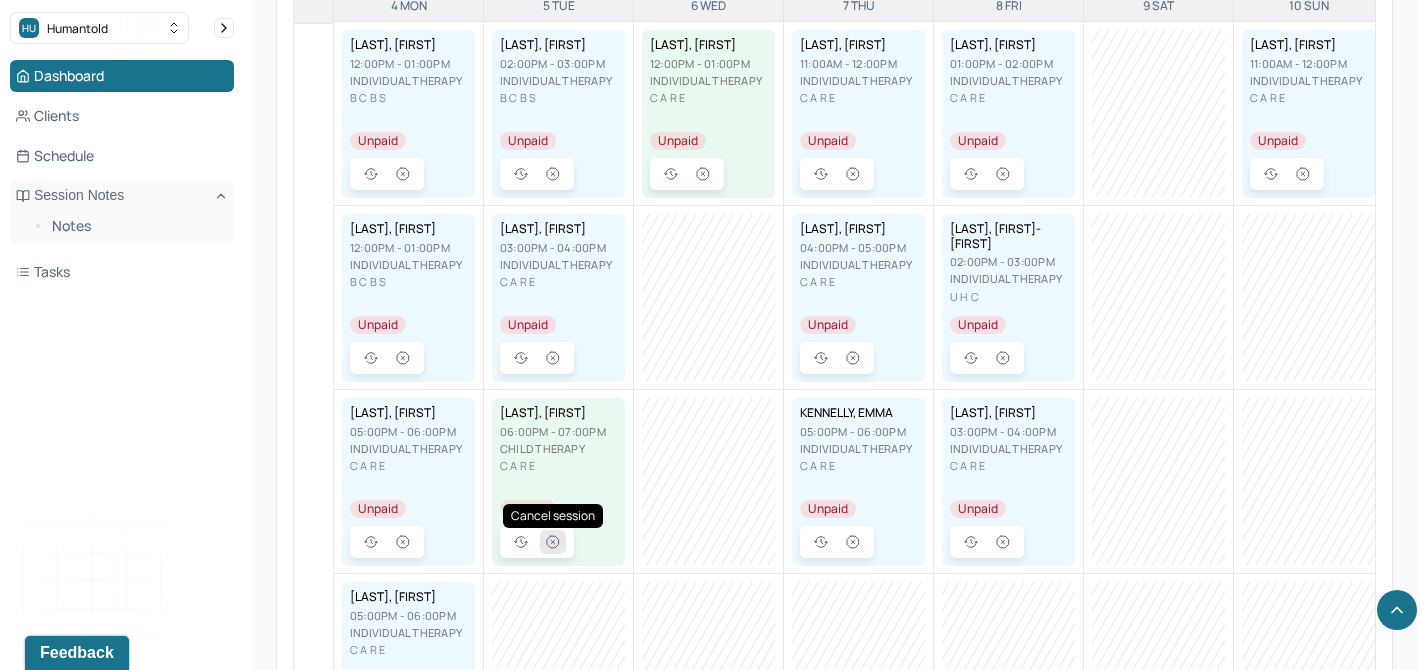 click 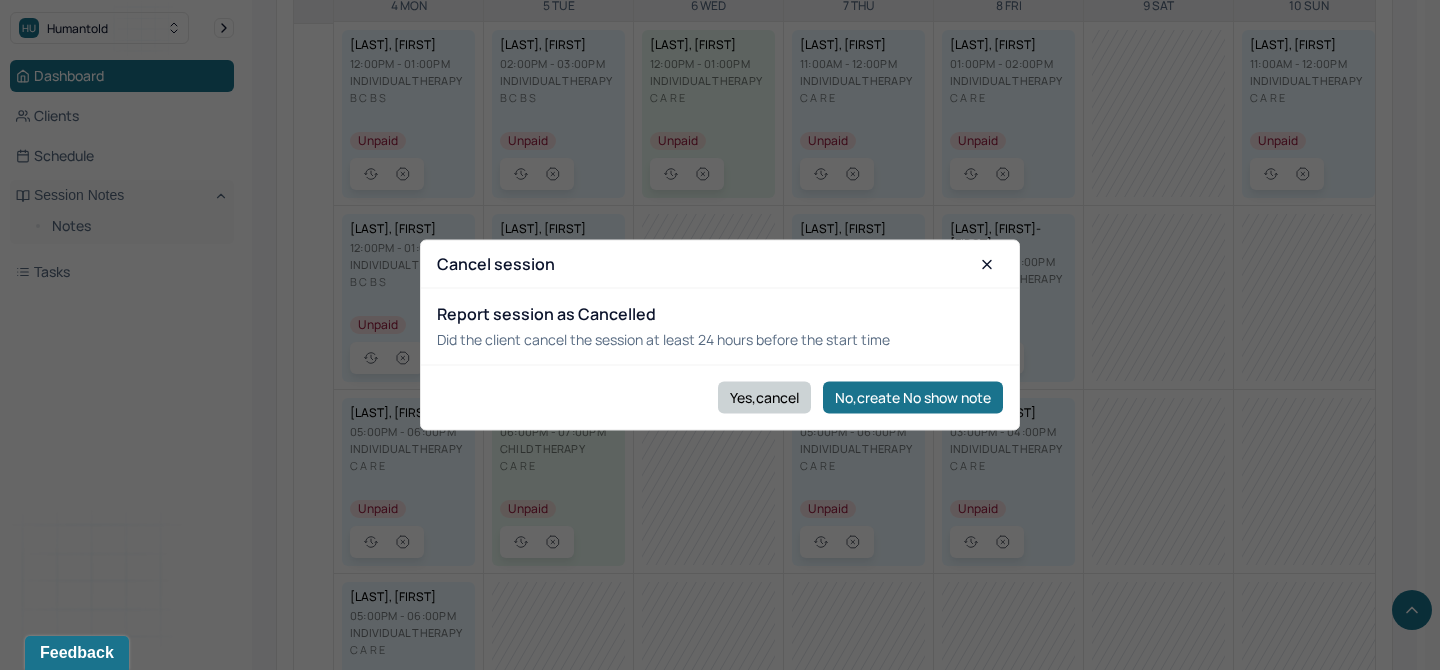 click on "Yes,cancel" at bounding box center (764, 397) 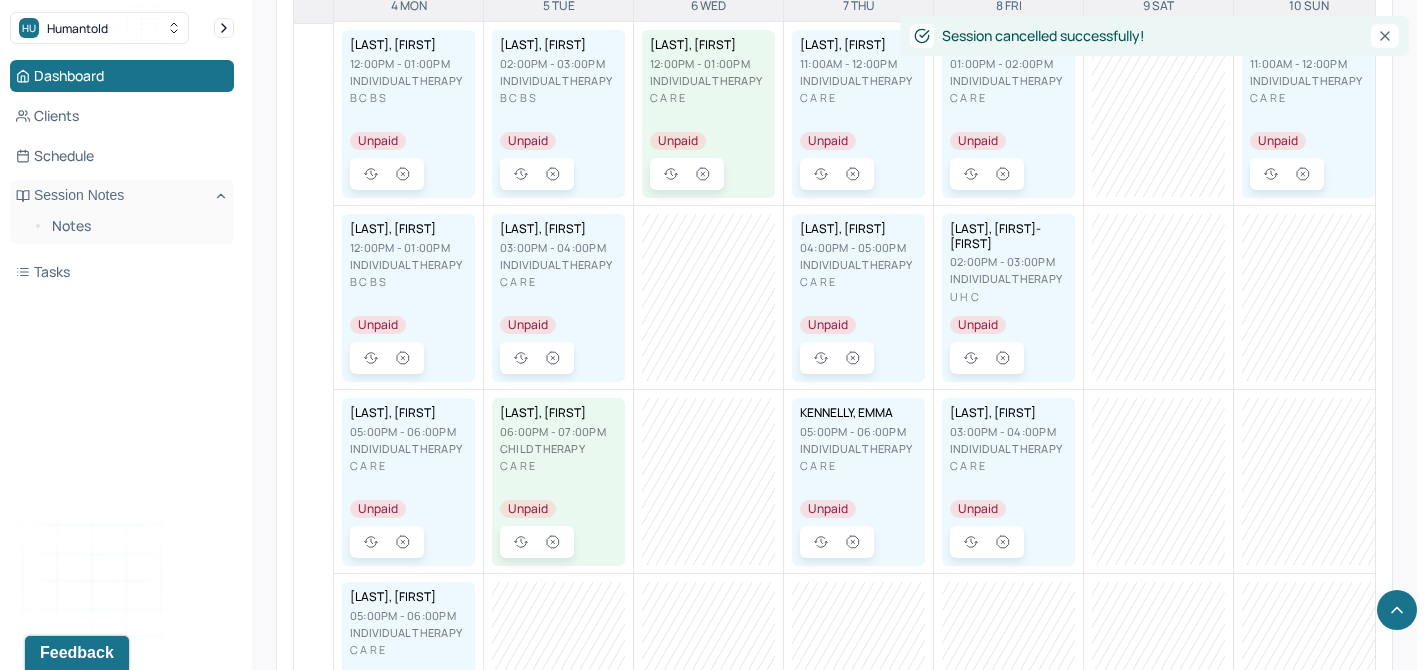 scroll, scrollTop: 1367, scrollLeft: 0, axis: vertical 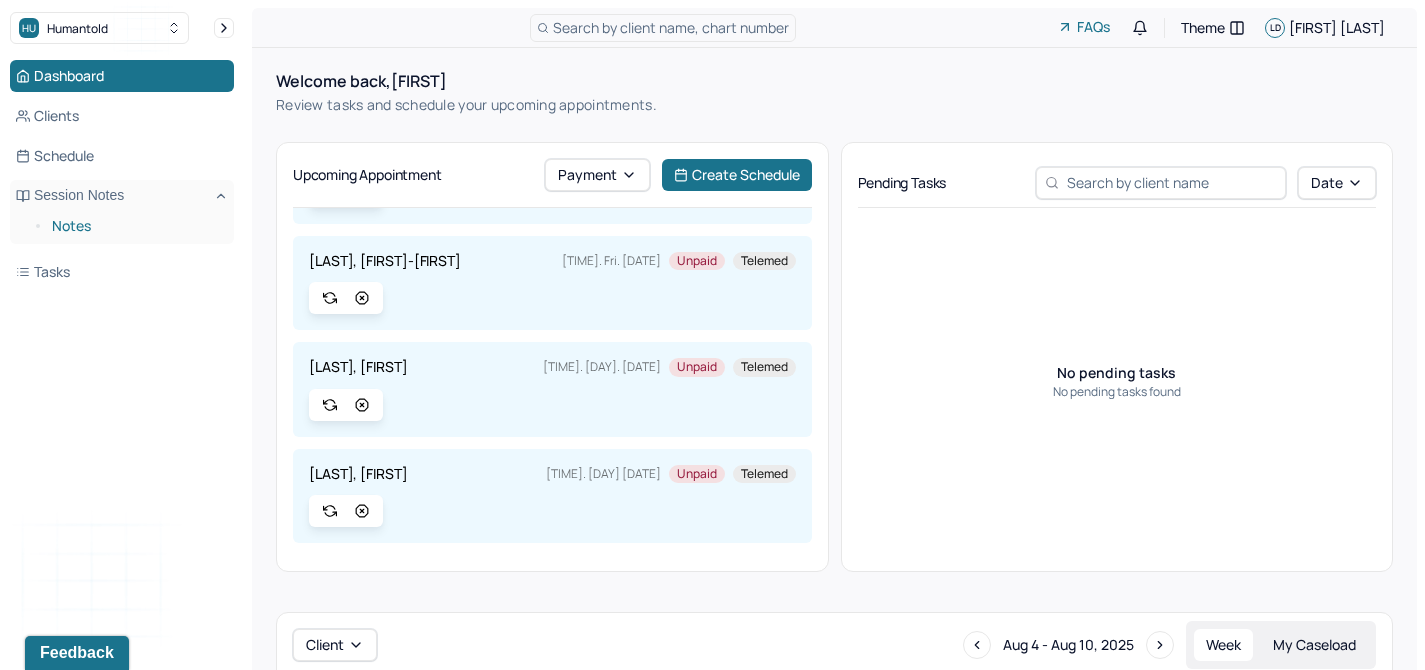 click on "Notes" at bounding box center [135, 226] 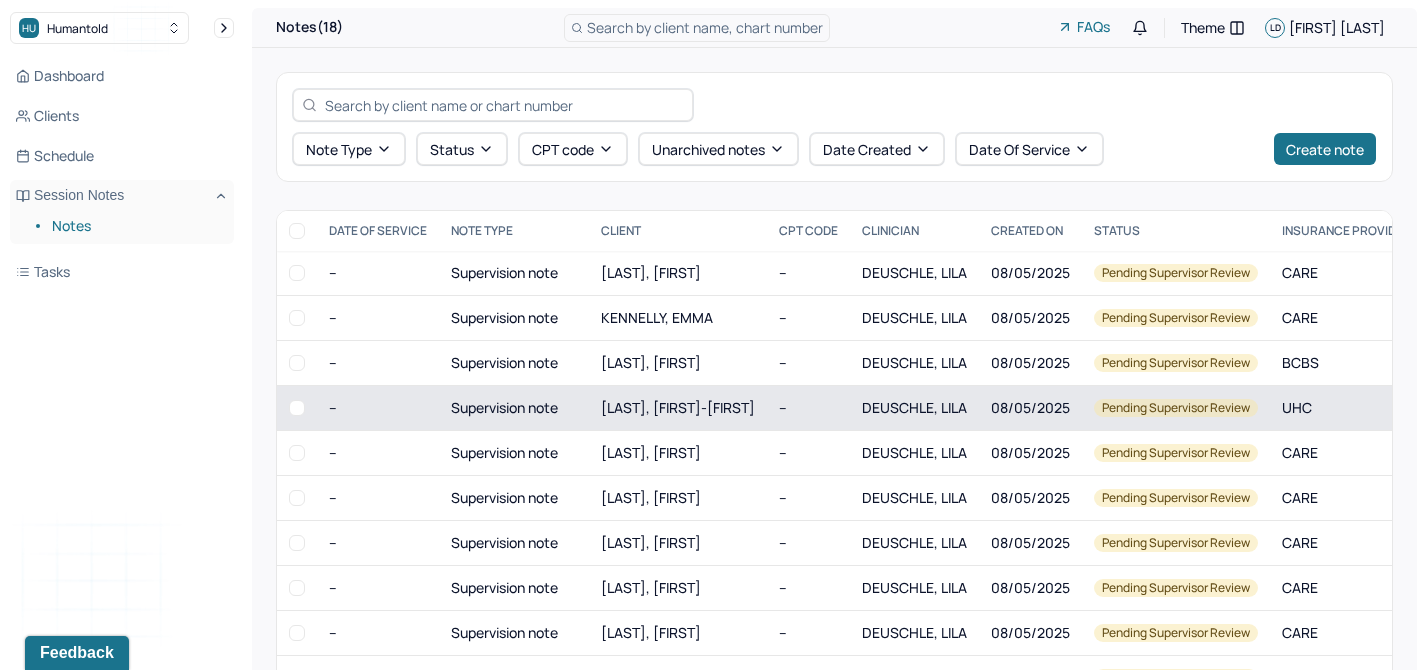 scroll, scrollTop: 331, scrollLeft: 0, axis: vertical 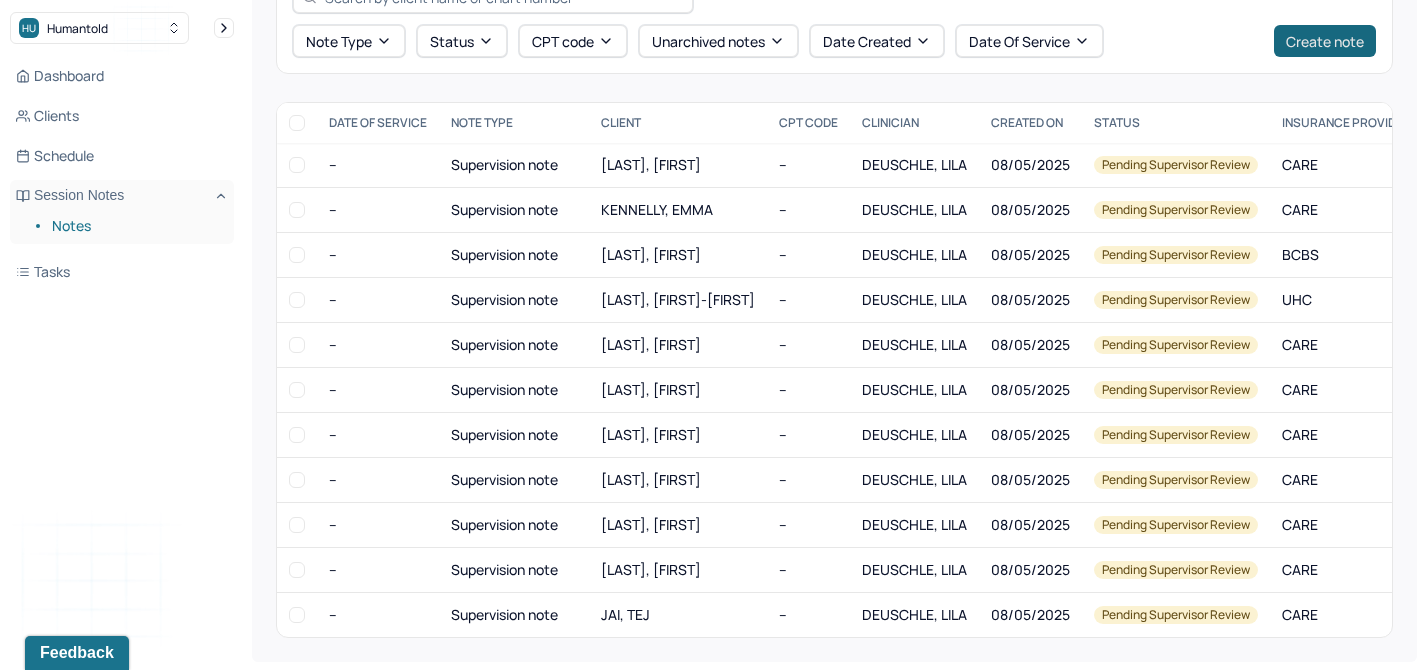 click on "Create note" at bounding box center [1325, 41] 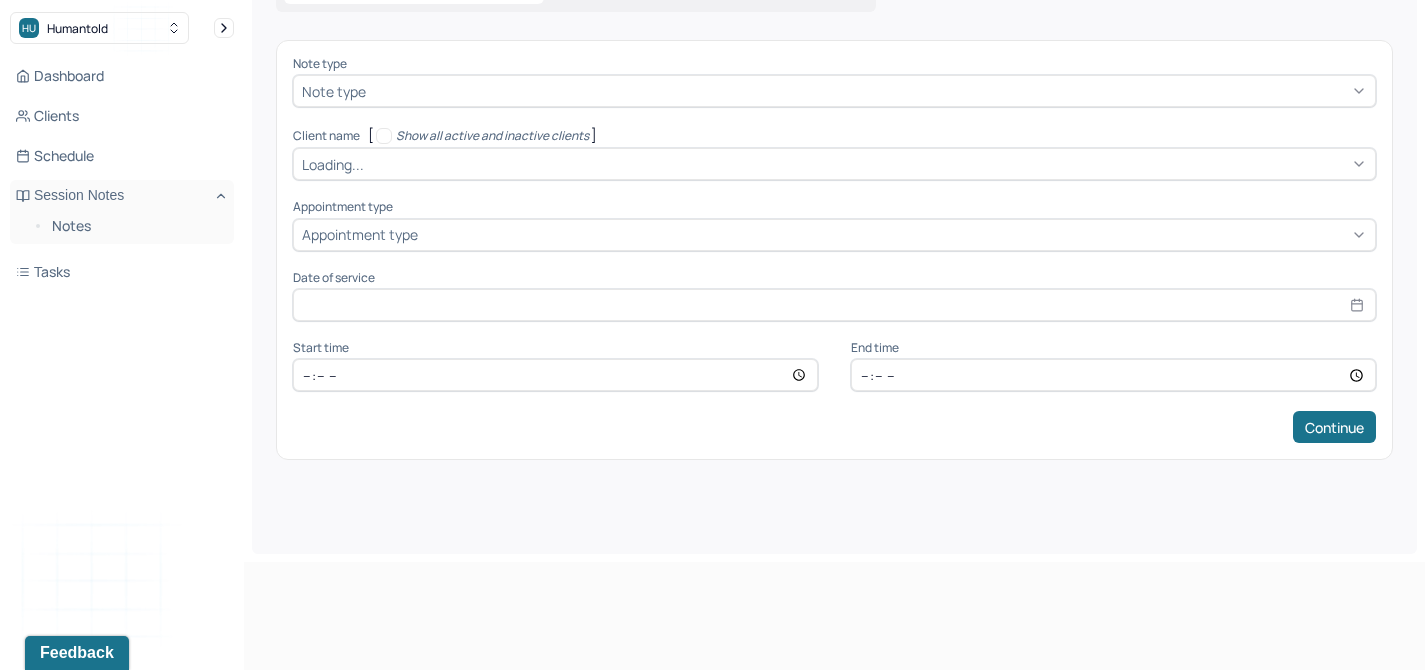 scroll, scrollTop: 0, scrollLeft: 0, axis: both 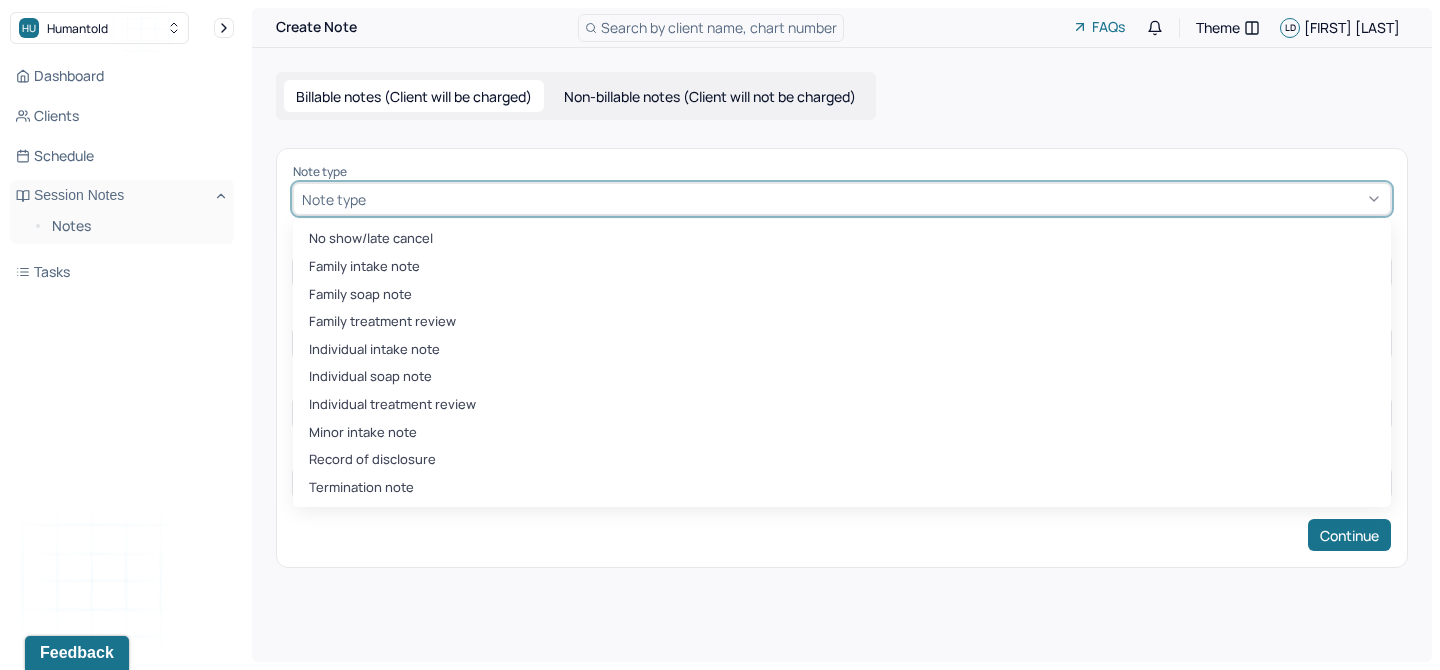 click at bounding box center (876, 199) 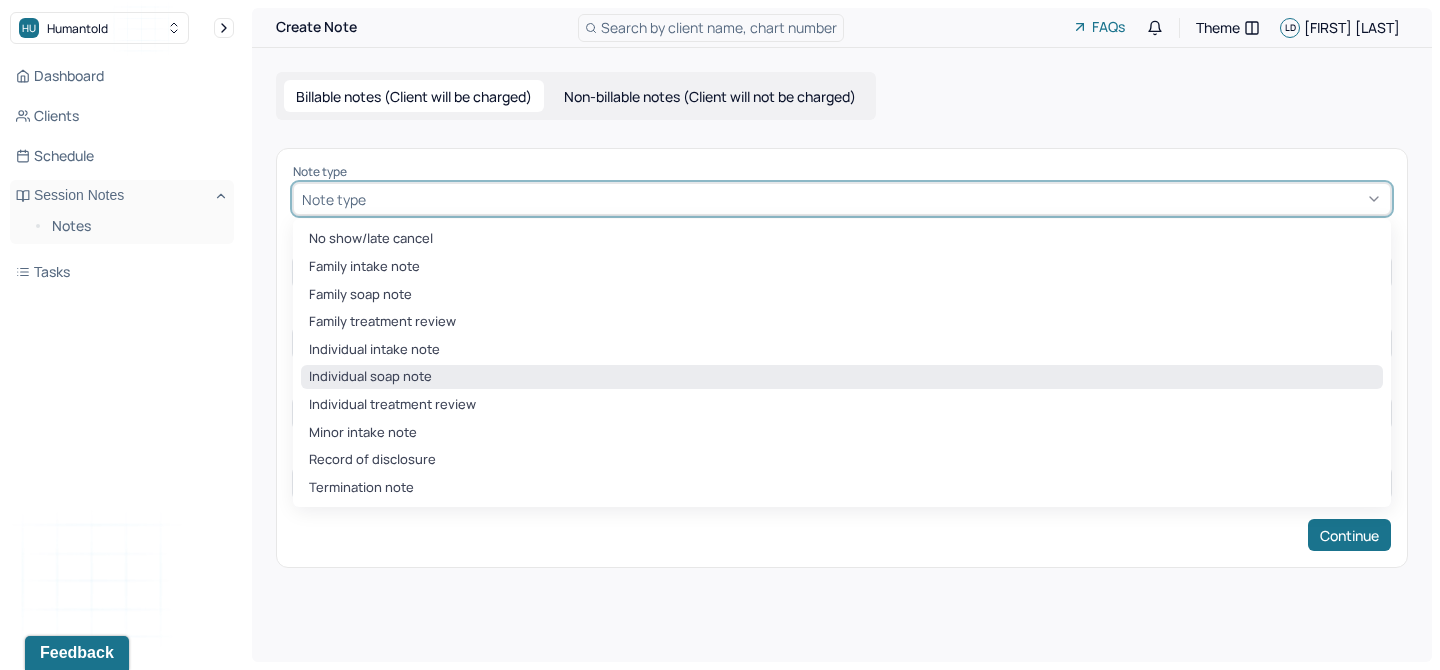 click on "Individual soap note" at bounding box center [842, 377] 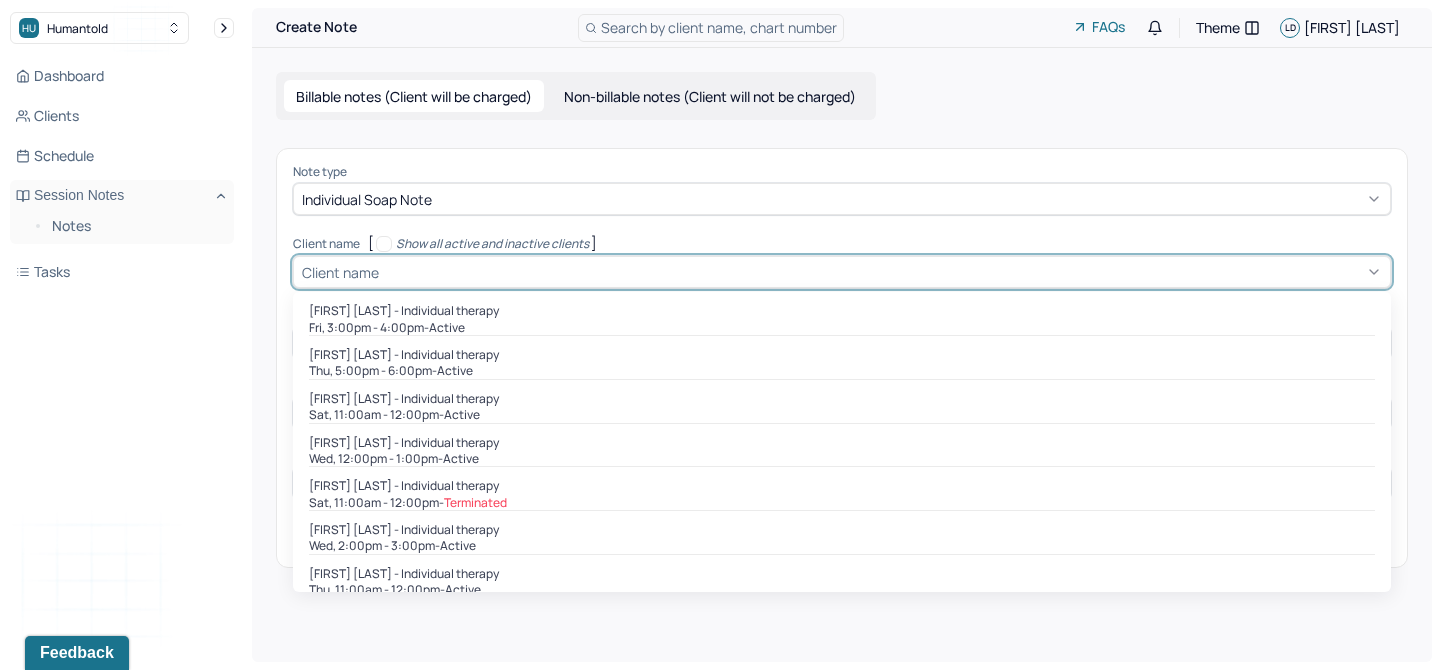 click at bounding box center [882, 272] 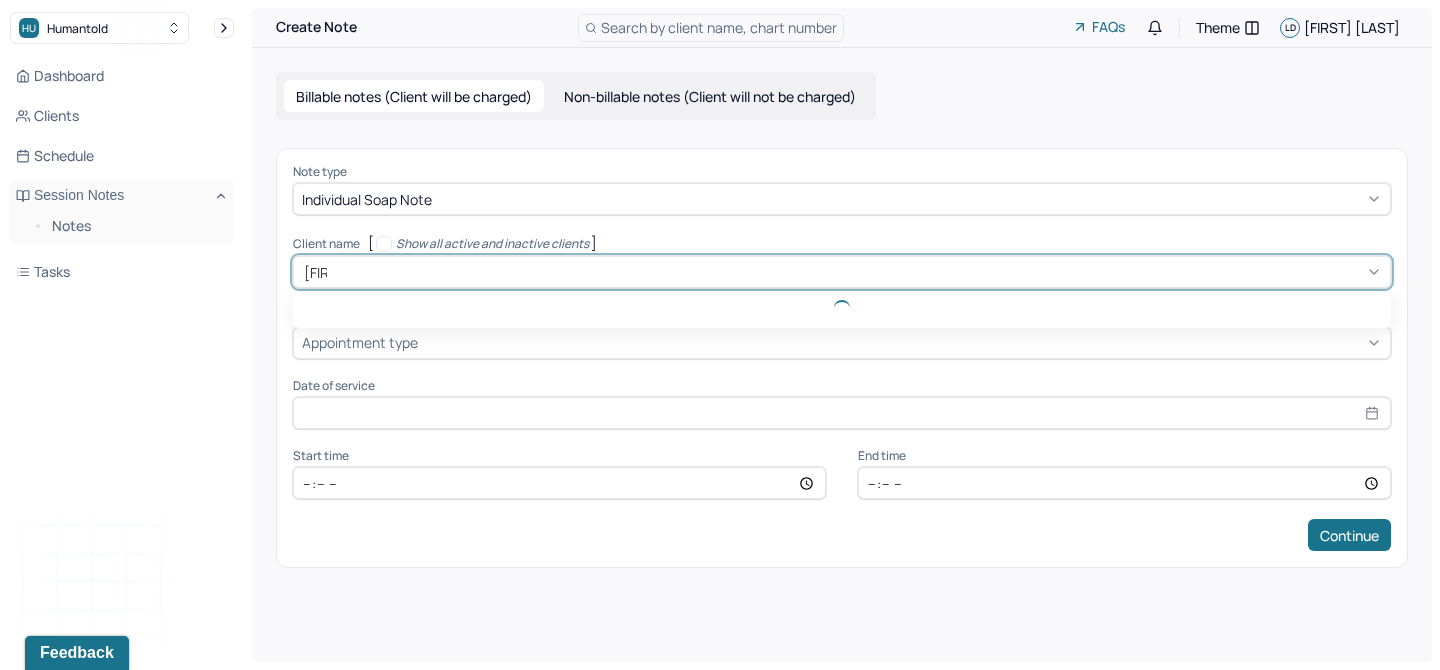 type on "[FIRST]" 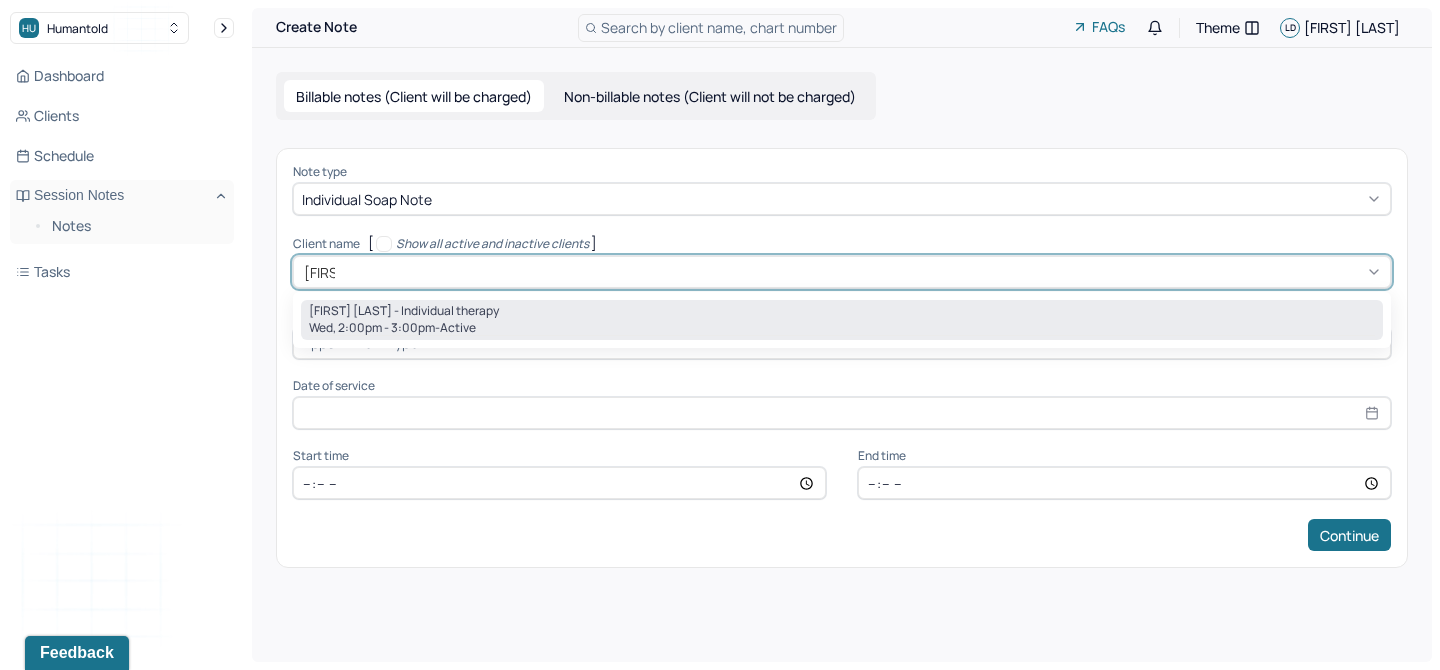 click on "[FIRST] [LAST] - Individual therapy" at bounding box center (842, 311) 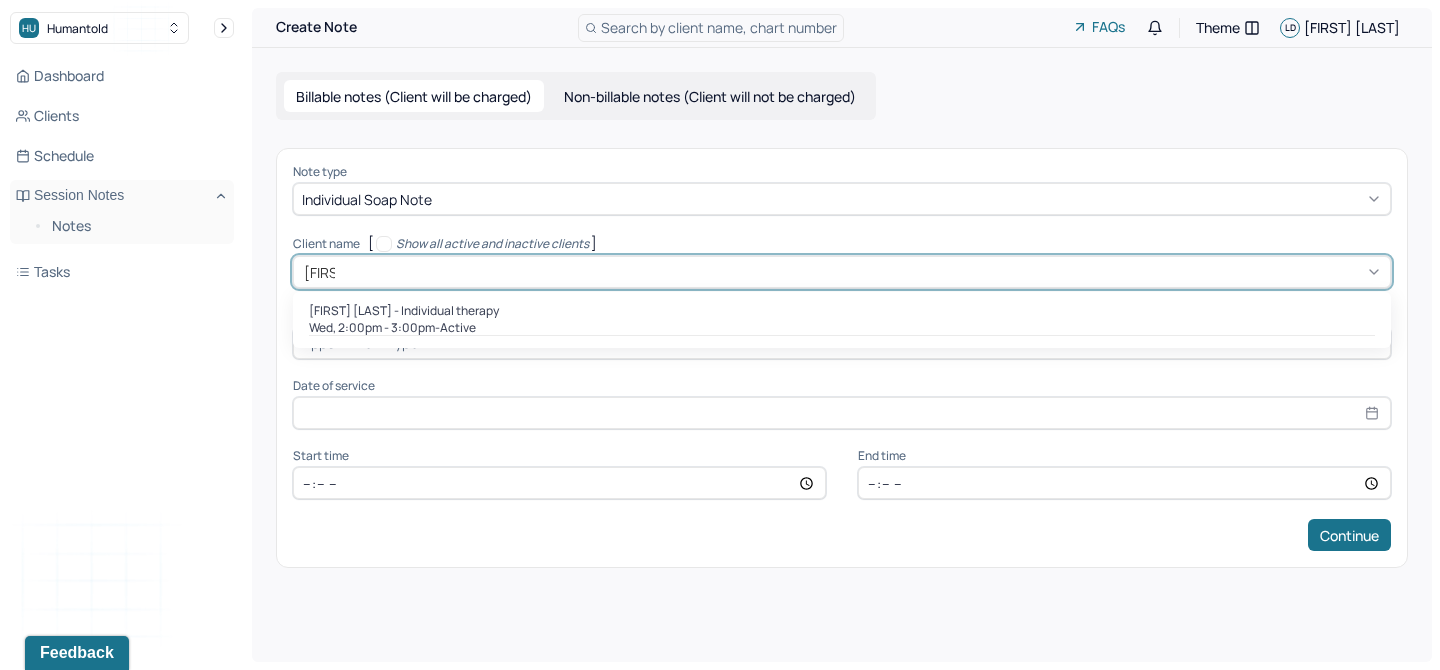 type 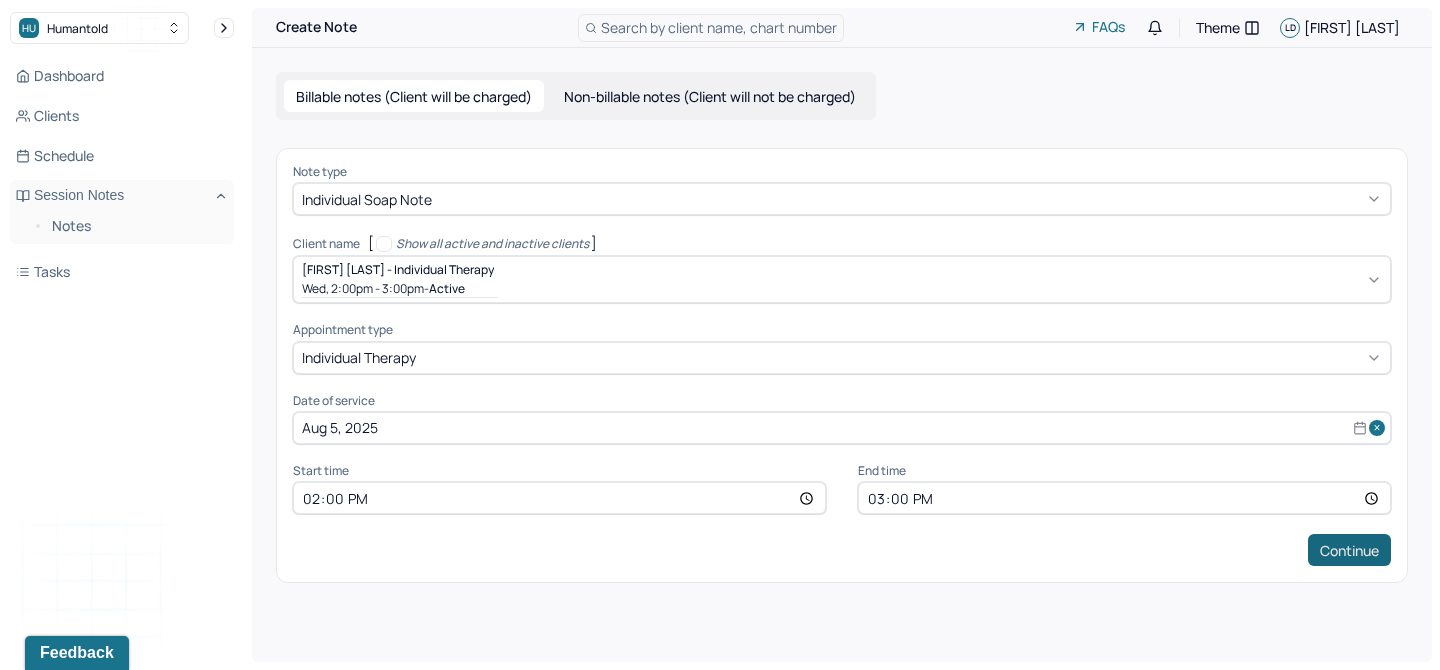 click on "Continue" at bounding box center [1349, 550] 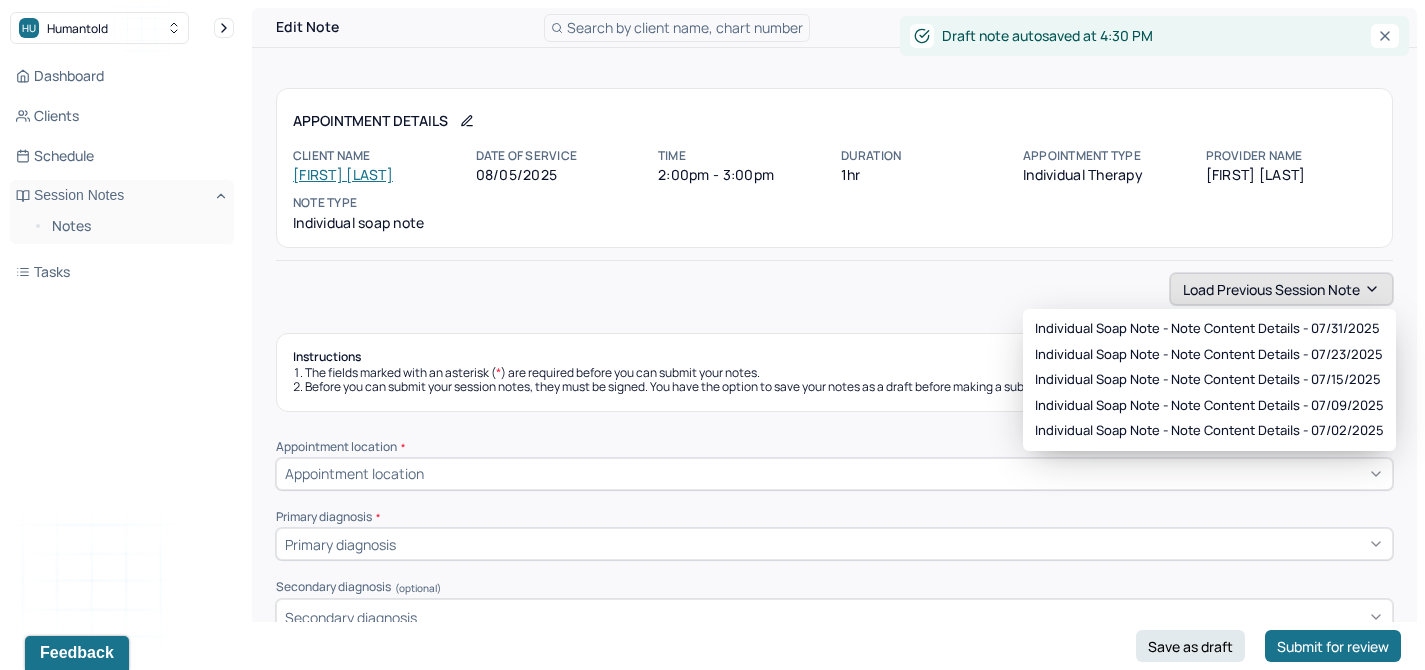 click on "Load previous session note" at bounding box center (1281, 289) 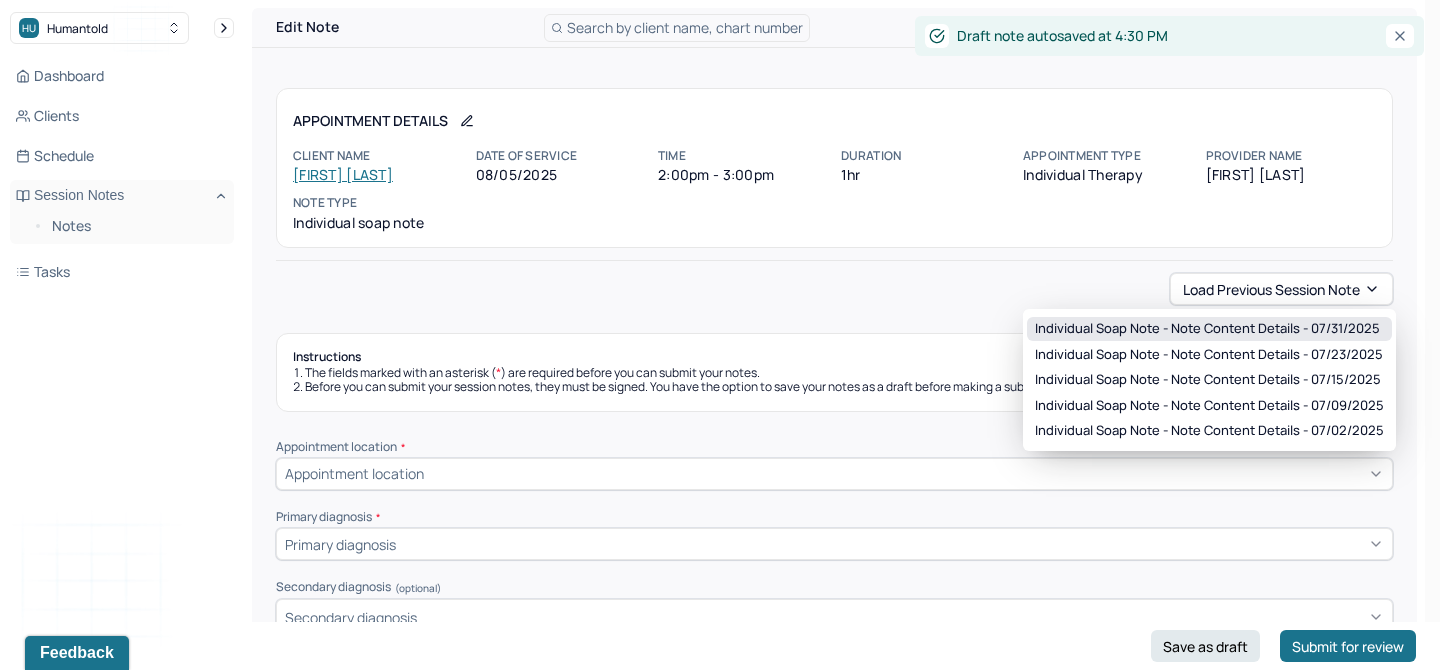 click on "Individual soap note   - Note content Details -   07/31/2025" at bounding box center (1207, 329) 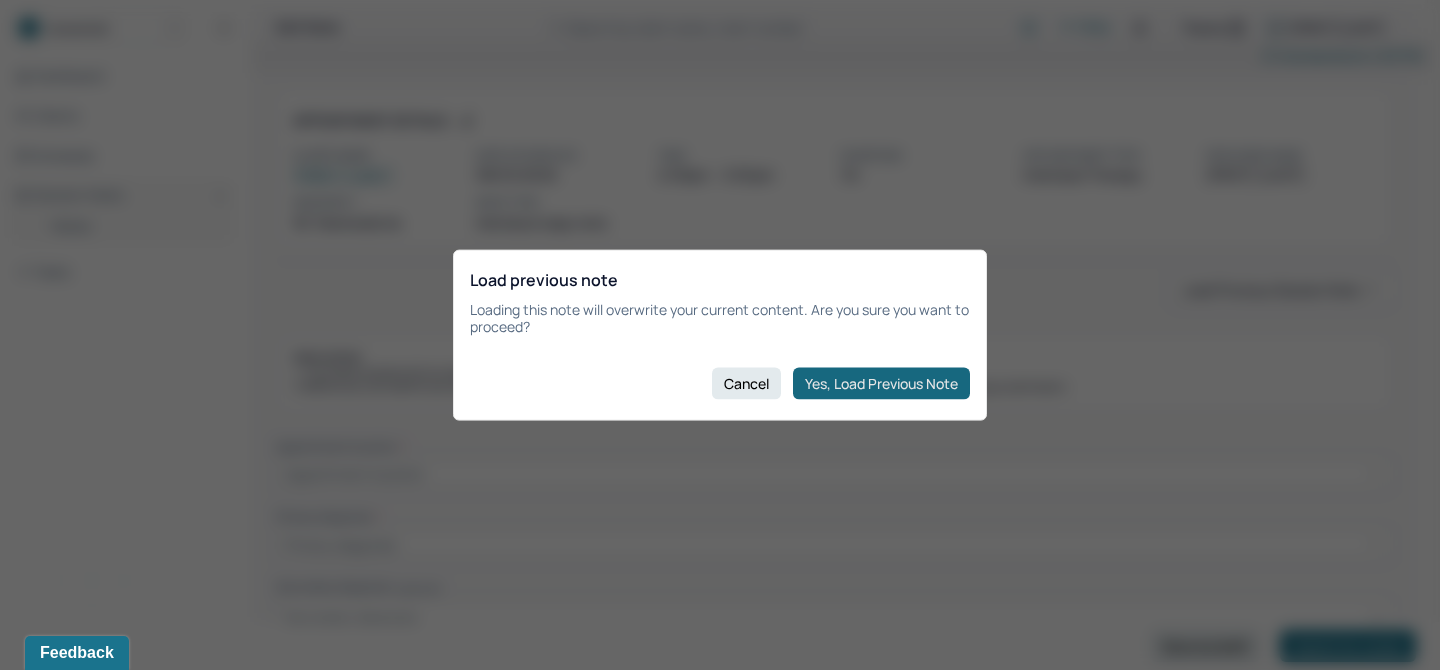 click on "Yes, Load Previous Note" at bounding box center [881, 383] 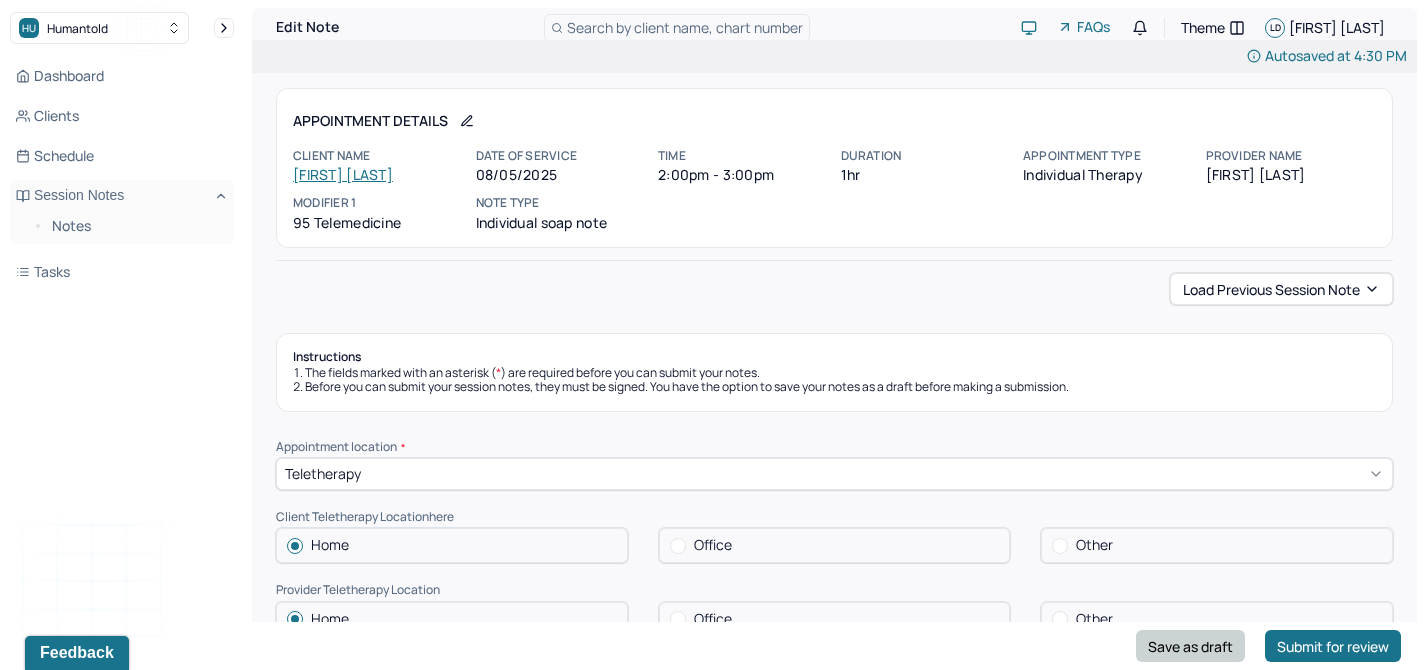 click on "Save as draft" at bounding box center (1190, 646) 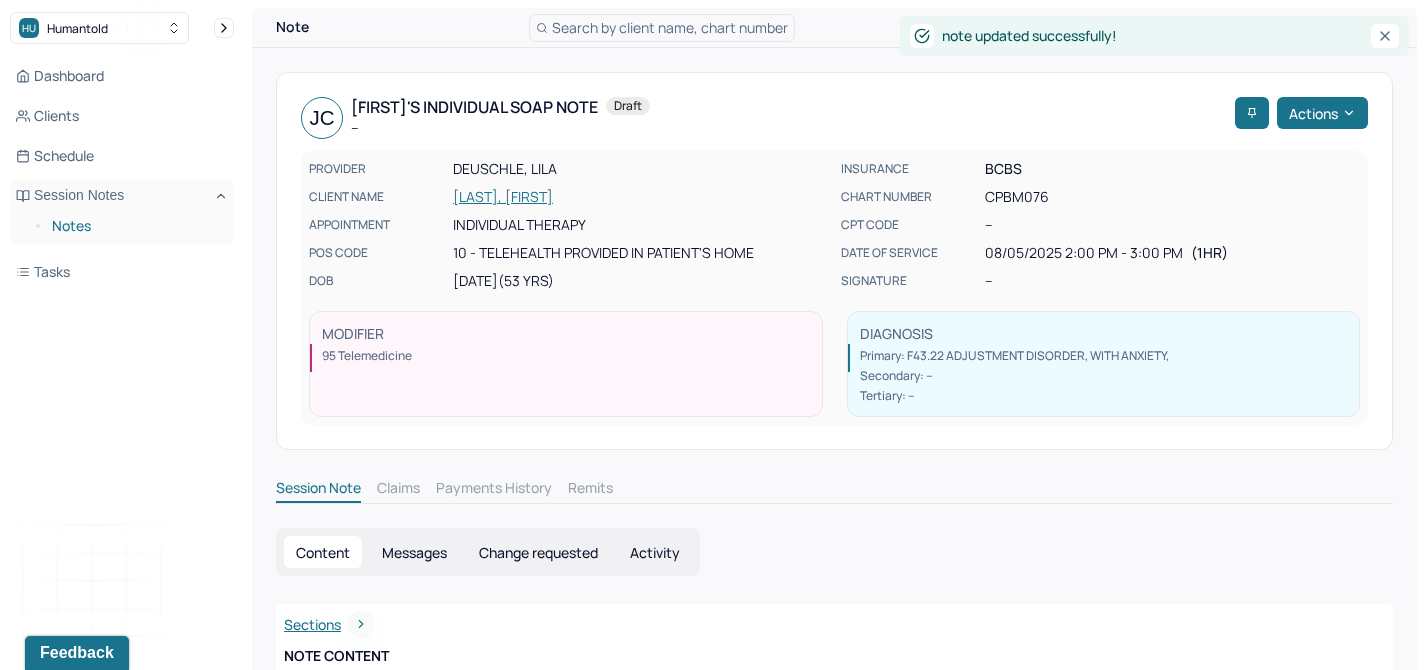 click on "Notes" at bounding box center (135, 226) 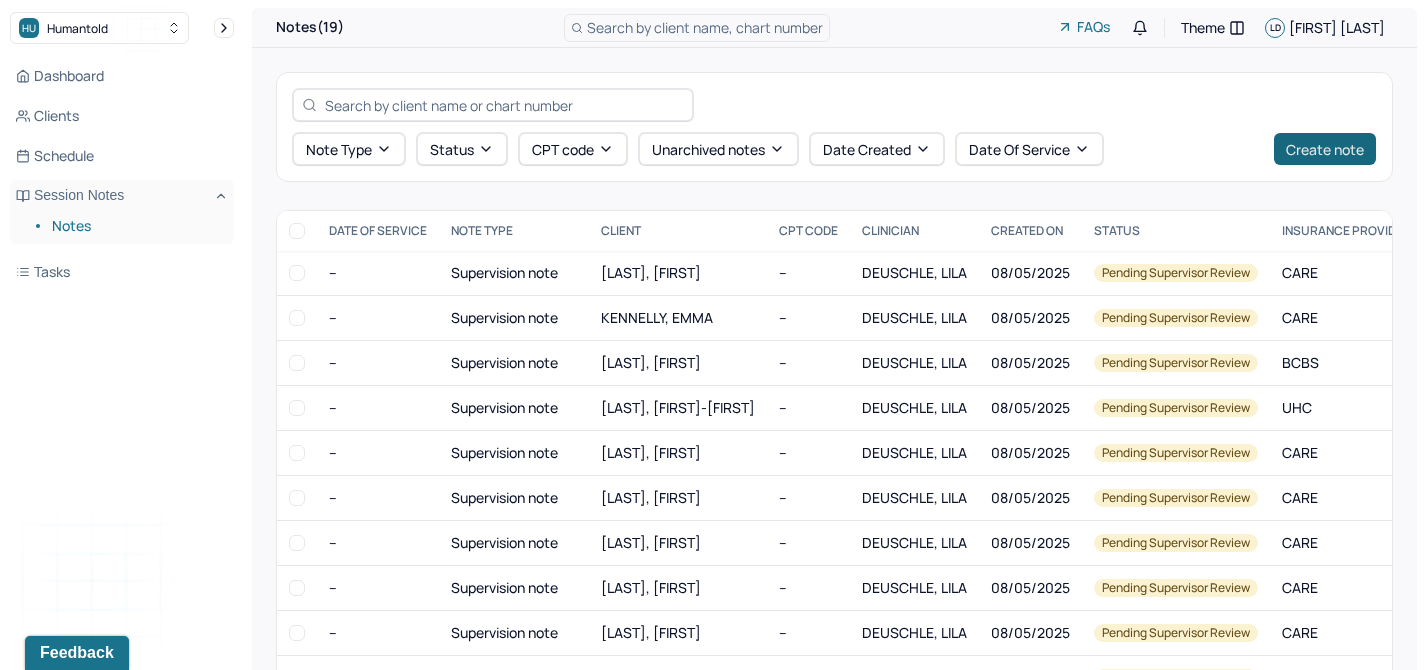click on "Create note" at bounding box center (1325, 149) 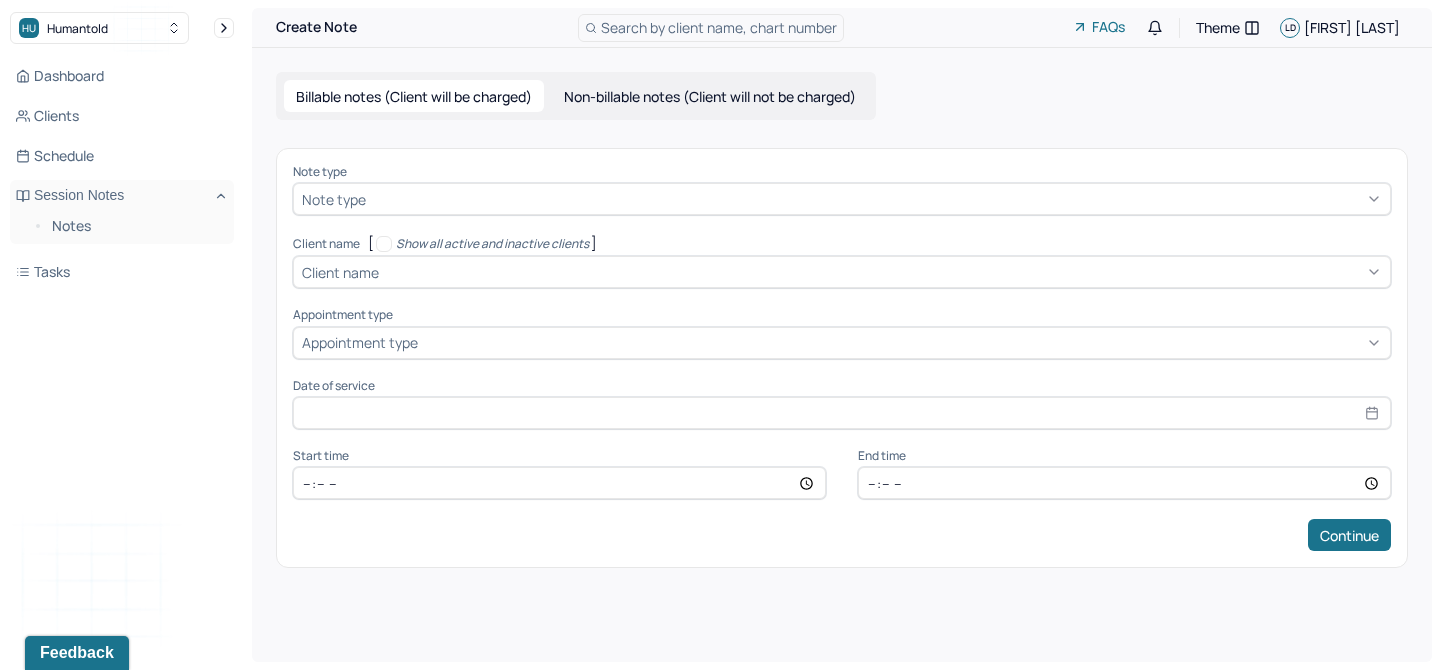 click at bounding box center (876, 199) 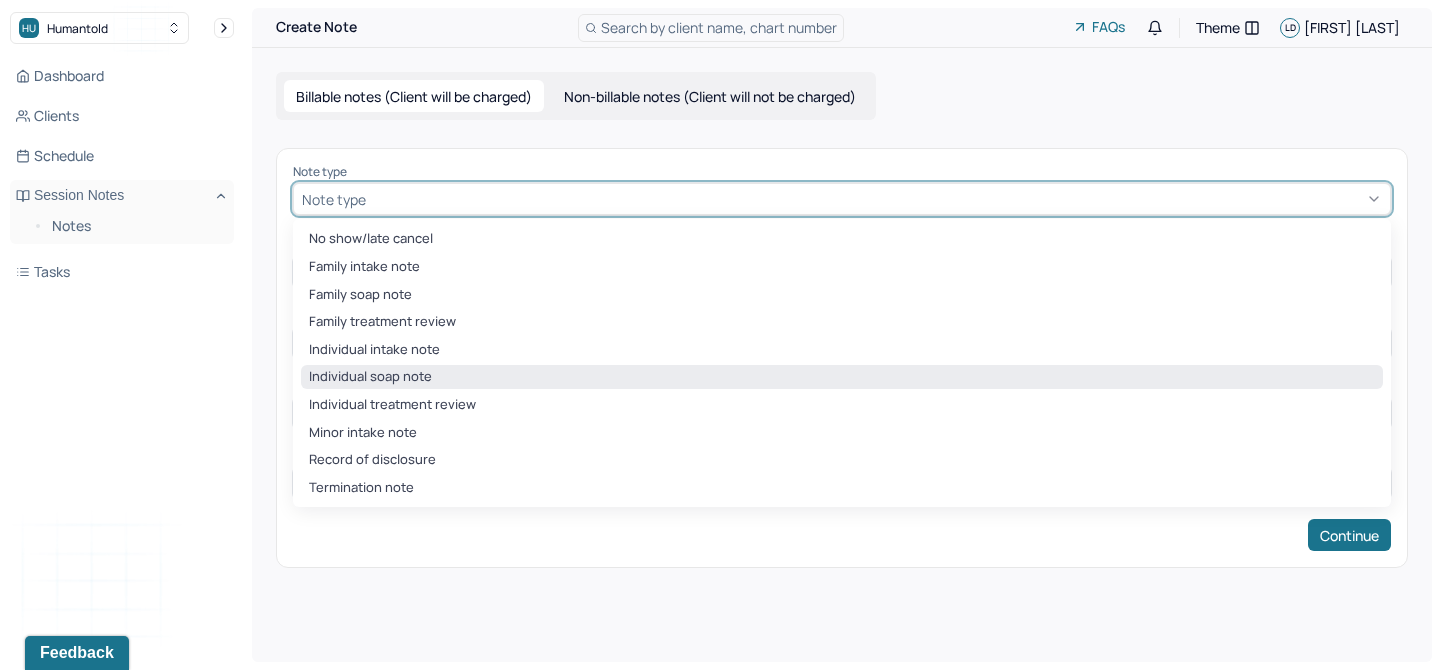 click on "Individual soap note" at bounding box center (842, 377) 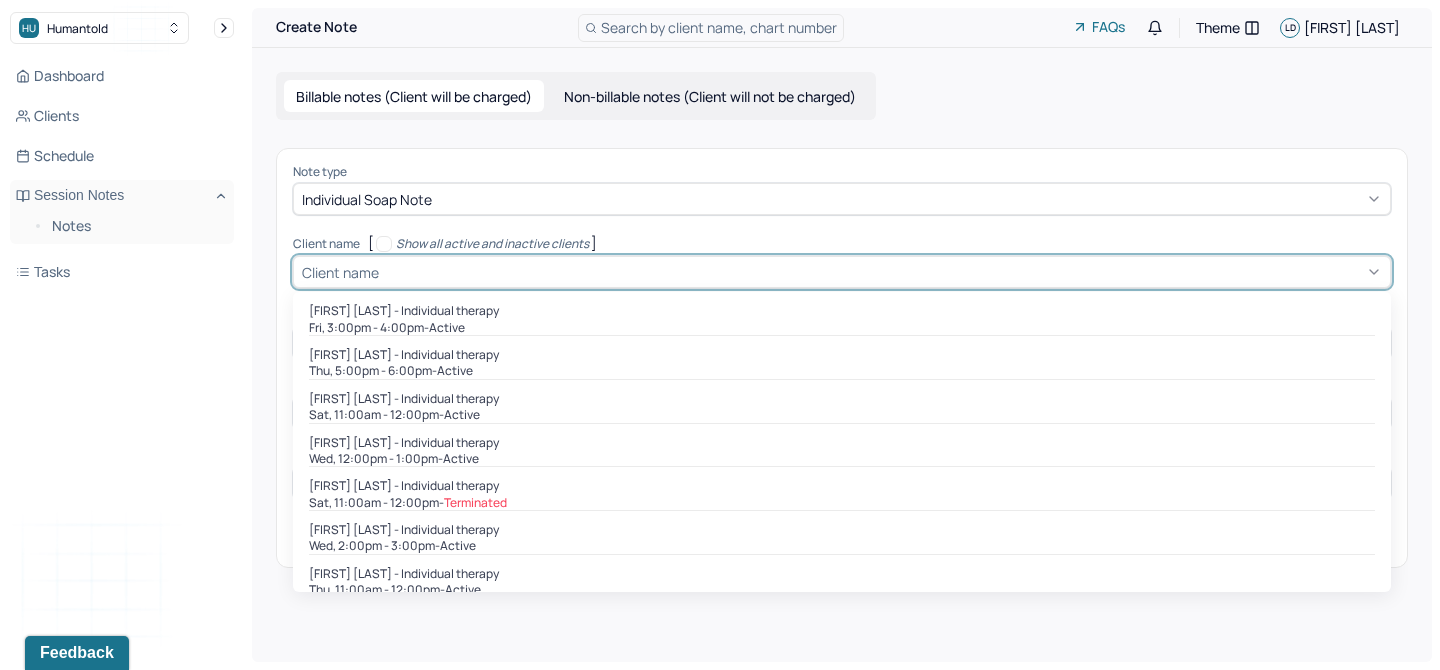 click at bounding box center (882, 272) 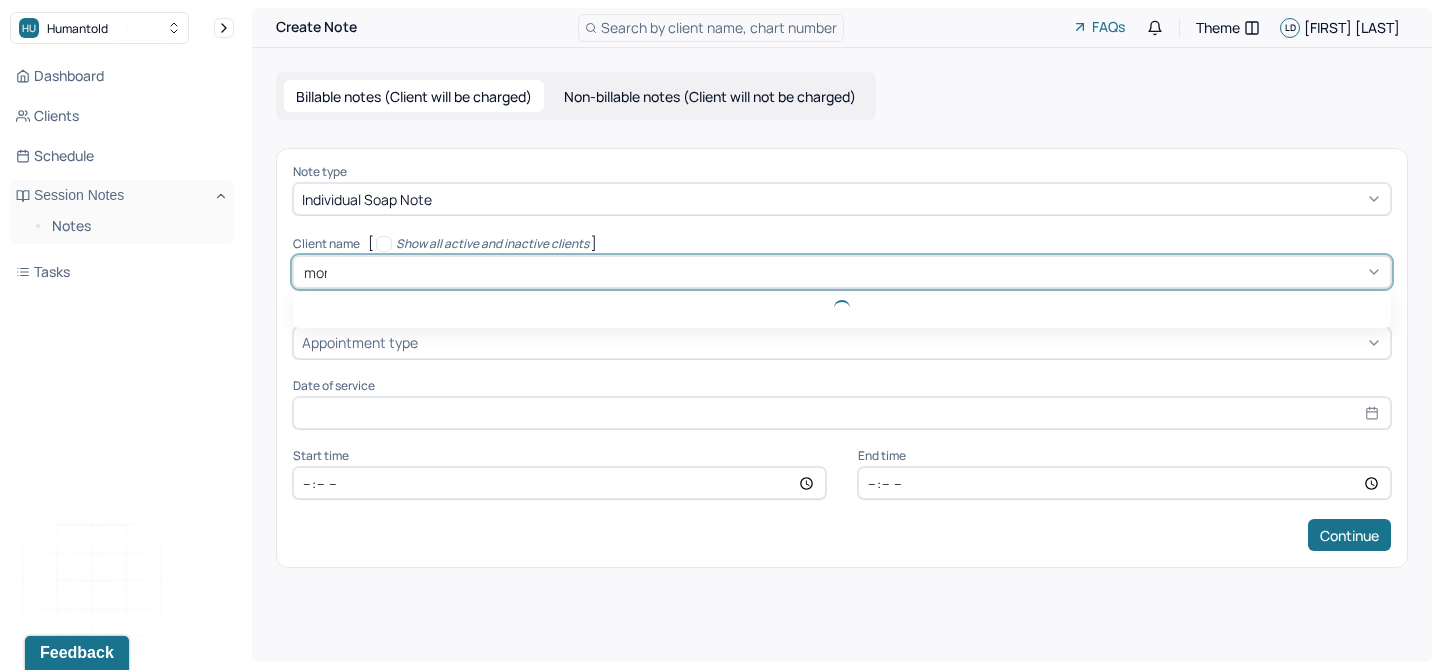 type on "morg" 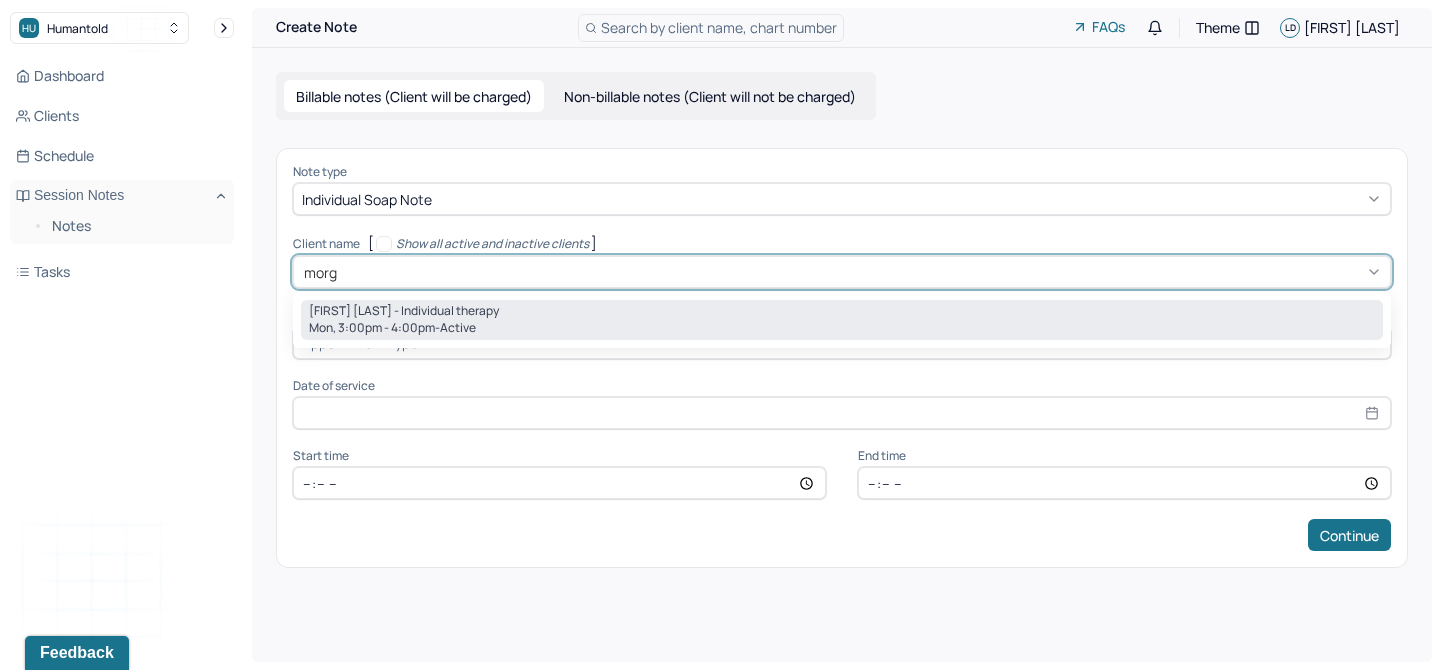 click on "[DAY], [TIME] - [TIME] - active" at bounding box center (842, 328) 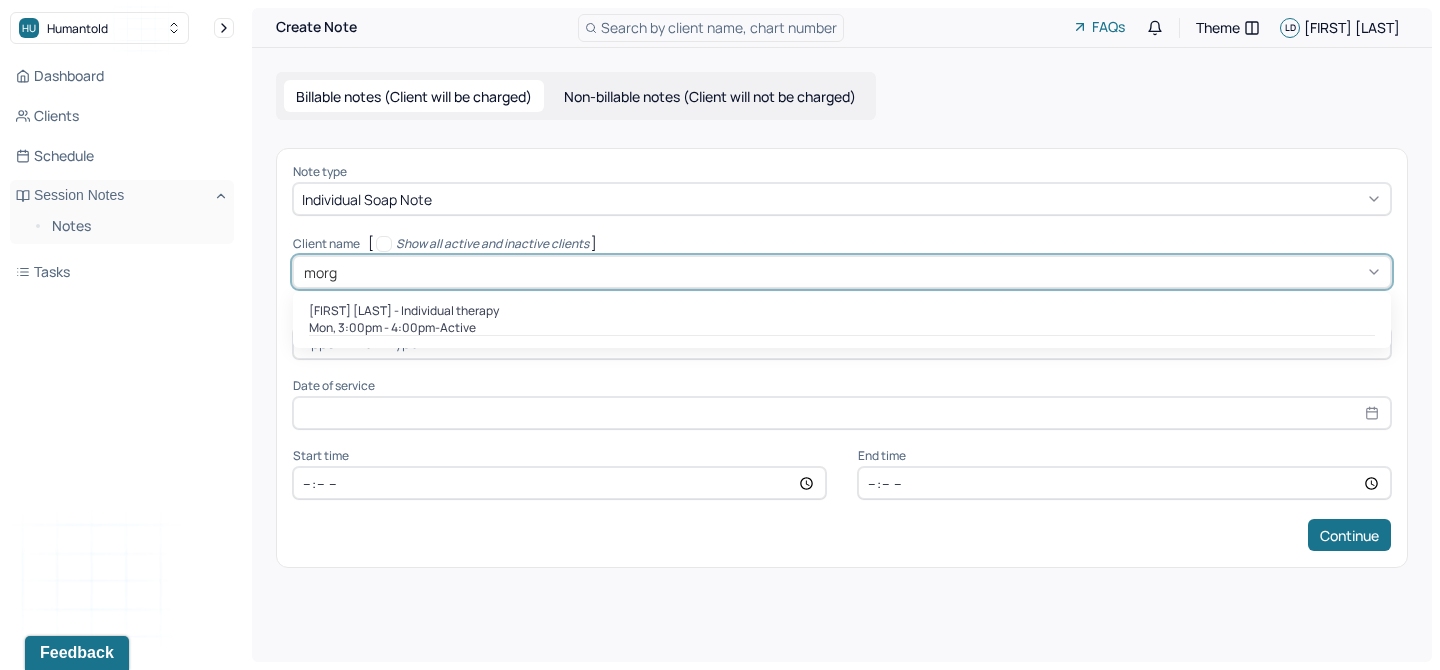 type 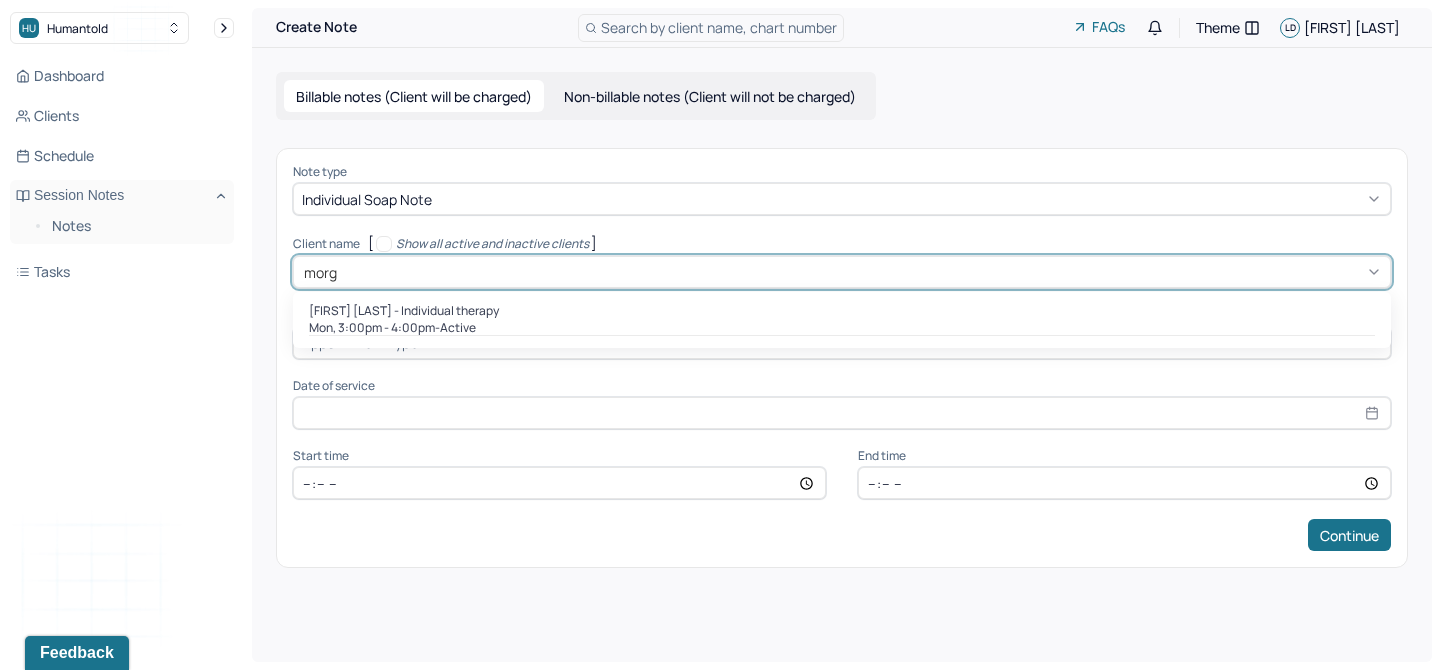 type on "Aug 5, 2025" 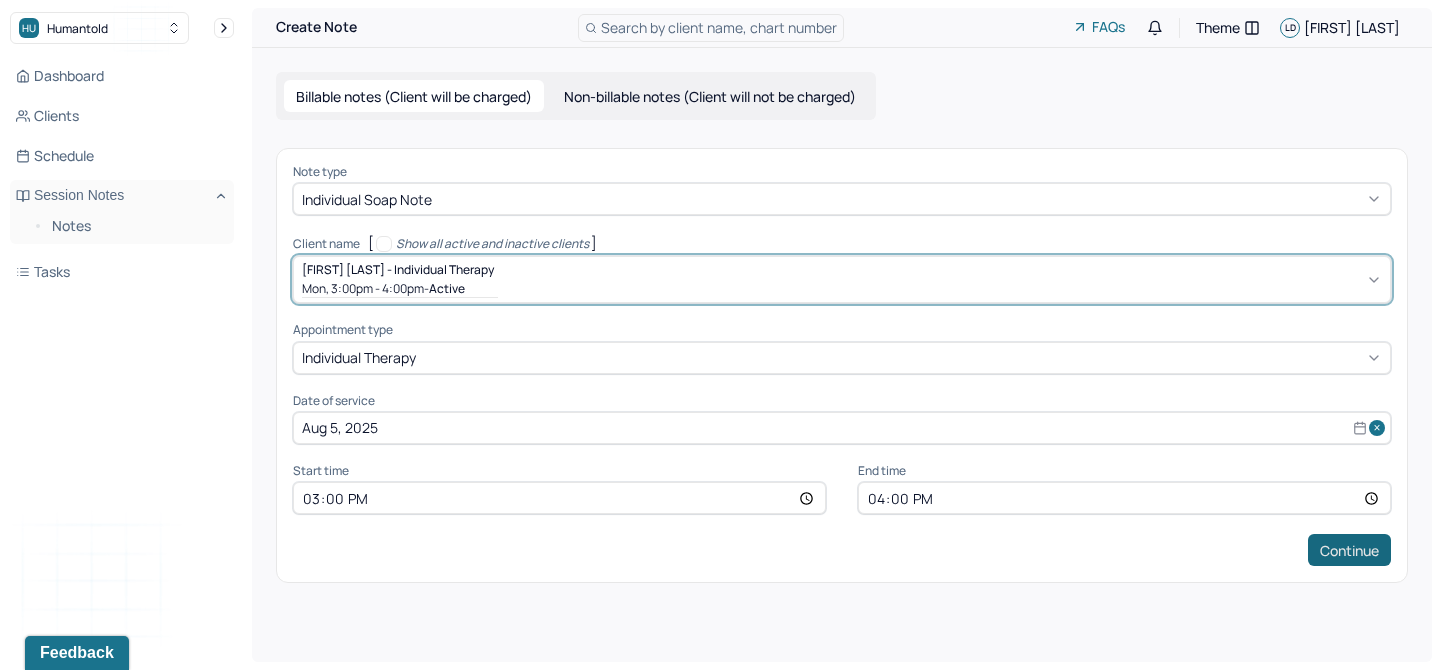 click on "Continue" at bounding box center [1349, 550] 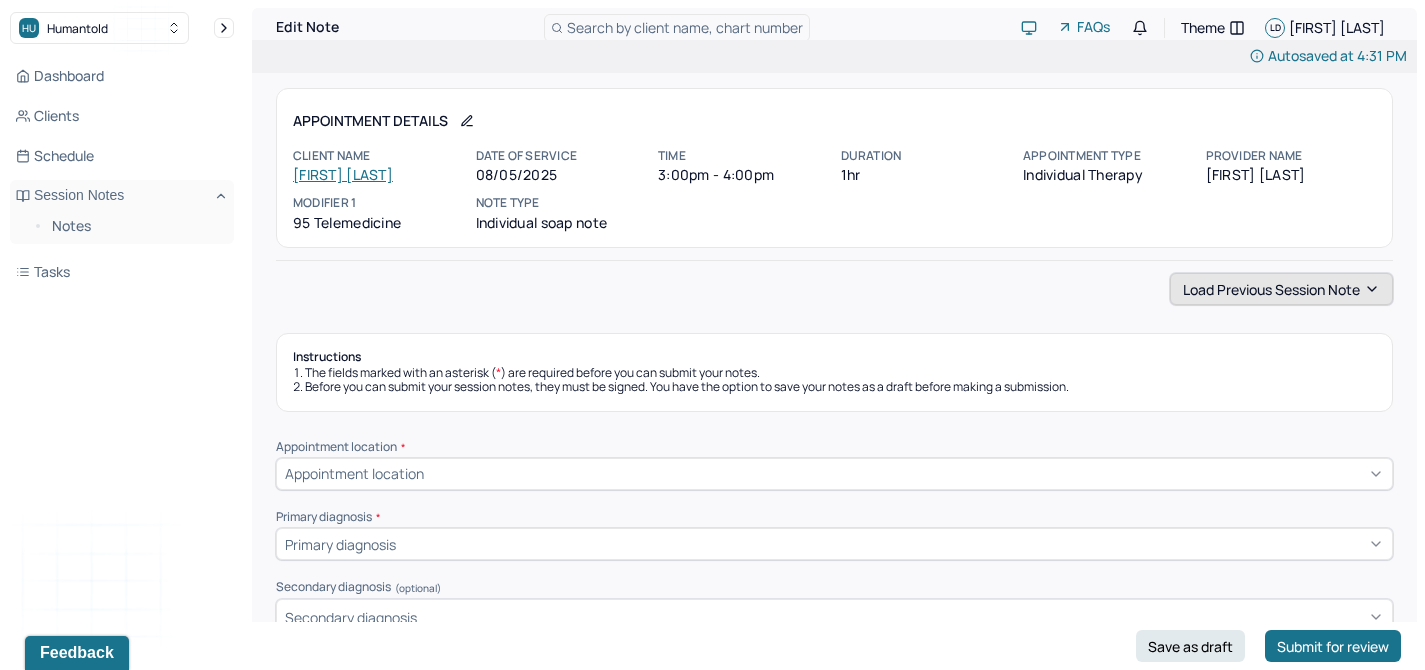 click on "Load previous session note" at bounding box center [1281, 289] 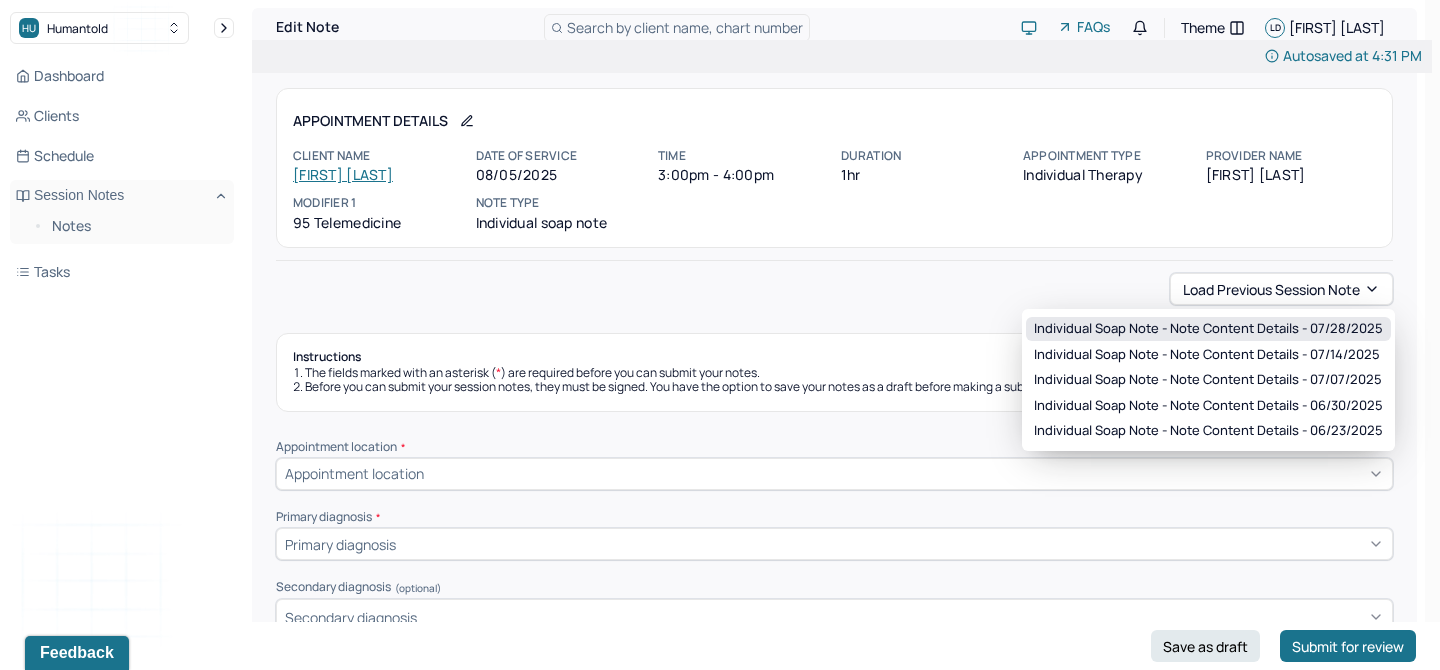 click on "Individual soap note   - Note content Details -   07/28/2025" at bounding box center (1208, 329) 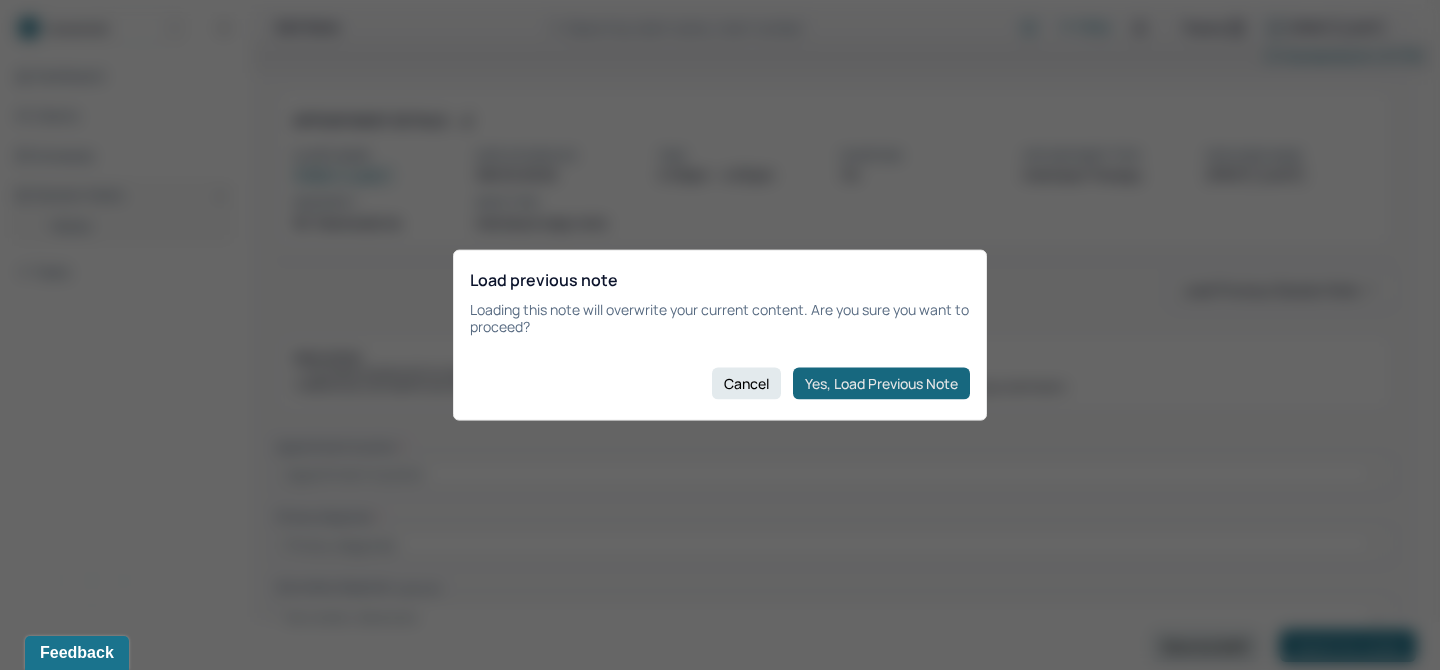 click on "Yes, Load Previous Note" at bounding box center [881, 383] 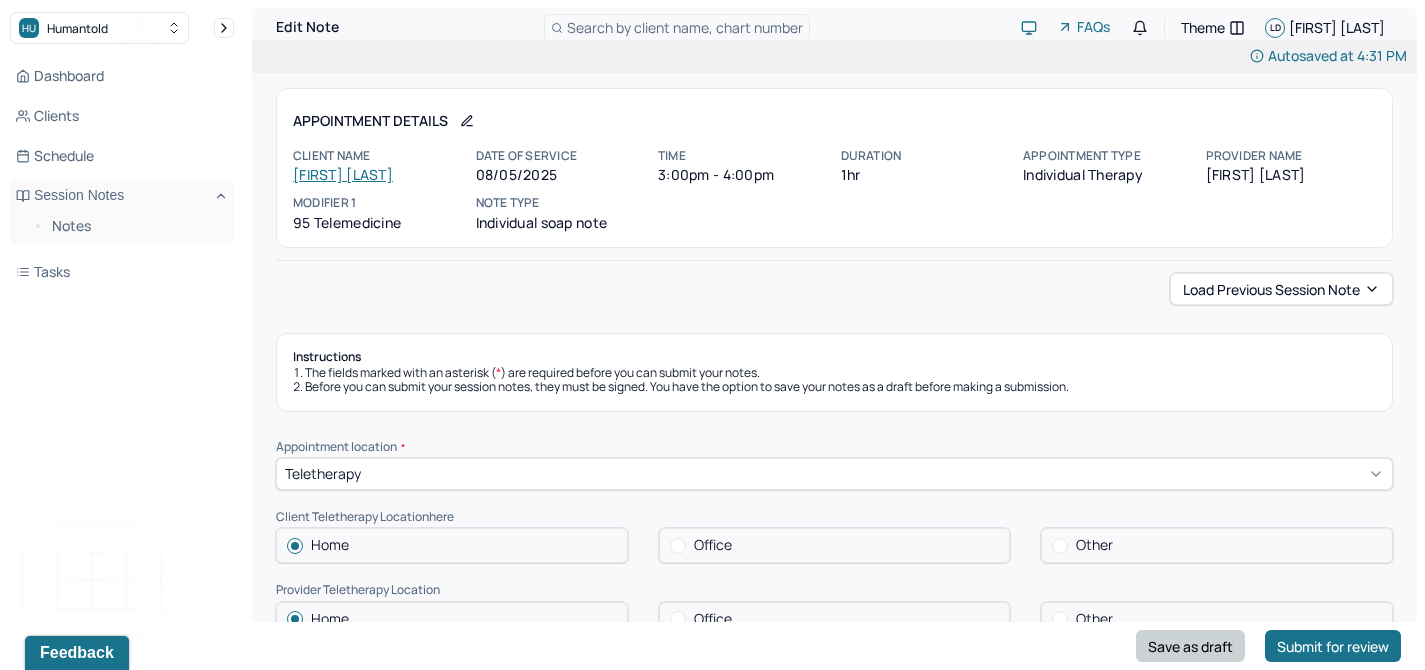 click on "Save as draft" at bounding box center [1190, 646] 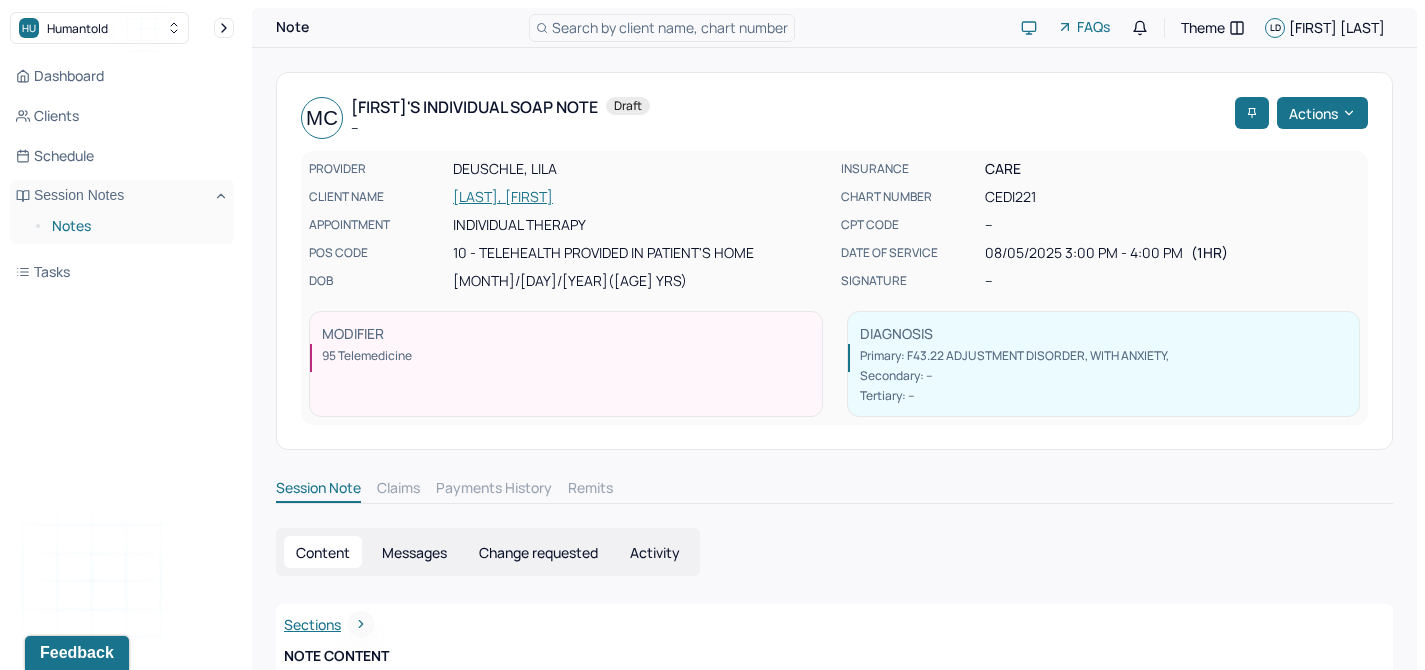 click on "Notes" at bounding box center (135, 226) 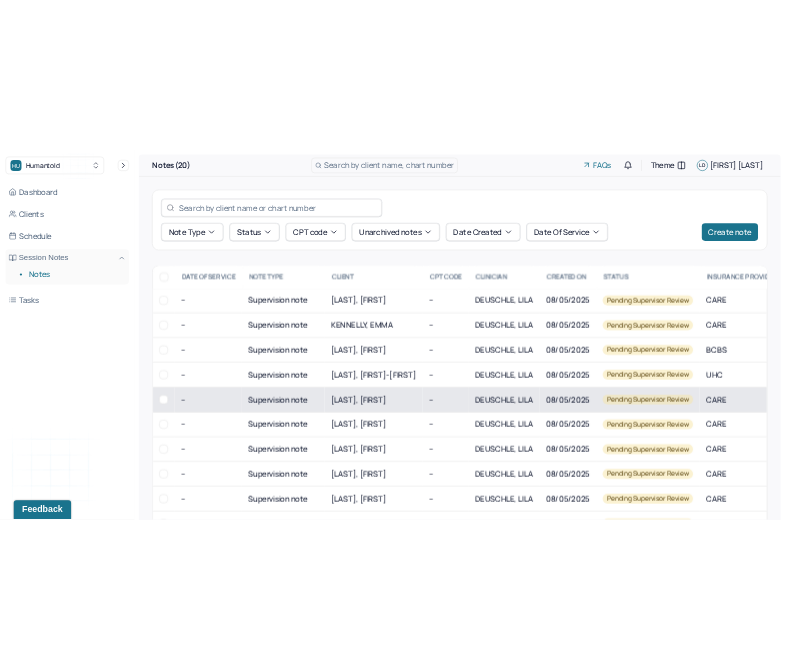 scroll, scrollTop: 421, scrollLeft: 0, axis: vertical 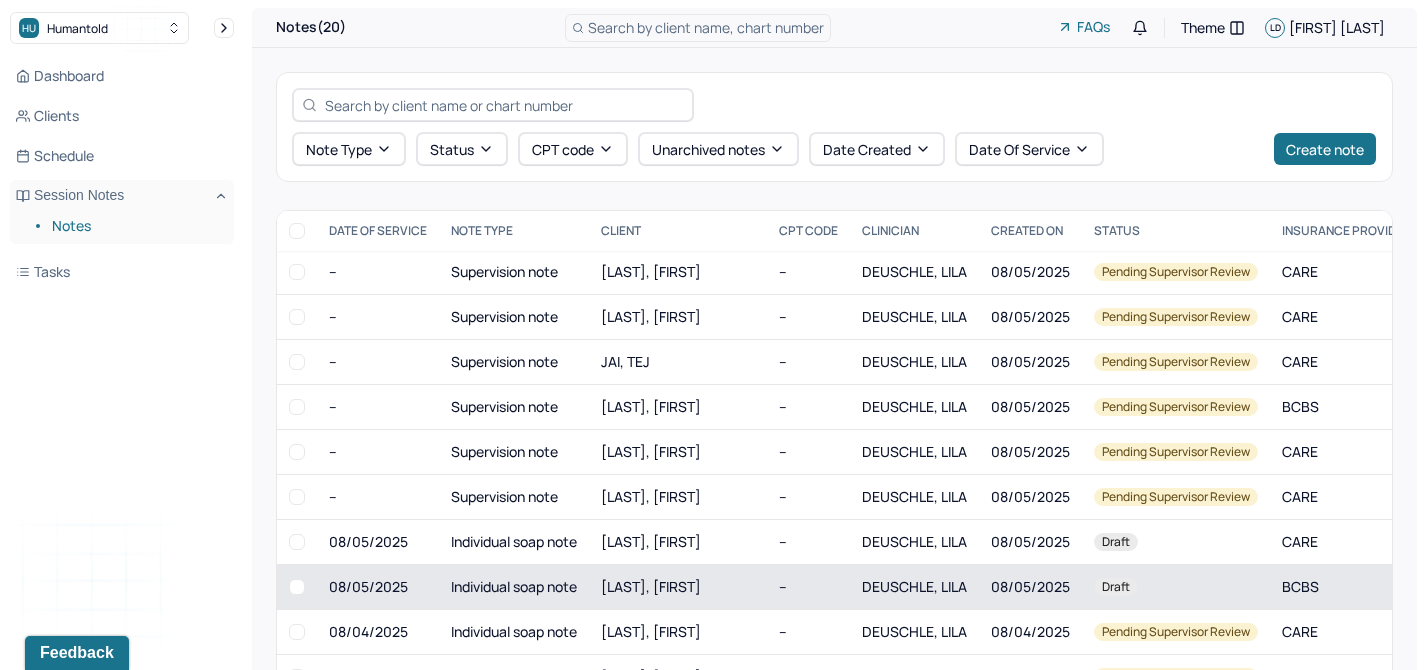 click on "08/05/2025" at bounding box center [1030, 587] 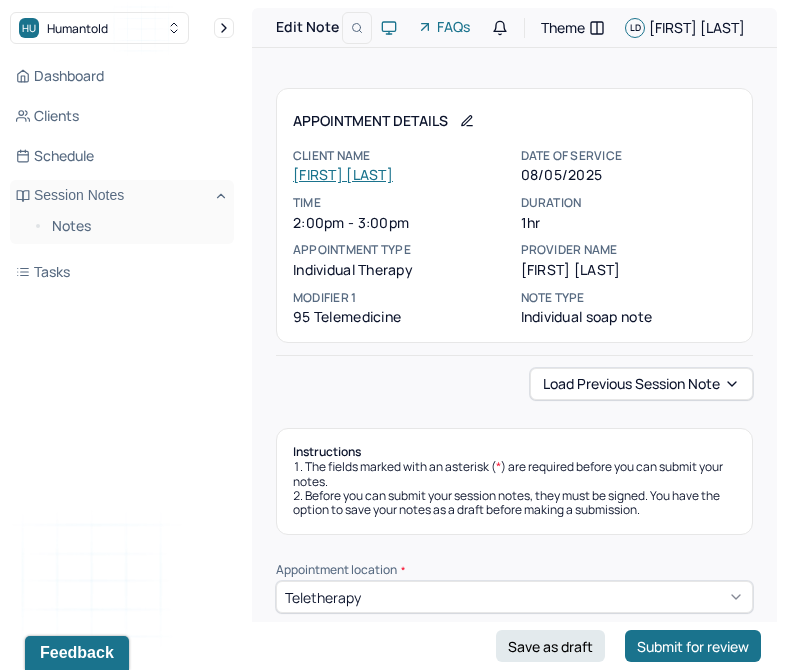 click on "HU Humantold" at bounding box center [122, 28] 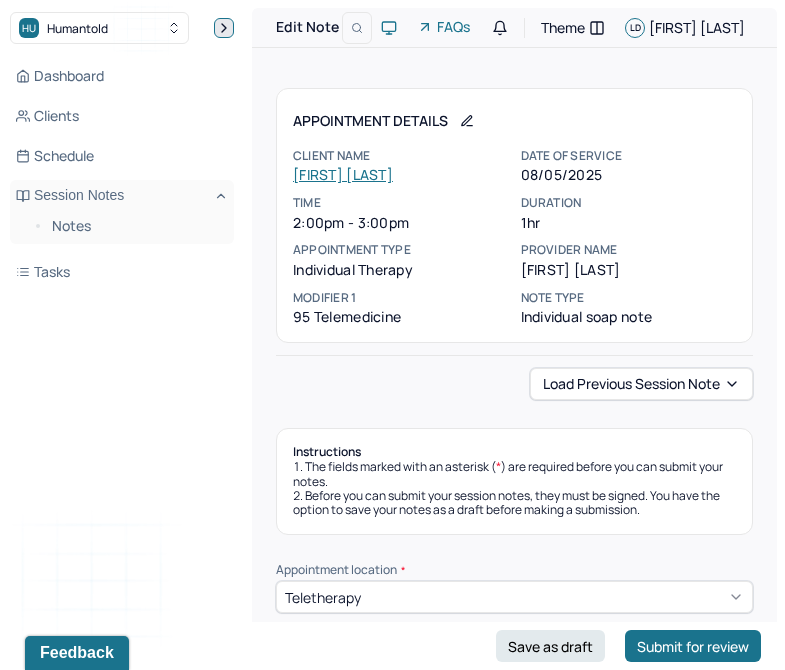 click 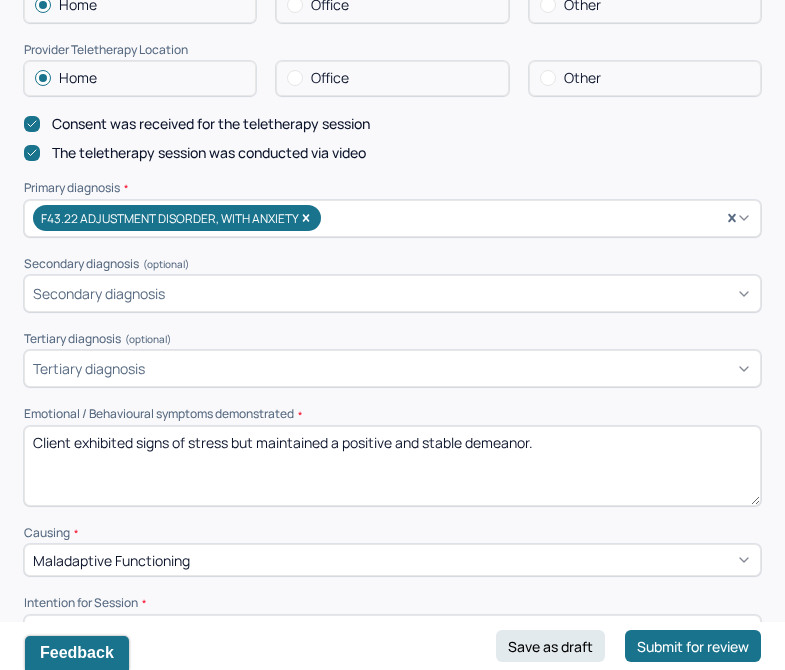 scroll, scrollTop: 560, scrollLeft: 0, axis: vertical 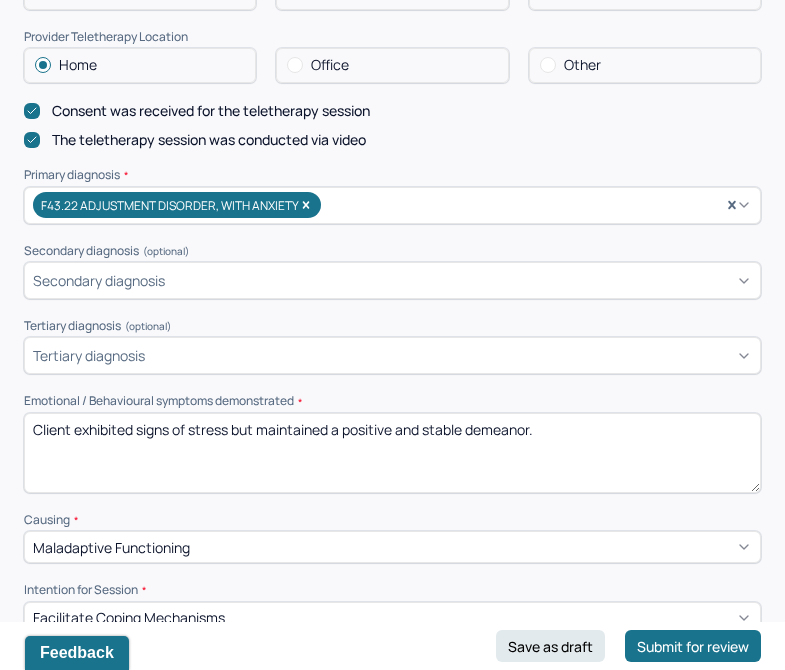 drag, startPoint x: 611, startPoint y: 422, endPoint x: 0, endPoint y: 416, distance: 611.0295 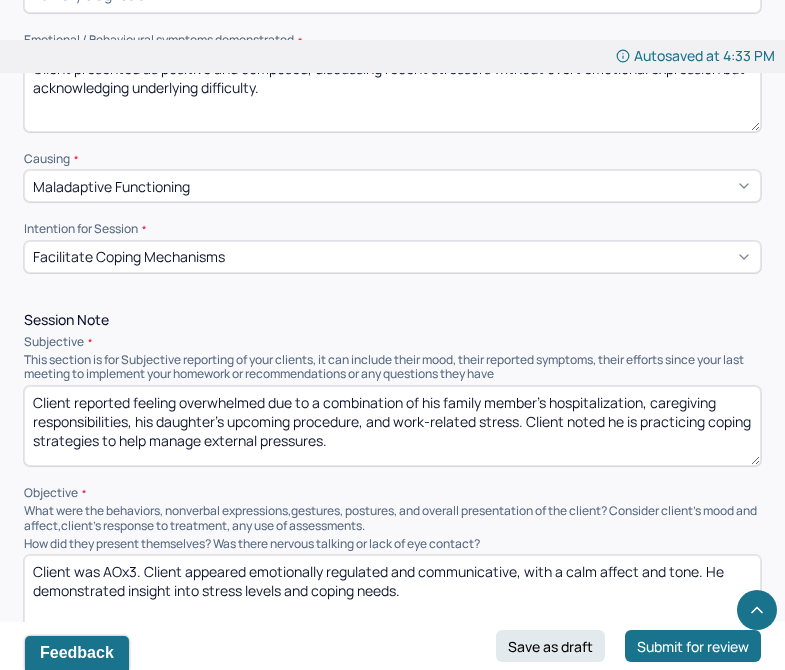 scroll, scrollTop: 924, scrollLeft: 0, axis: vertical 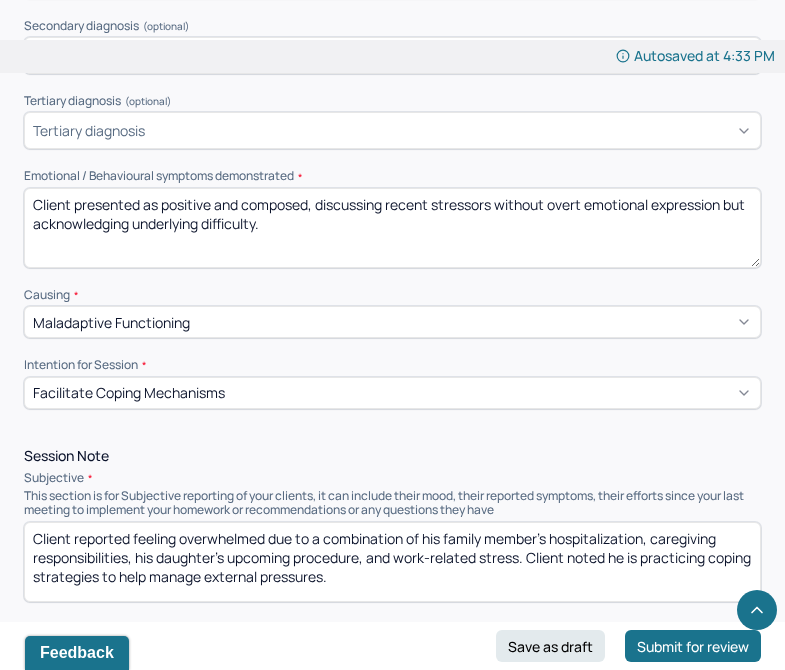 drag, startPoint x: 377, startPoint y: 246, endPoint x: 0, endPoint y: -82, distance: 499.71292 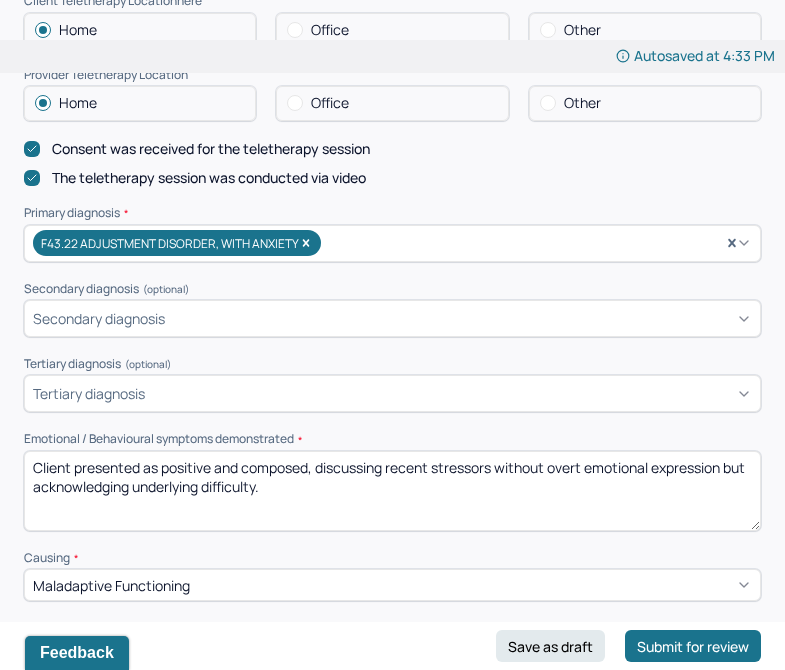 paste on "appeared positive and composed, acknowledging recent stressors without showing much visible emotion" 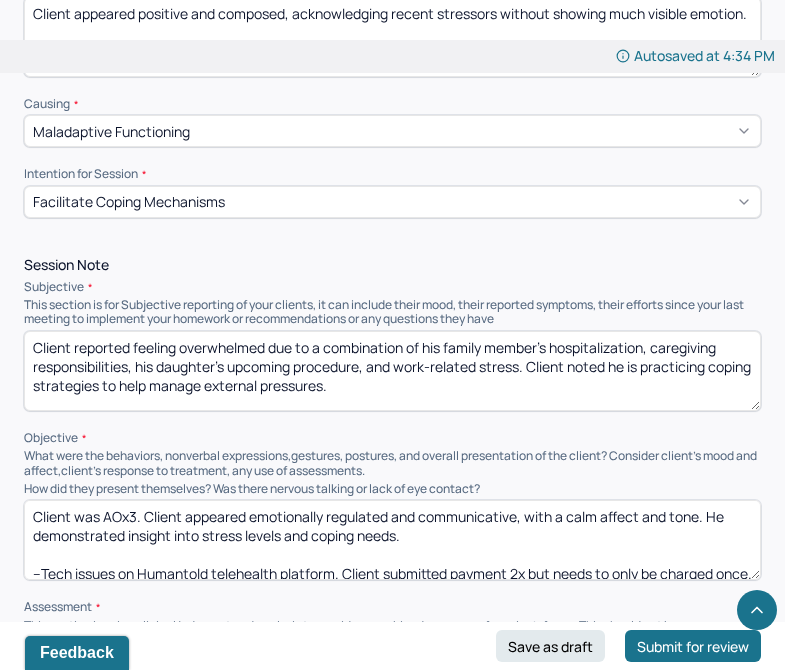 scroll, scrollTop: 980, scrollLeft: 0, axis: vertical 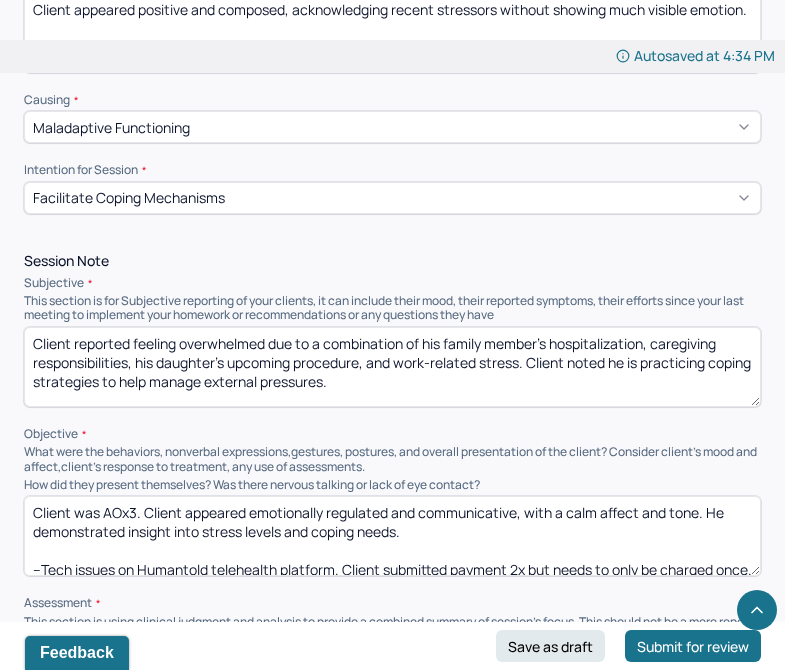 type on "Client appeared positive and composed, acknowledging recent stressors without showing much visible emotion." 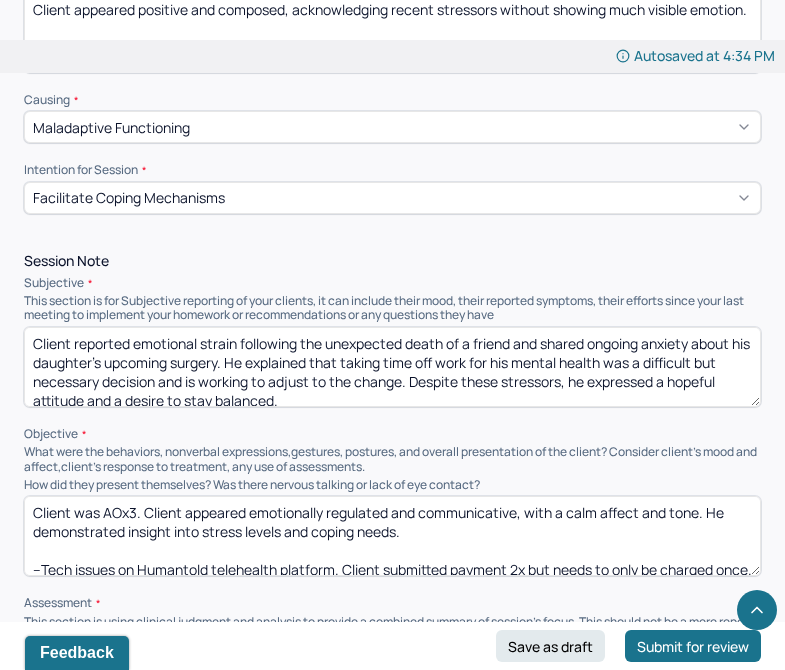 scroll, scrollTop: 4, scrollLeft: 0, axis: vertical 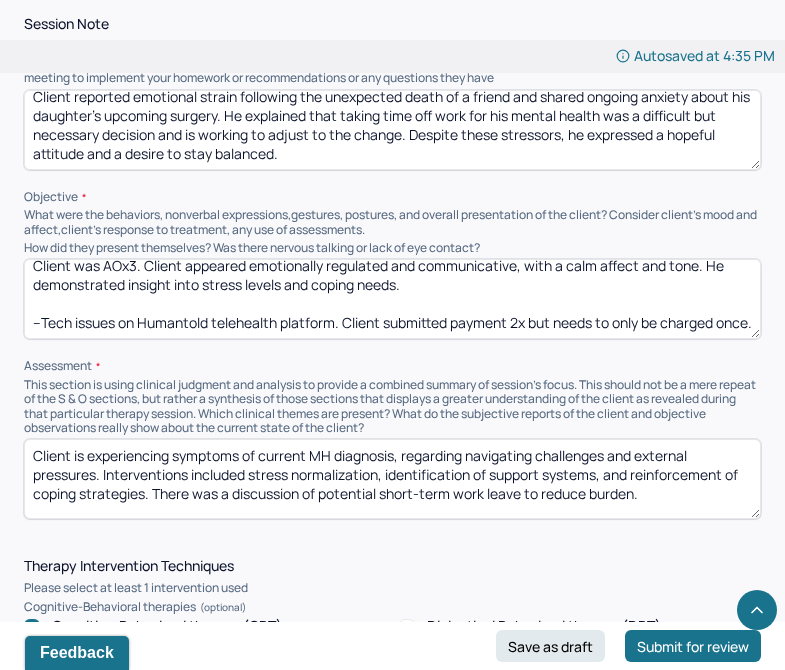 type on "Client reported emotional strain following the unexpected death of a friend and shared ongoing anxiety about his daughter’s upcoming surgery. He explained that taking time off work for his mental health was a difficult but necessary decision and is working to adjust to the change. Despite these stressors, he expressed a hopeful attitude and a desire to stay balanced." 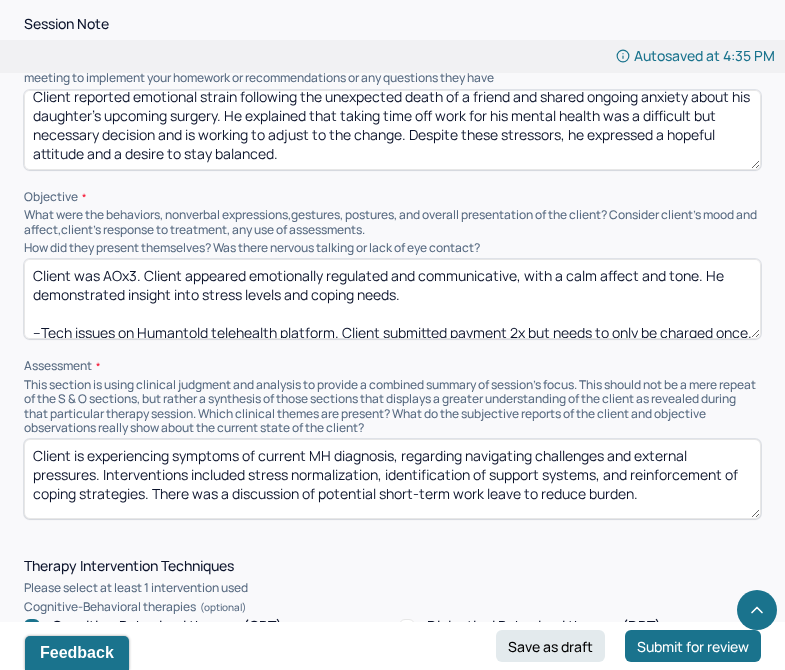 scroll, scrollTop: 29, scrollLeft: 0, axis: vertical 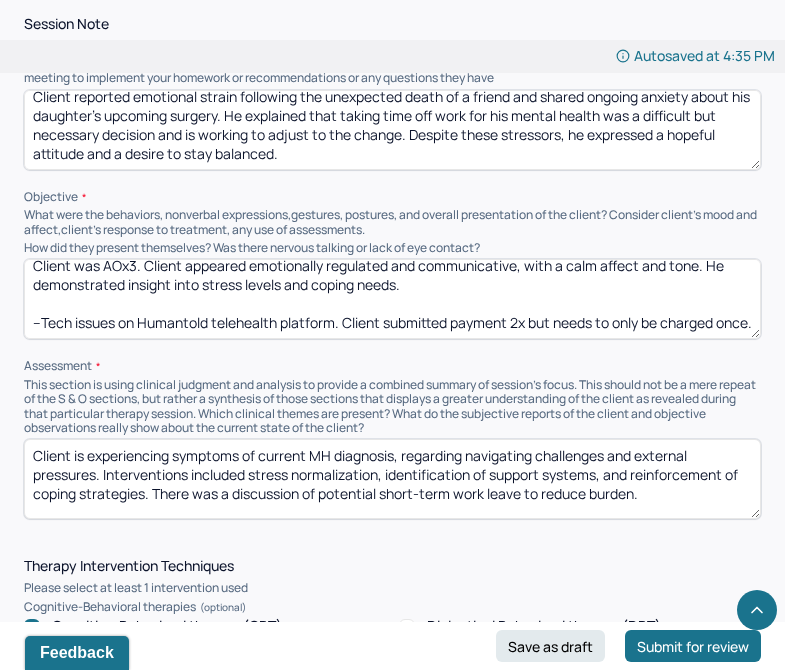drag, startPoint x: 387, startPoint y: 329, endPoint x: 10, endPoint y: 302, distance: 377.9656 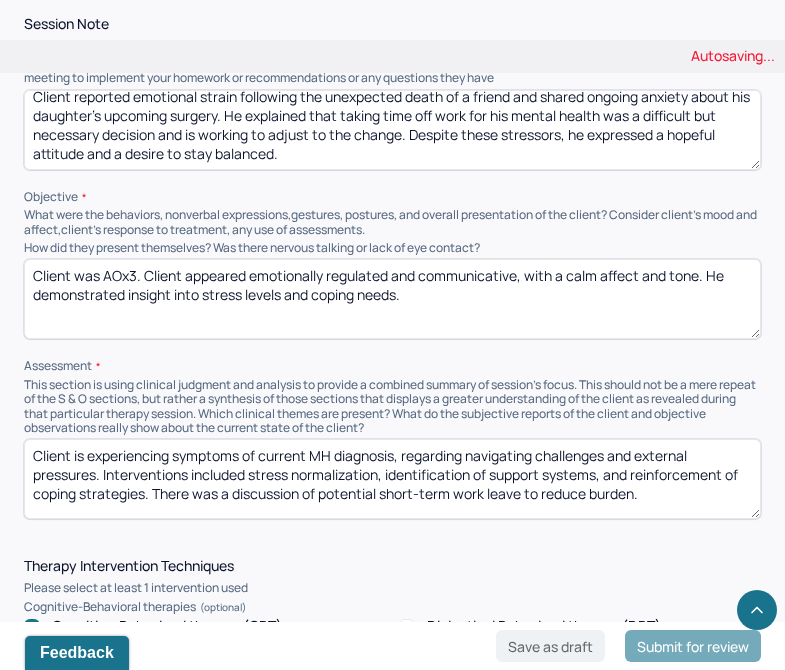 scroll, scrollTop: 0, scrollLeft: 0, axis: both 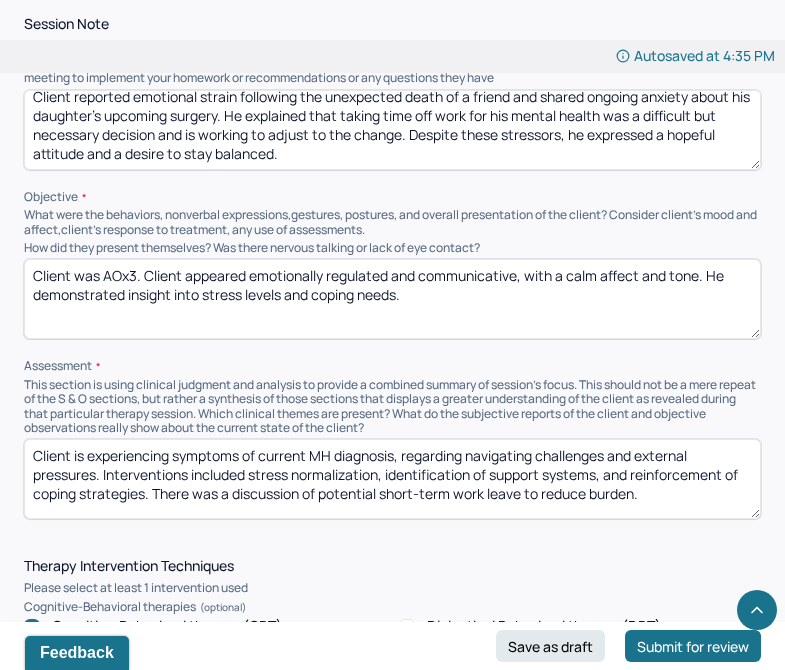 drag, startPoint x: 461, startPoint y: 308, endPoint x: 139, endPoint y: 281, distance: 323.13 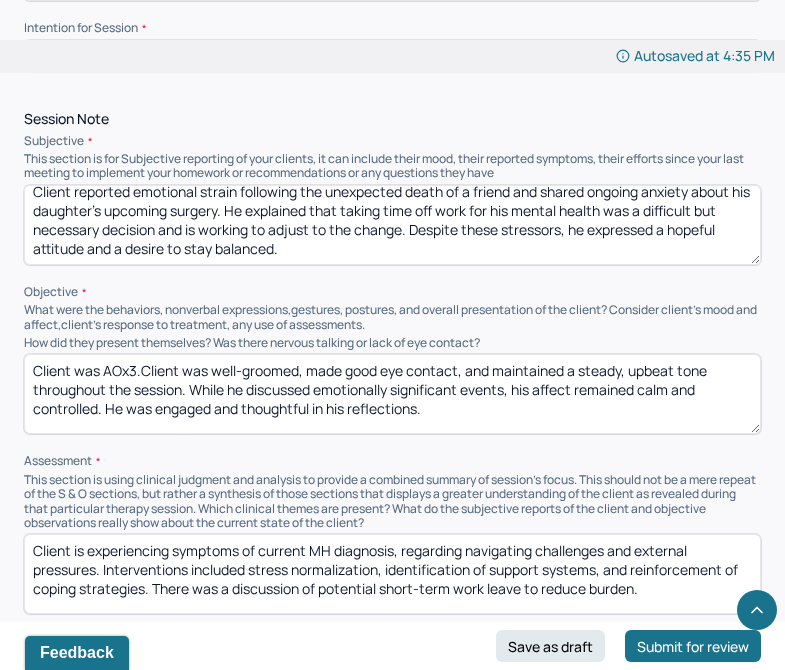 scroll, scrollTop: 1107, scrollLeft: 0, axis: vertical 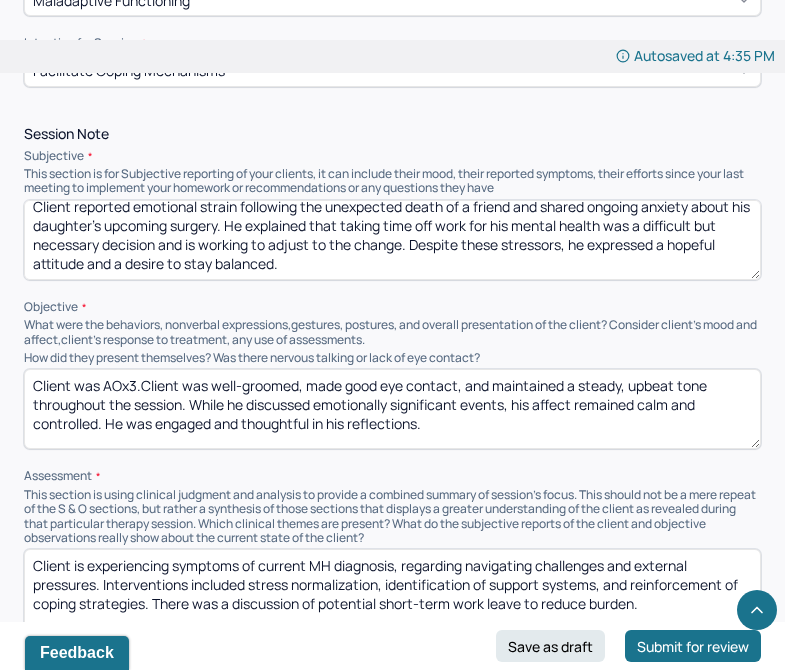 click on "Client was AOx3.Client was well-groomed, made good eye contact, and maintained a steady, upbeat tone throughout the session. While he discussed emotionally significant events, his affect remained calm and controlled. He was engaged and thoughtful in his reflections." at bounding box center [392, 409] 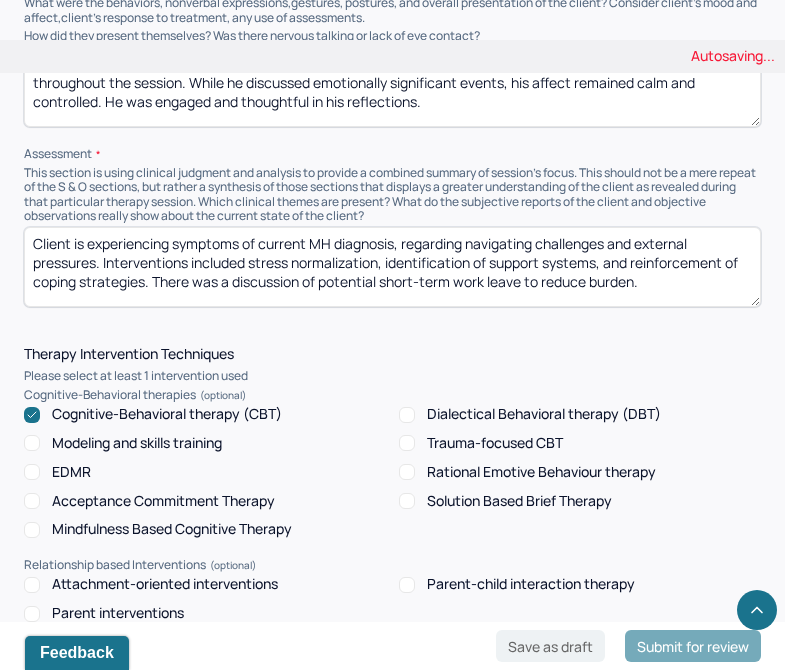 scroll, scrollTop: 1442, scrollLeft: 0, axis: vertical 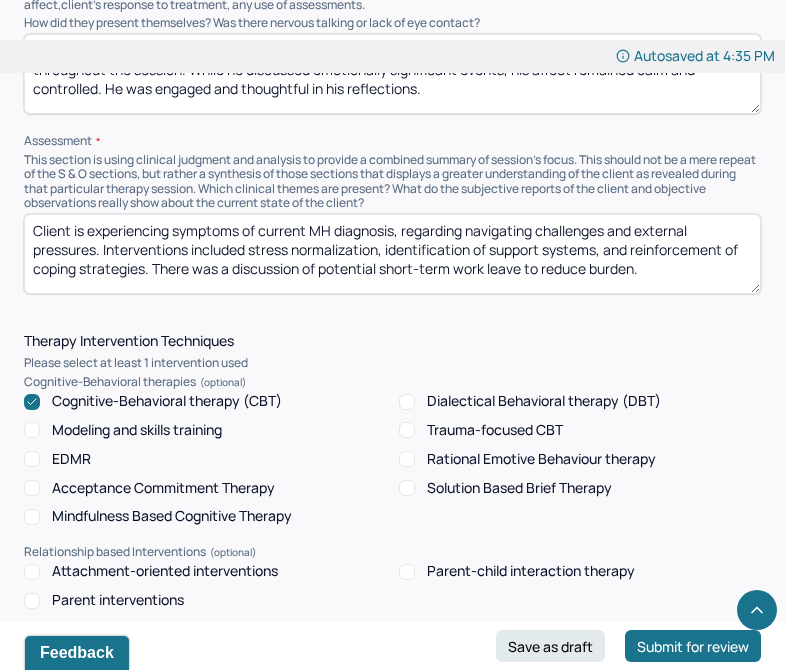 type on "Client was AOx3. Client was well-groomed, made good eye contact, and maintained a steady, upbeat tone throughout the session. While he discussed emotionally significant events, his affect remained calm and controlled. He was engaged and thoughtful in his reflections." 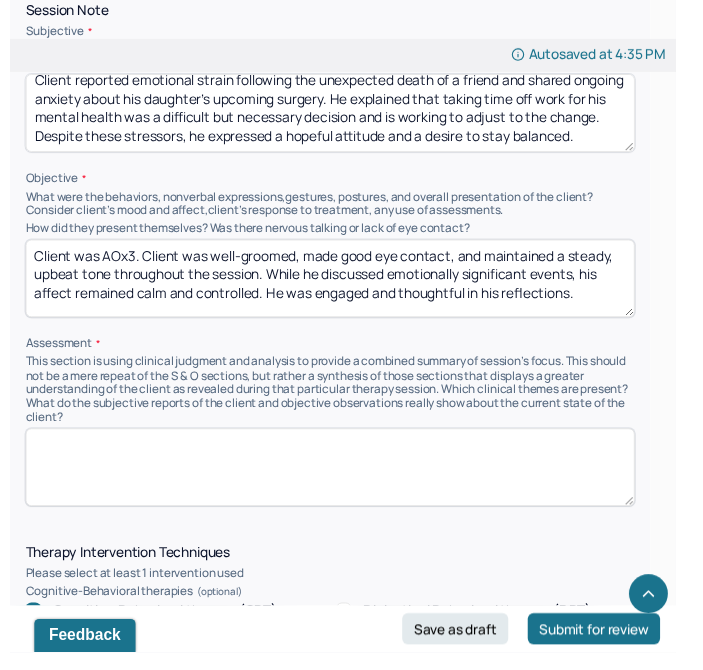 scroll, scrollTop: 1442, scrollLeft: 0, axis: vertical 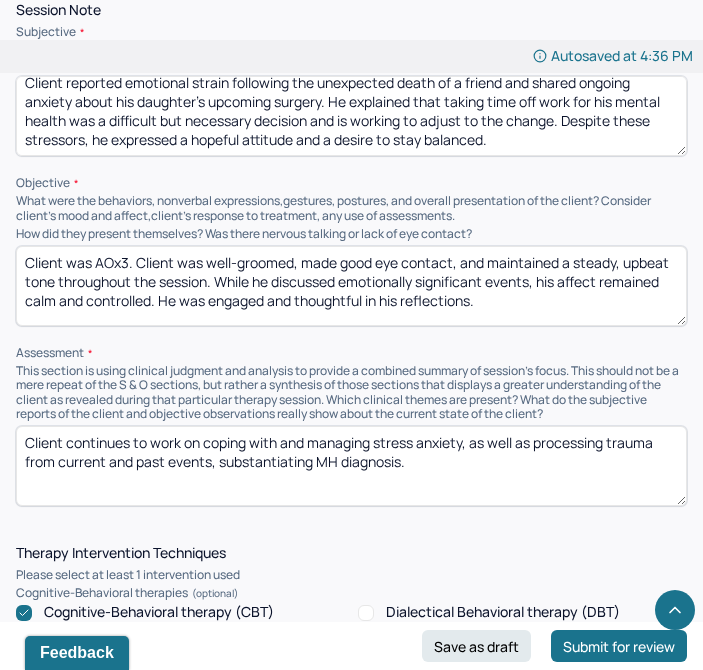 paste on "His decision to step away from work shows increasing self-awareness and a willingness to prioritize mental health needs. Interventions included supportive discussion, psychoeducation on grief and anxiety, and encouragement to continue using self-care strategies as he navigates this period of adjustment." 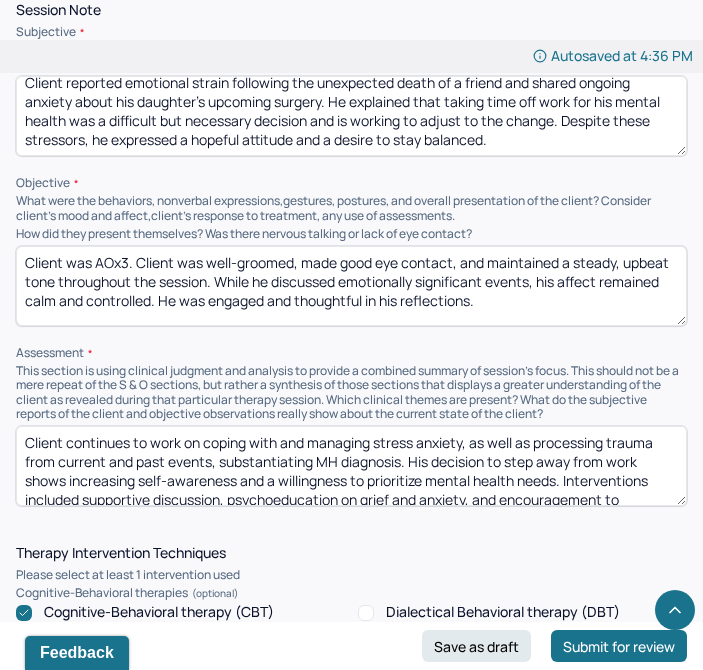 scroll, scrollTop: 23, scrollLeft: 0, axis: vertical 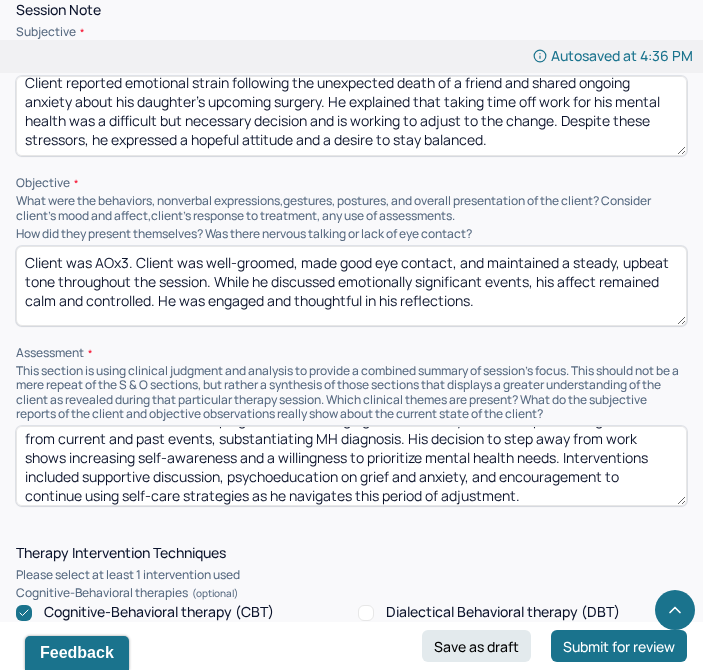 click on "Client continues to work on coping with and managing stress anxiety, as well as processing trauma from current and past events, substantiating MH diagnosis. His decision to step away from work shows increasing self-awareness and a willingness to prioritize mental health needs. Interventions included supportive discussion, psychoeducation on grief and anxiety, and encouragement to continue using self-care strategies as he navigates this period of adjustment." at bounding box center [351, 466] 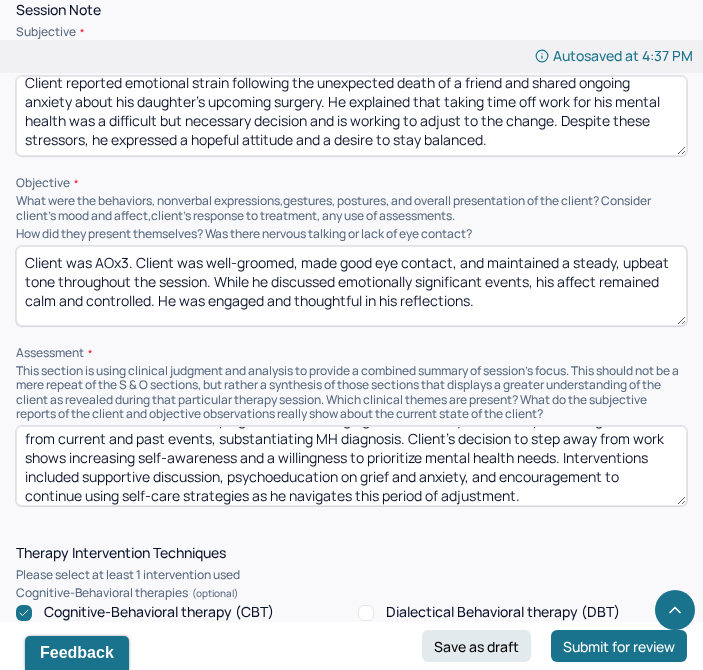 scroll, scrollTop: 29, scrollLeft: 0, axis: vertical 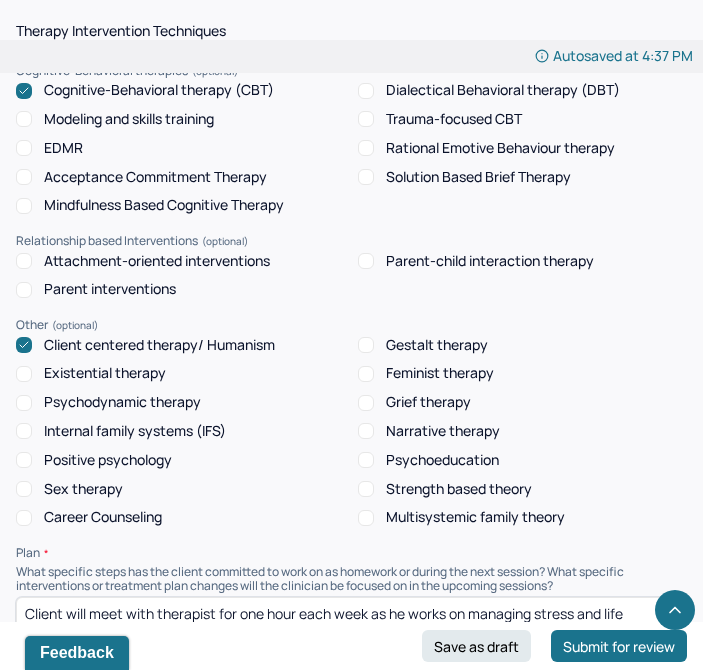 type on "Client continues to work on coping with and managing stress anxiety, as well as processing trauma from current and past events, substantiating MH diagnosis. Client's decision to step away from work shows increasing self-awareness and a willingness to prioritize mental health needs. Interventions included supportive discussion, psychoeducation on grief and anxiety, and encouragement to continue using self-care strategies as he navigates this period of adjustment." 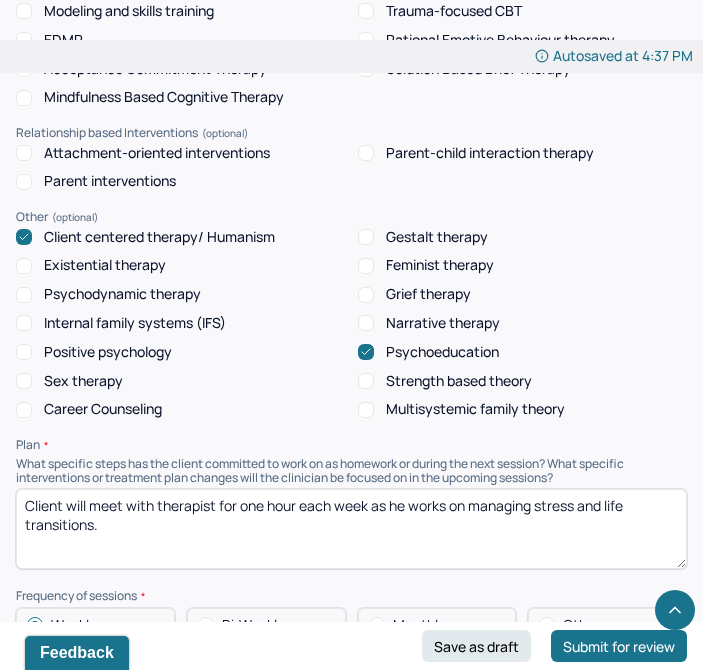 scroll, scrollTop: 2091, scrollLeft: 0, axis: vertical 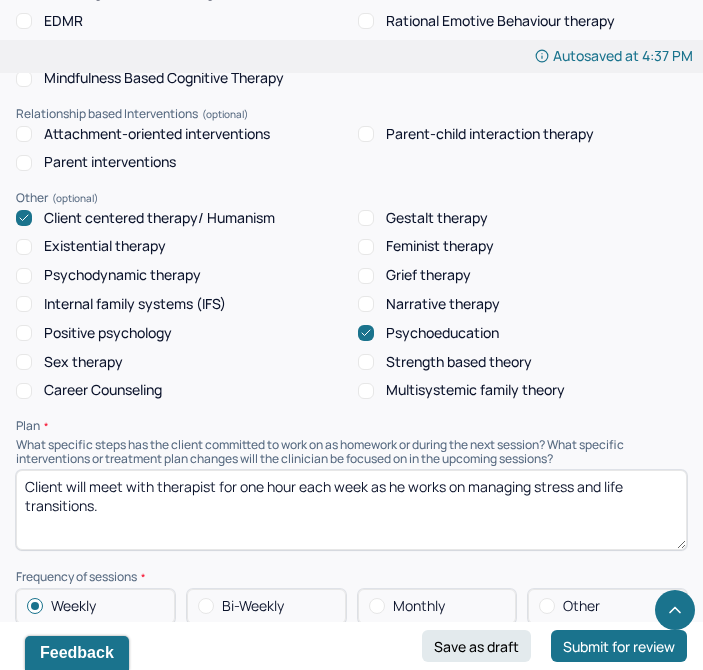 drag, startPoint x: 176, startPoint y: 516, endPoint x: 0, endPoint y: 411, distance: 204.94145 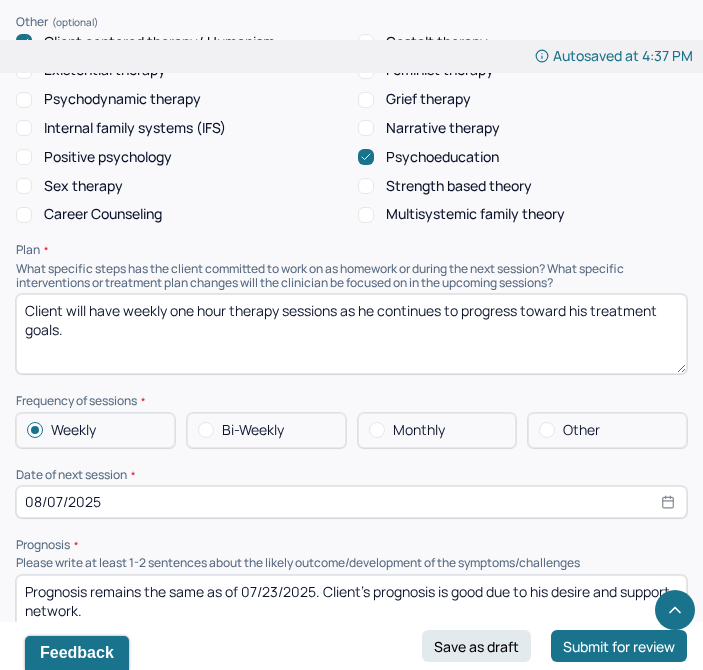 scroll, scrollTop: 2276, scrollLeft: 0, axis: vertical 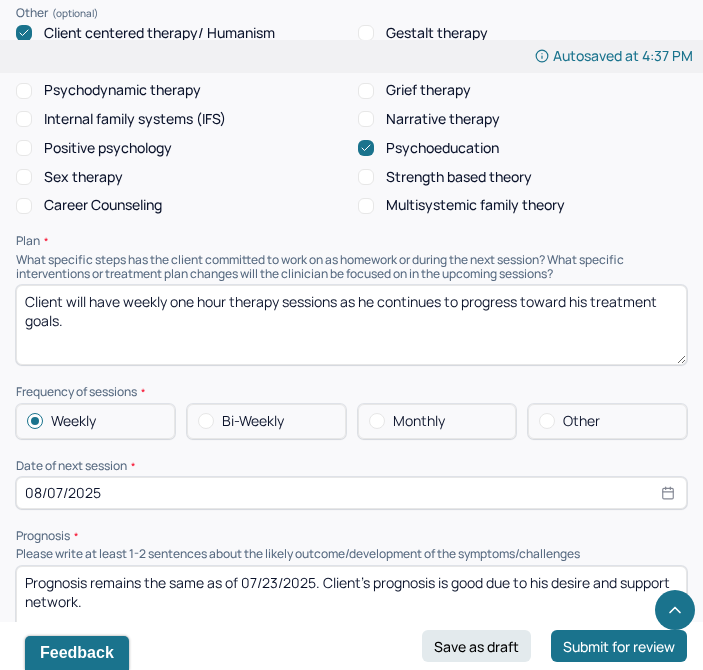 type on "Client will have weekly one hour therapy sessions as he continues to progress toward his treatment goals." 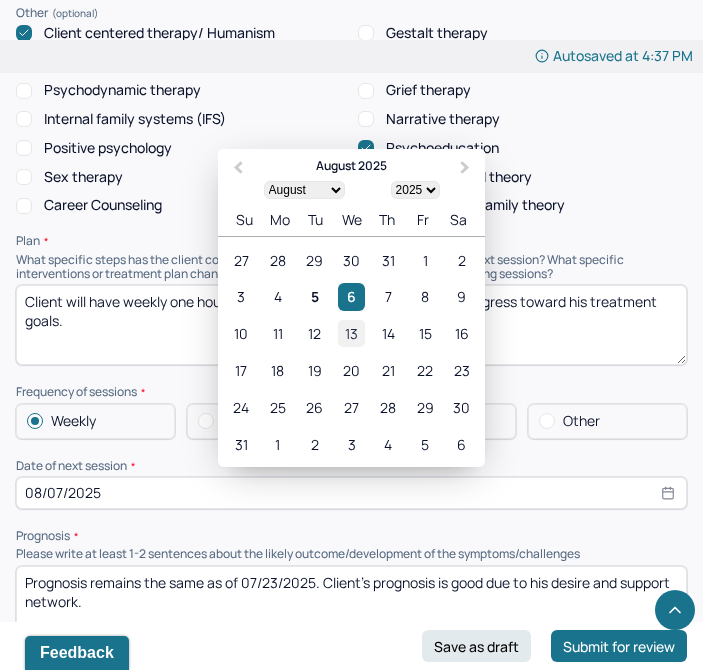 click on "13" at bounding box center (351, 333) 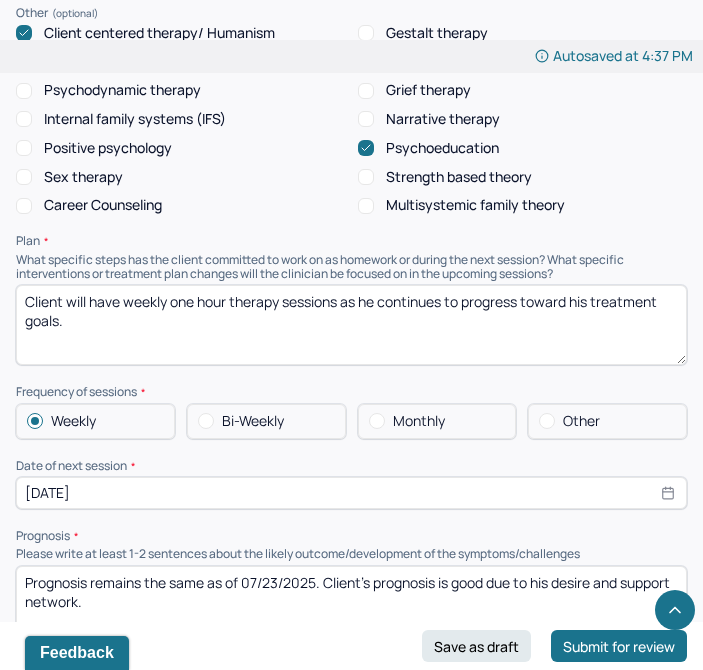click on "Prognosis remains the same as of 07/23/2025. Client's prognosis is good due to his desire and support network." at bounding box center (351, 606) 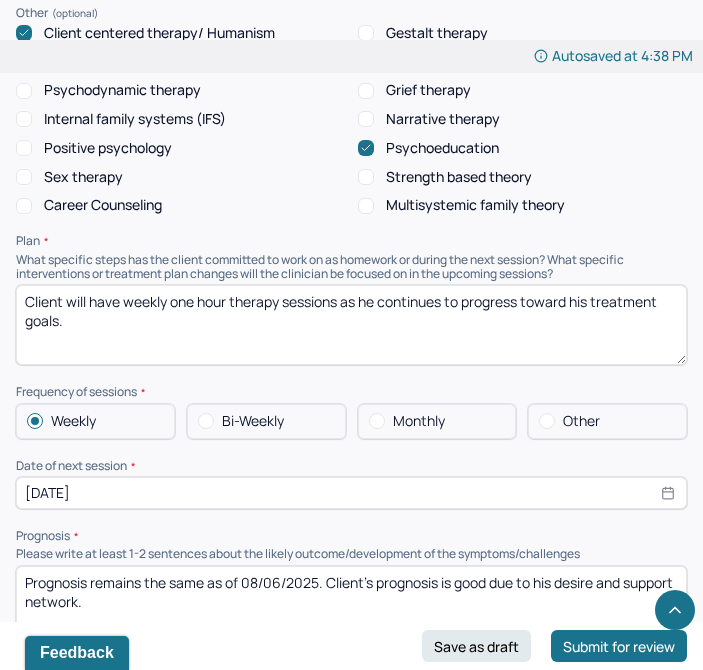 type on "Prognosis remains the same as of 08/06/2025. Client's prognosis is good due to his desire and support network." 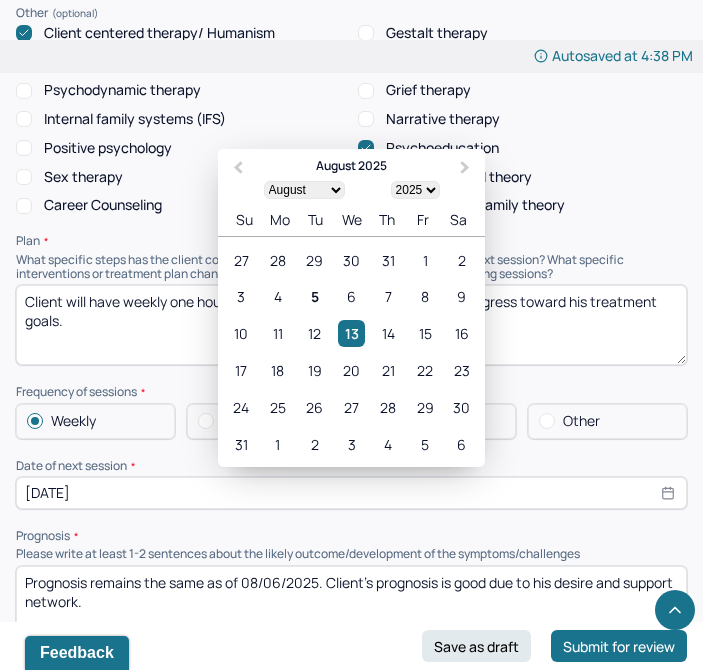 click on "Prognosis remains the same as of 08/06/2025. Client's prognosis is good due to his desire and support network." at bounding box center (351, 606) 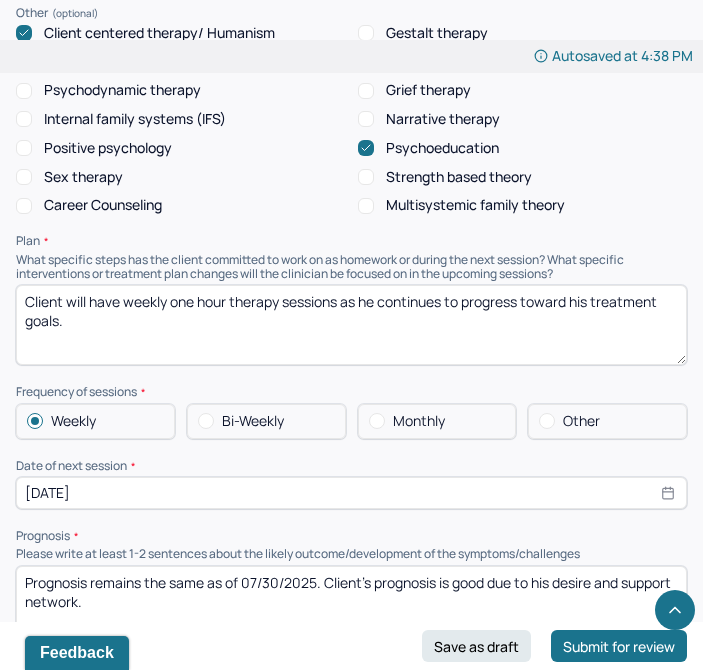 type on "Prognosis remains the same as of 07/30/2025. Client's prognosis is good due to his desire and support network." 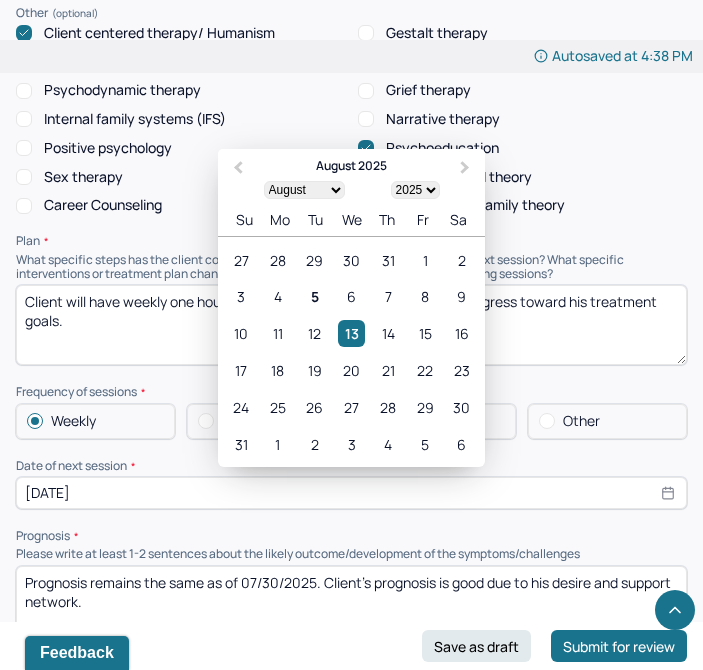 click on "[DATE]" at bounding box center [351, 493] 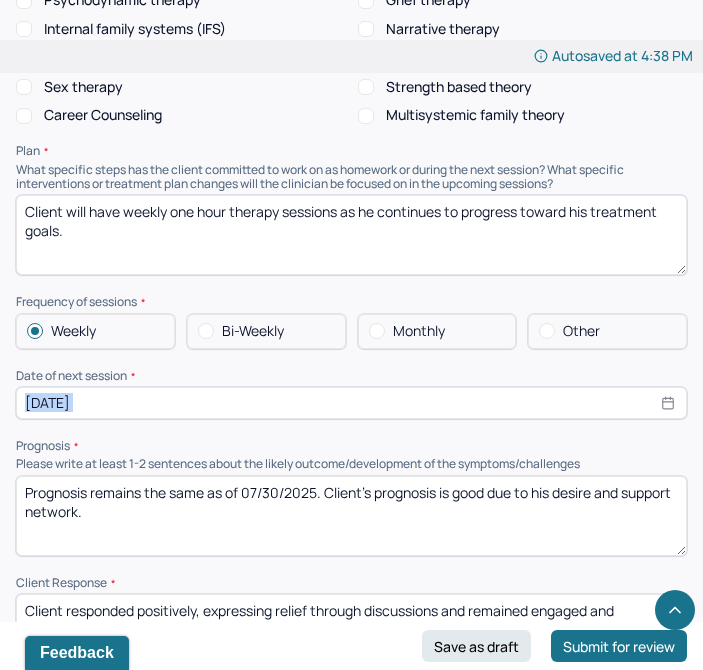 scroll, scrollTop: 2370, scrollLeft: 0, axis: vertical 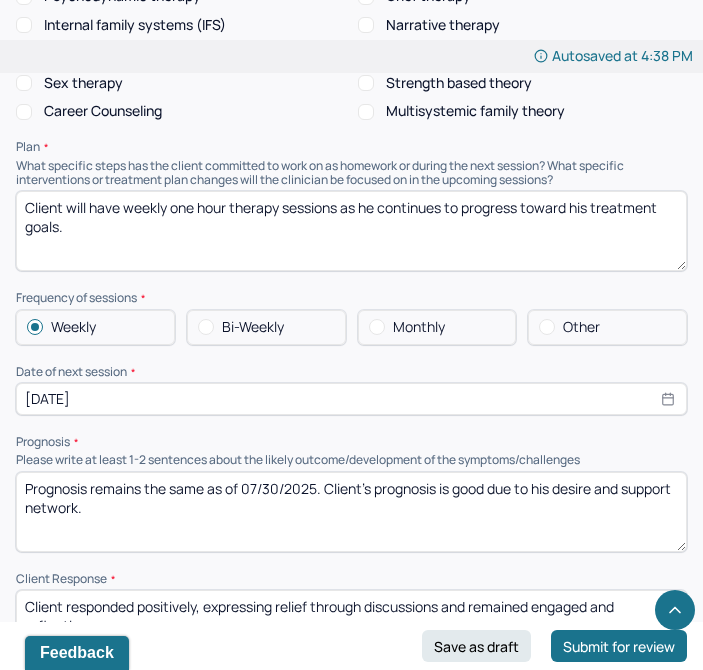 click on "Client will have weekly one hour therapy sessions as he continues to progress toward his treatment goals." at bounding box center (351, 231) 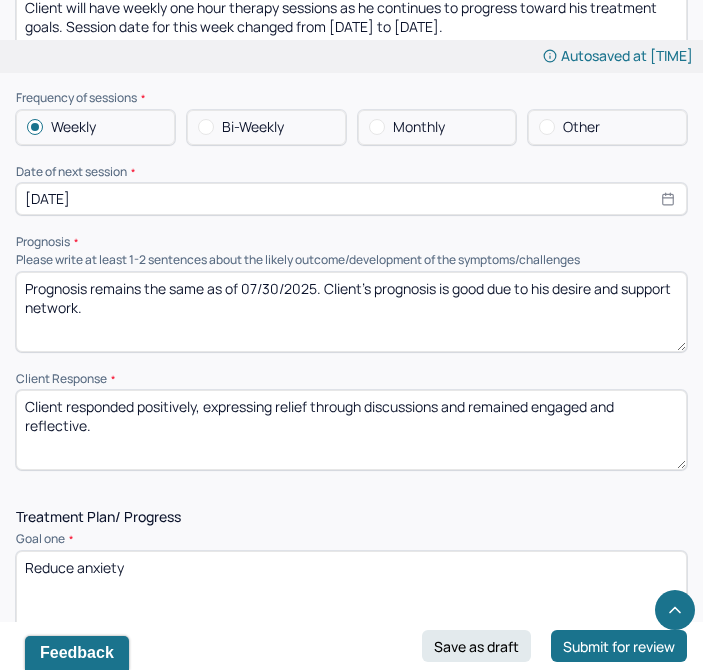 scroll, scrollTop: 2581, scrollLeft: 0, axis: vertical 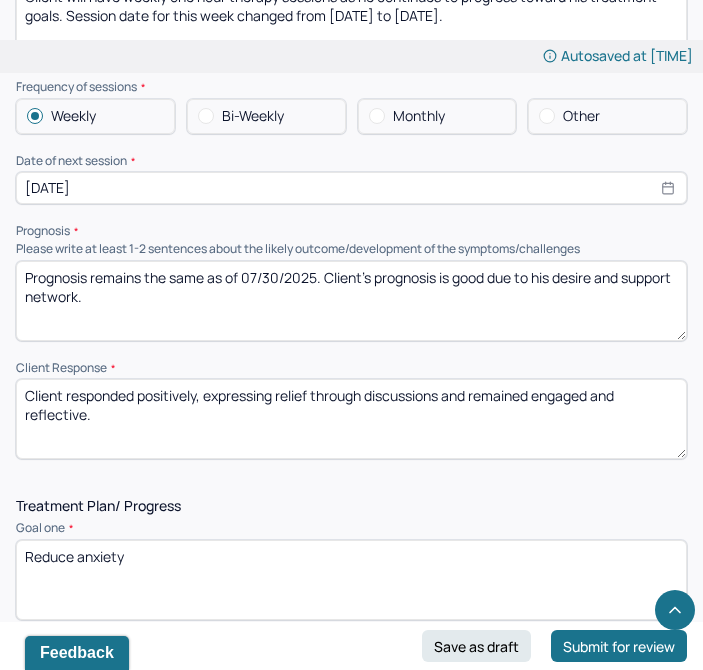 type on "Client will have weekly one hour therapy sessions as he continues to progress toward his treatment goals. Session date for this week changed from [DATE] to [DATE]." 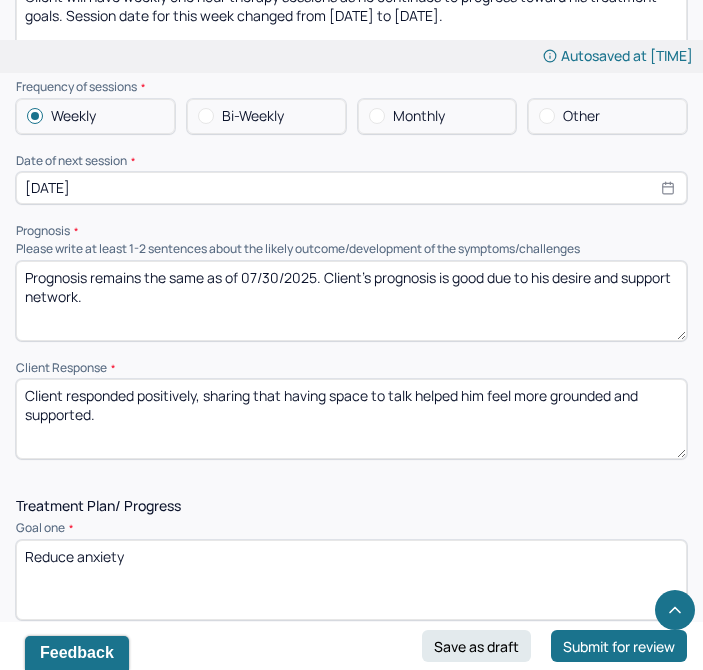 scroll, scrollTop: 0, scrollLeft: 0, axis: both 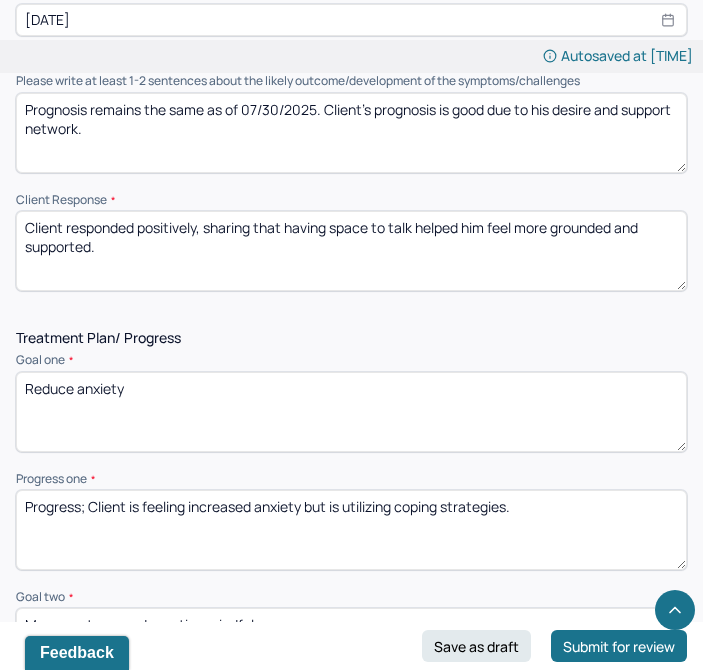 type on "Client responded positively, sharing that having space to talk helped him feel more grounded and supported." 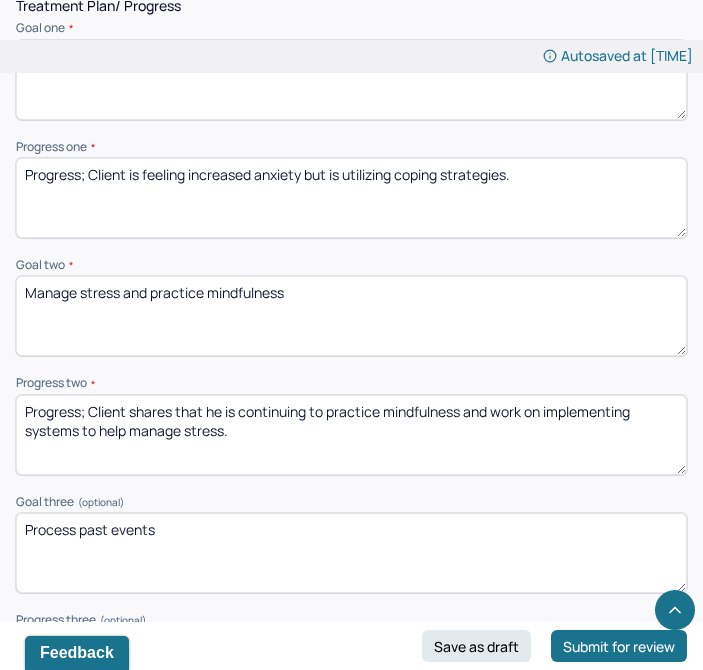 scroll, scrollTop: 3082, scrollLeft: 0, axis: vertical 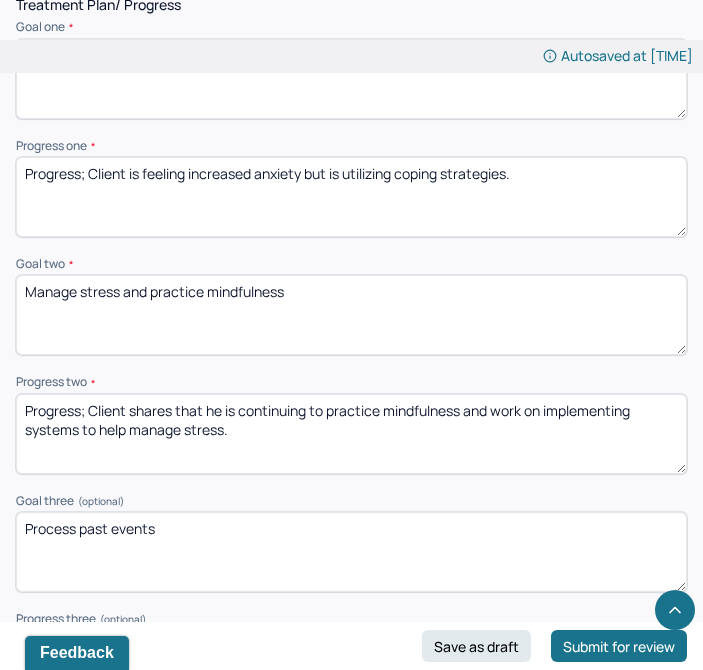 drag, startPoint x: 616, startPoint y: 169, endPoint x: 89, endPoint y: 172, distance: 527.00854 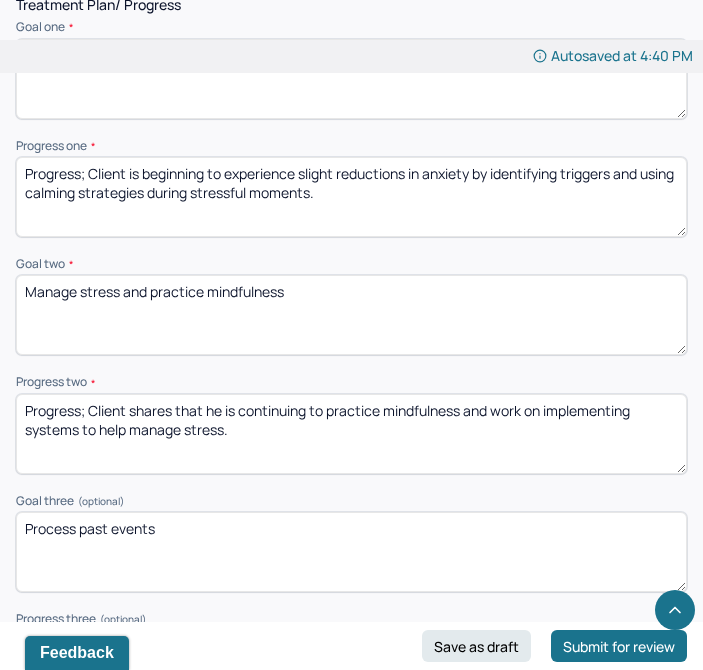 click on "Progress; Client is beginning to experience slight reductions in anxiety by identifying triggers and using calming strategies during stressful moments." at bounding box center (351, 197) 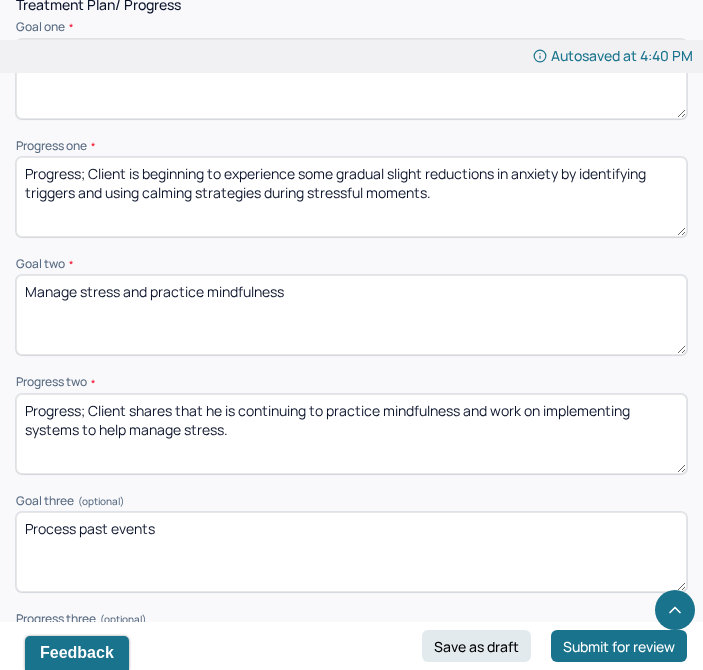 type on "Progress; Client is beginning to experience some gradual slight reductions in anxiety by identifying triggers and using calming strategies during stressful moments." 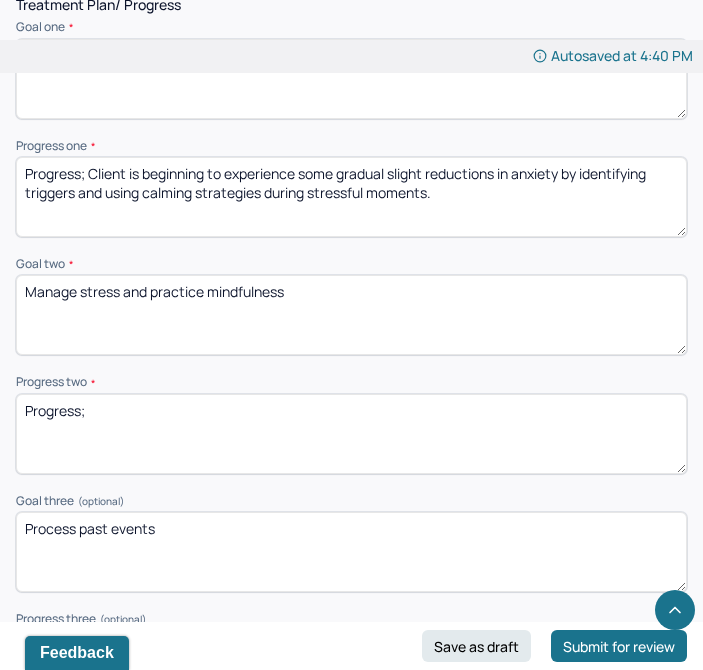 paste on "Client has started integrating mindfulness techniques into his daily routine, which he reports as helpful in managing overall stress levels." 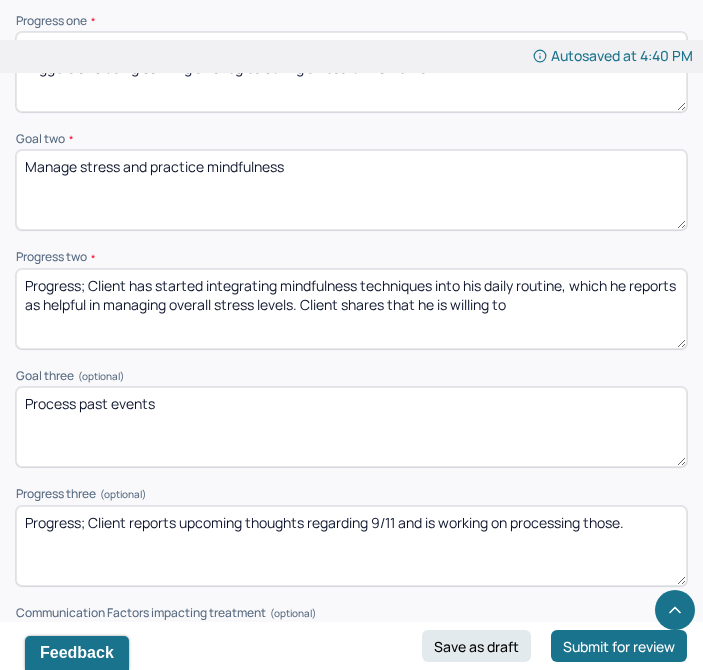 scroll, scrollTop: 3243, scrollLeft: 0, axis: vertical 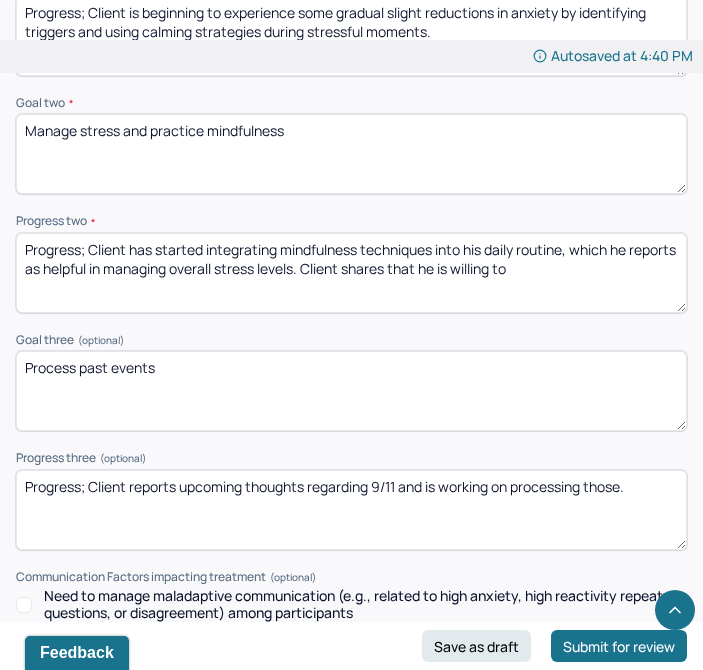 type on "Progress; Client has started integrating mindfulness techniques into his daily routine, which he reports as helpful in managing overall stress levels. Client shares that he is willing to" 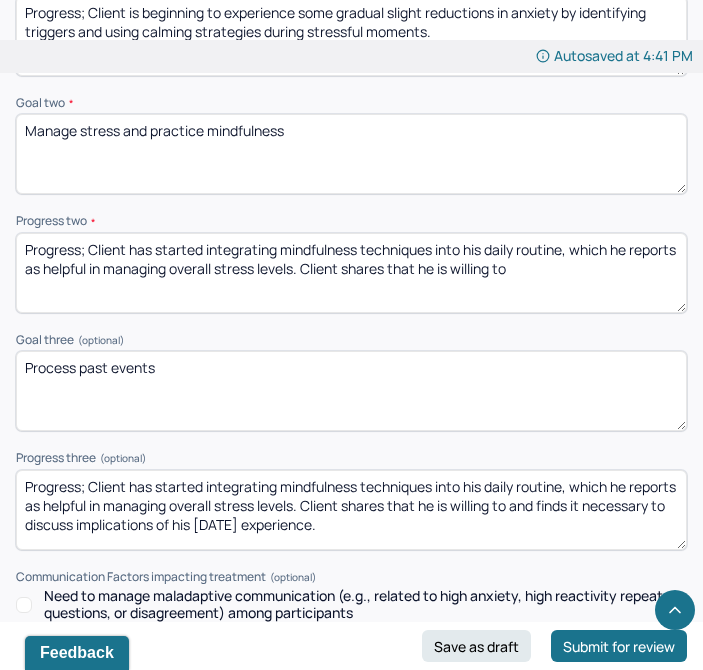 type on "Progress; Client has started integrating mindfulness techniques into his daily routine, which he reports as helpful in managing overall stress levels. Client shares that he is willing to and finds it necessary to discuss implications of his [DATE] experience." 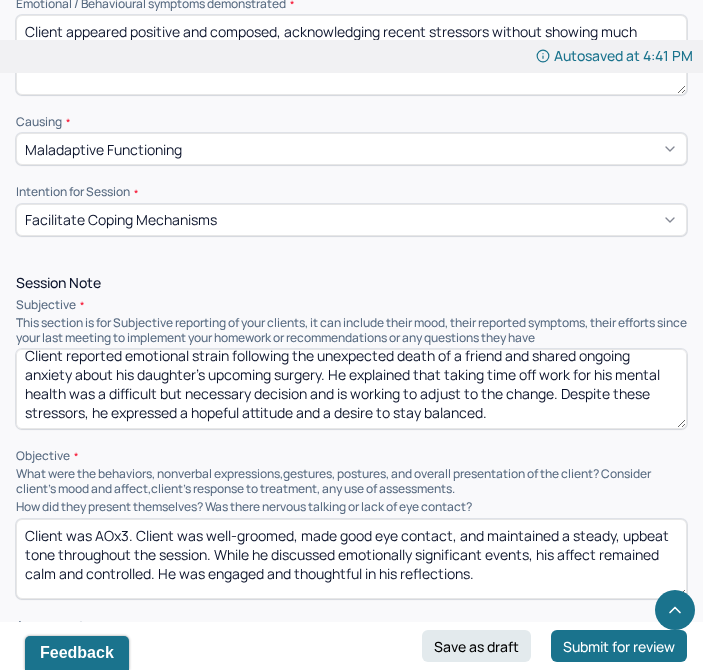 scroll, scrollTop: 1172, scrollLeft: 0, axis: vertical 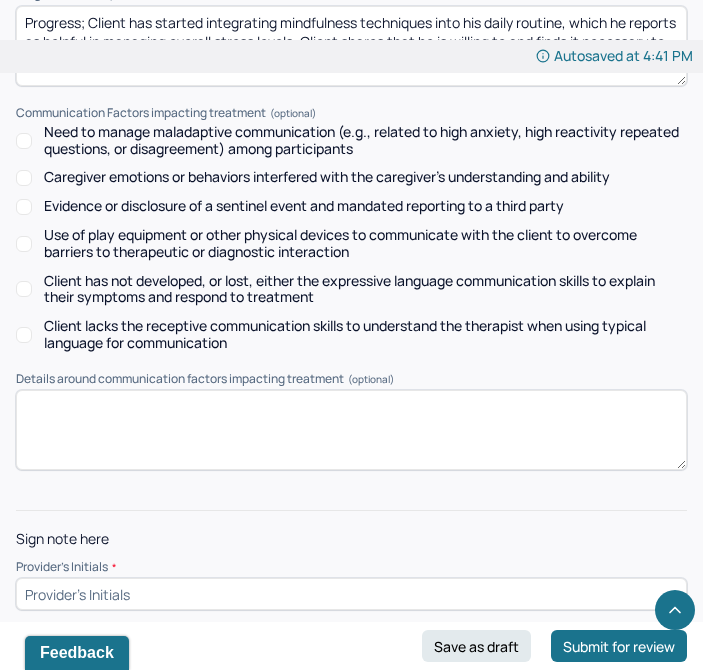 click at bounding box center [351, 594] 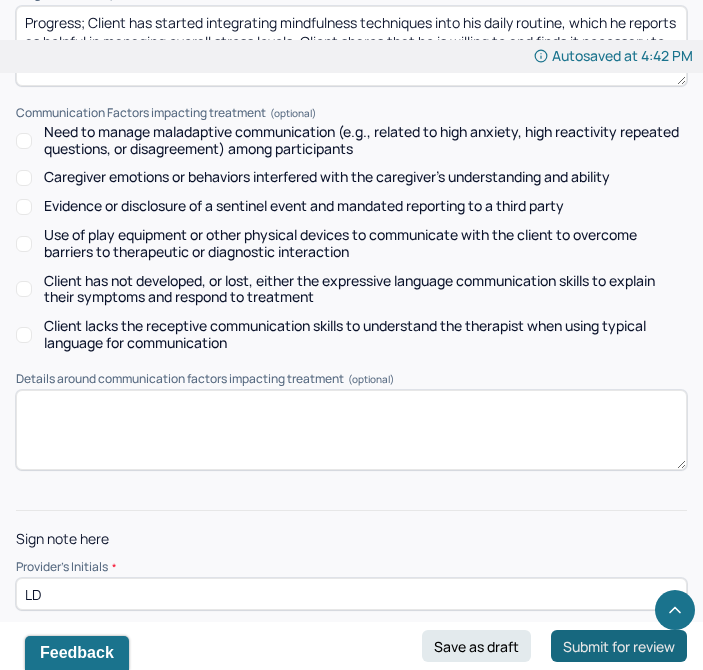 type on "LD" 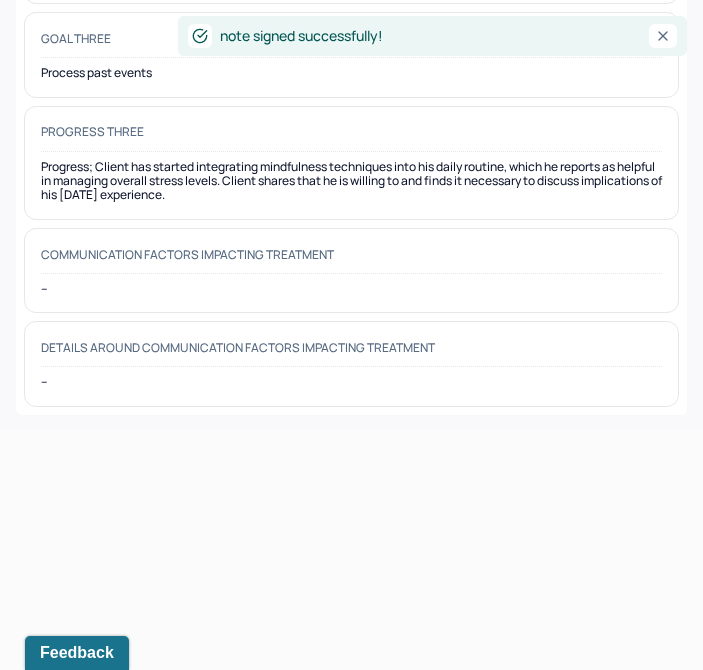 scroll, scrollTop: 0, scrollLeft: 0, axis: both 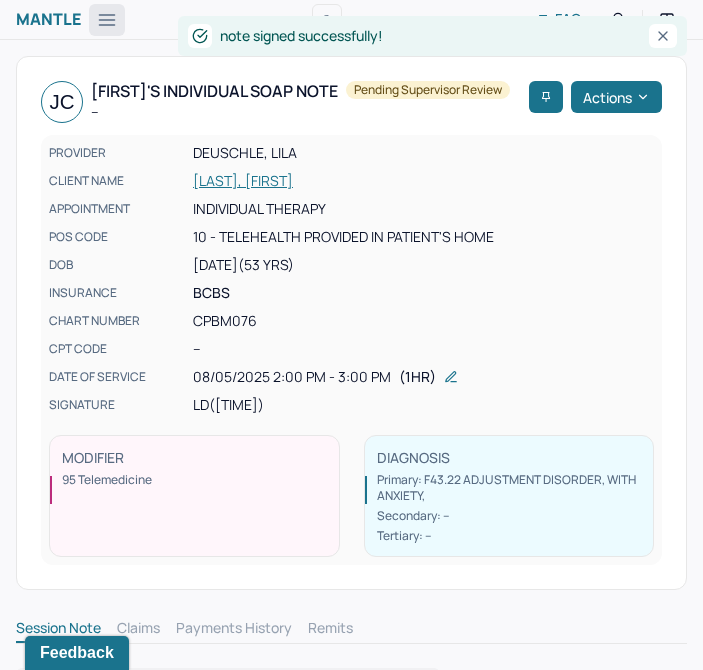click 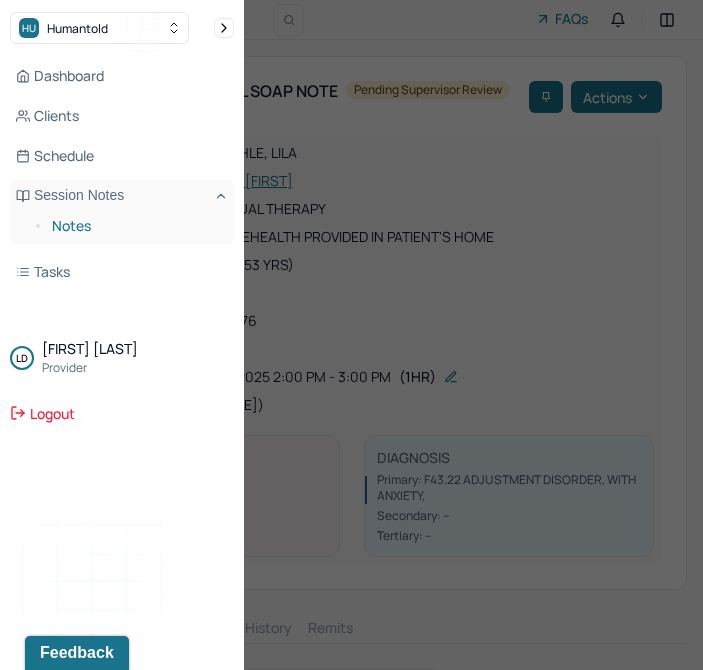 click on "Notes" at bounding box center [135, 226] 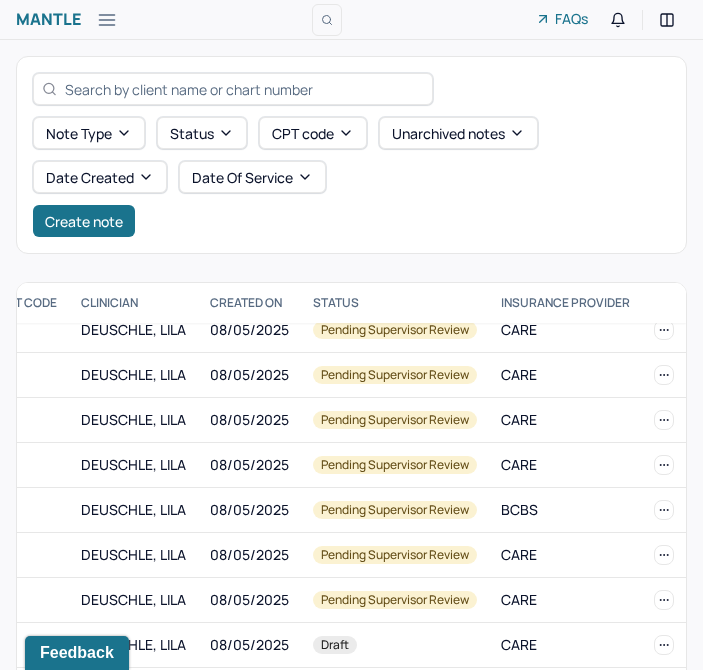 scroll, scrollTop: 421, scrollLeft: 553, axis: both 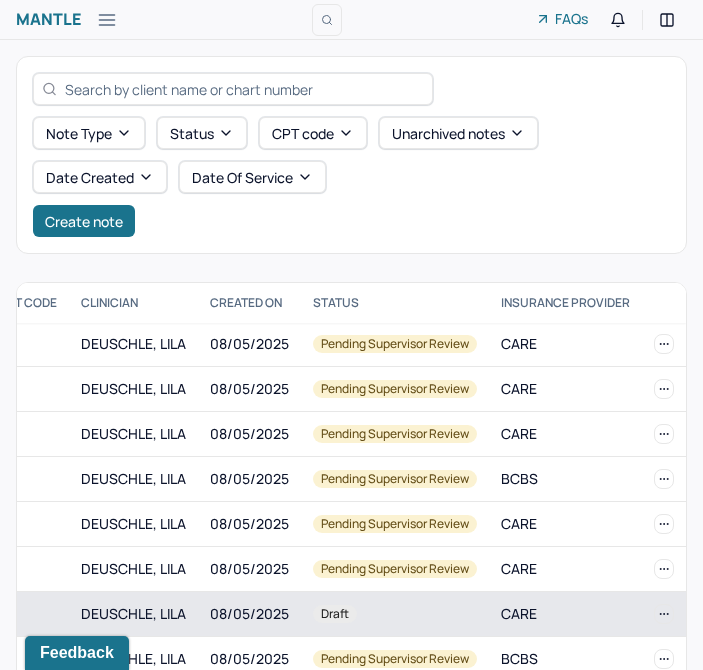 click on "Draft" at bounding box center (395, 614) 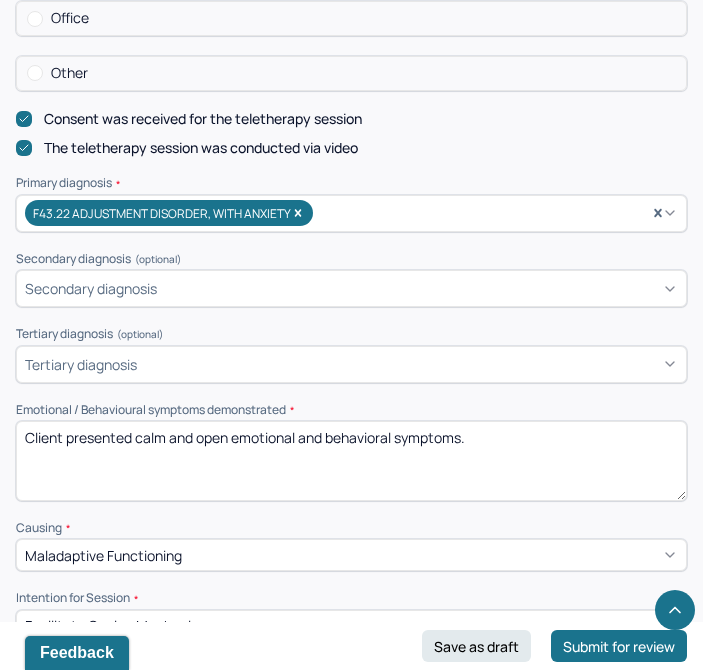 scroll, scrollTop: 775, scrollLeft: 0, axis: vertical 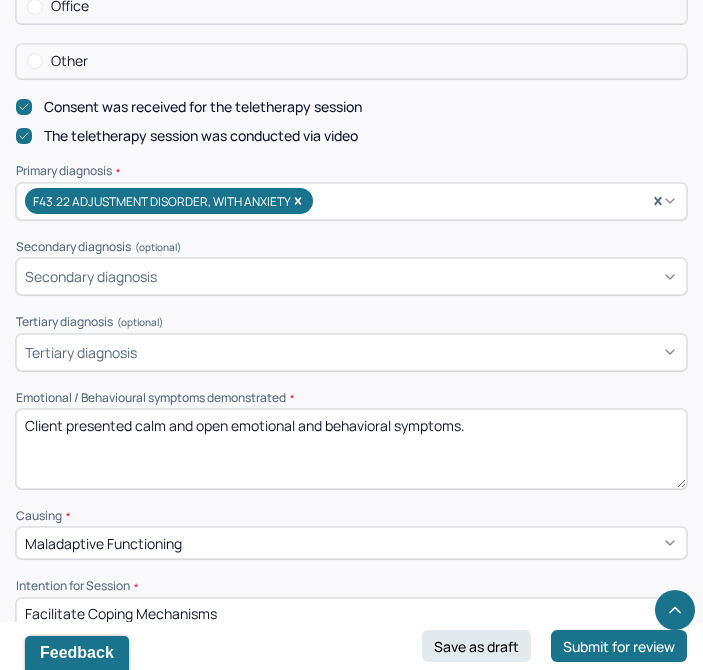 drag, startPoint x: 582, startPoint y: 440, endPoint x: 0, endPoint y: 422, distance: 582.27826 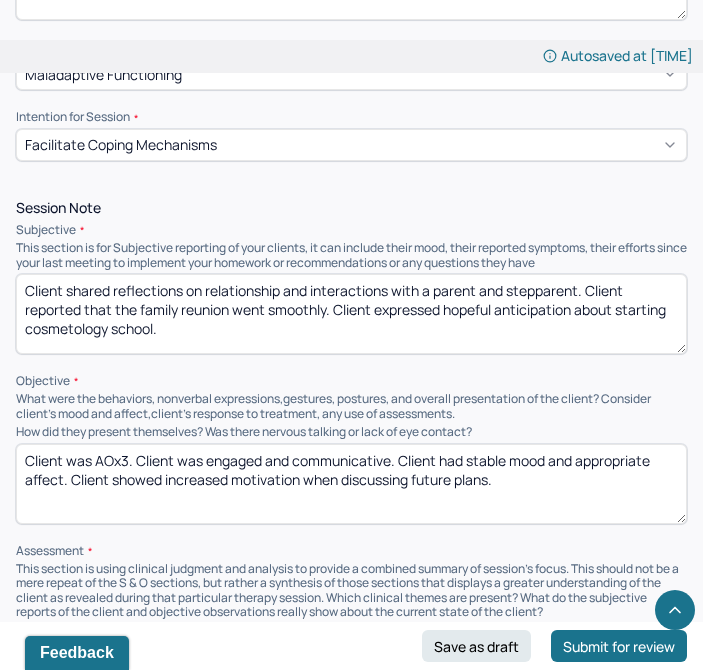 scroll, scrollTop: 1278, scrollLeft: 0, axis: vertical 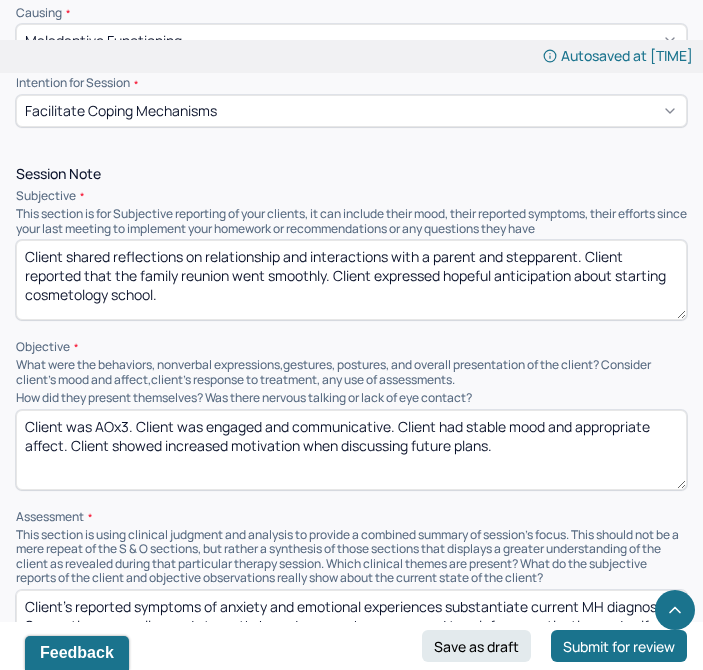 type on "Client presented as emotionally stable and generally well-regulated, though some moments of confusion and frustration were noted." 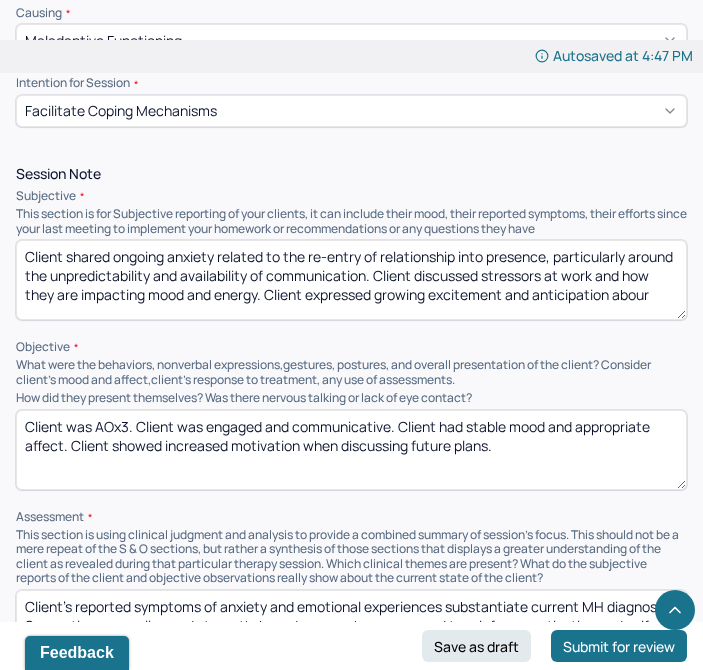 scroll, scrollTop: 4, scrollLeft: 0, axis: vertical 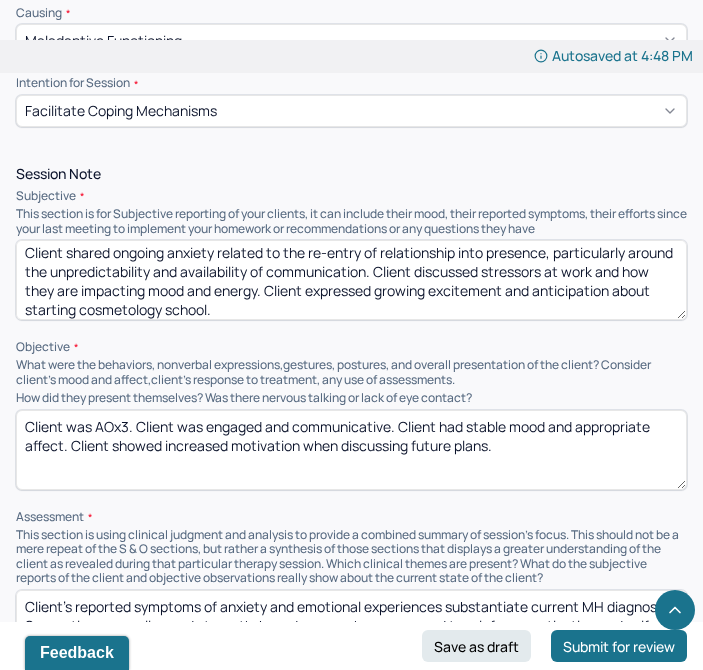 type on "Client shared ongoing anxiety related to the re-entry of relationship into presence, particularly around the unpredictability and availability of communication. Client discussed stressors at work and how they are impacting mood and energy. Client expressed growing excitement and anticipation about starting cosmetology school." 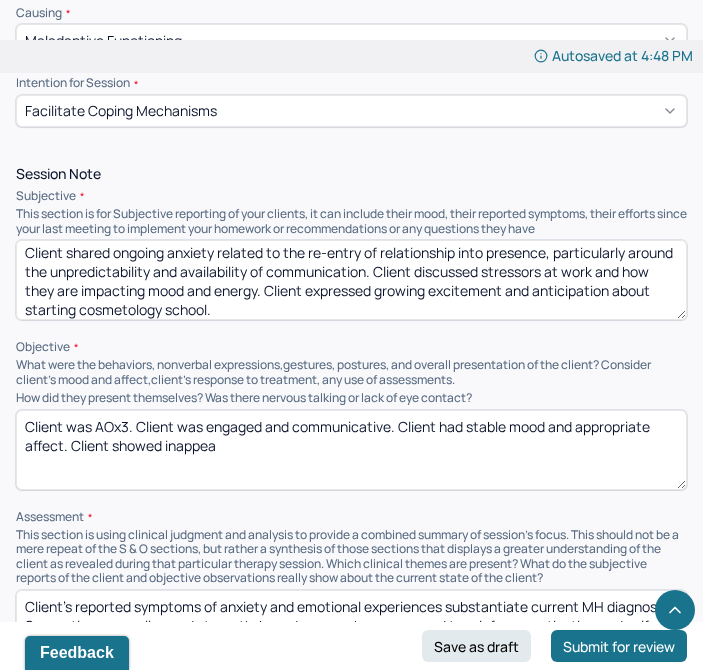 drag, startPoint x: 310, startPoint y: 478, endPoint x: 177, endPoint y: 427, distance: 142.44298 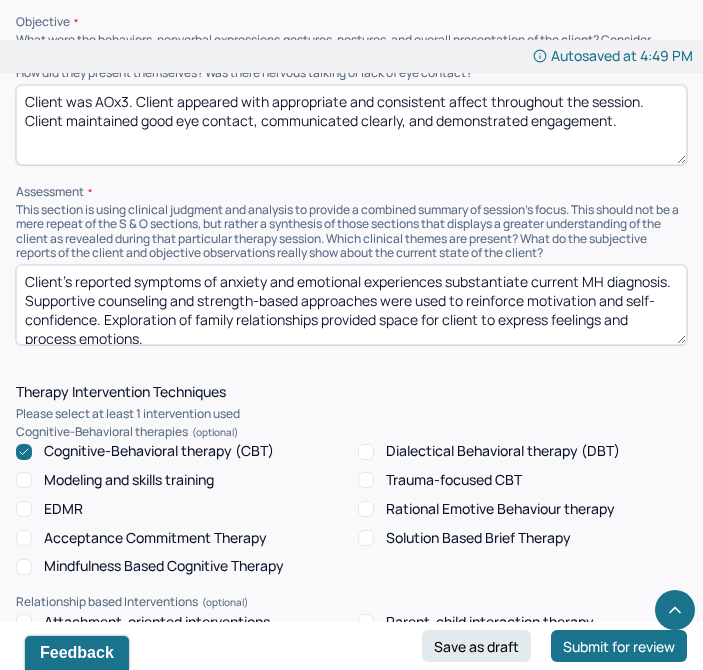 scroll, scrollTop: 1599, scrollLeft: 0, axis: vertical 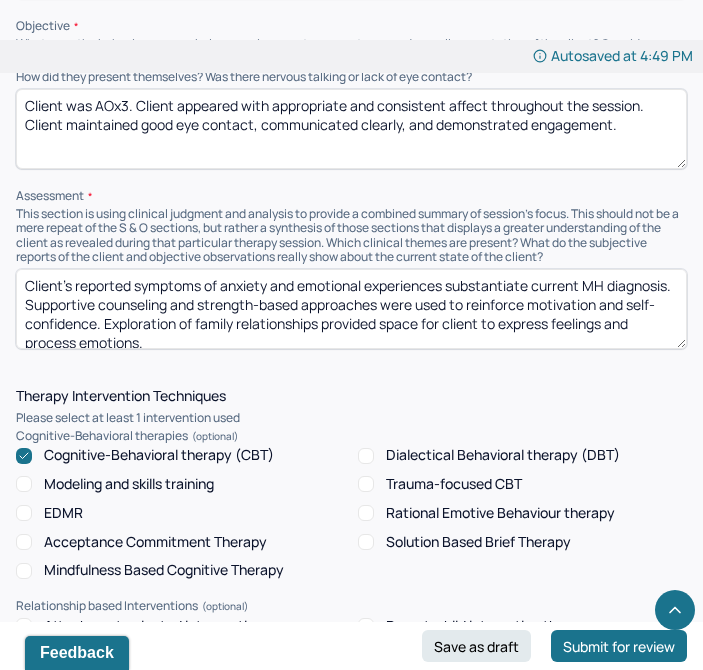 type on "Client was AOx3. Client appeared with appropriate and consistent affect throughout the session. Client maintained good eye contact, communicated clearly, and demonstrated engagement." 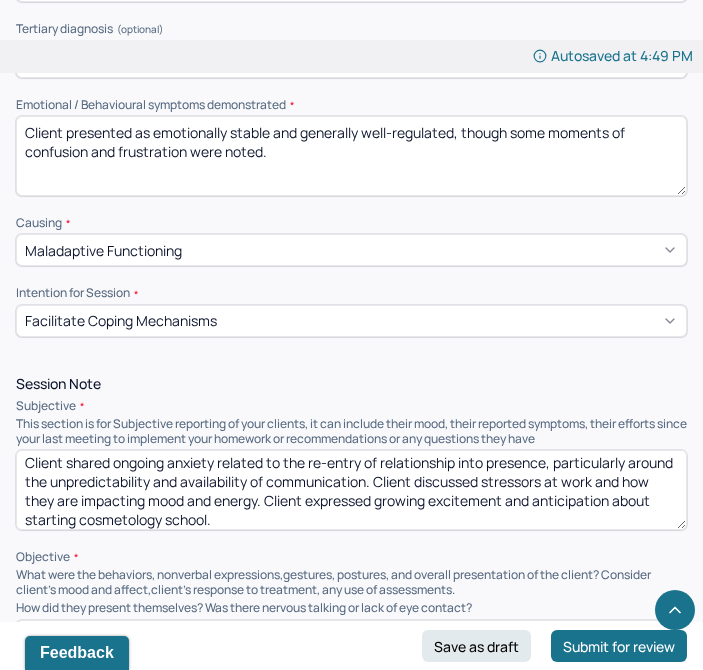 scroll, scrollTop: 1072, scrollLeft: 0, axis: vertical 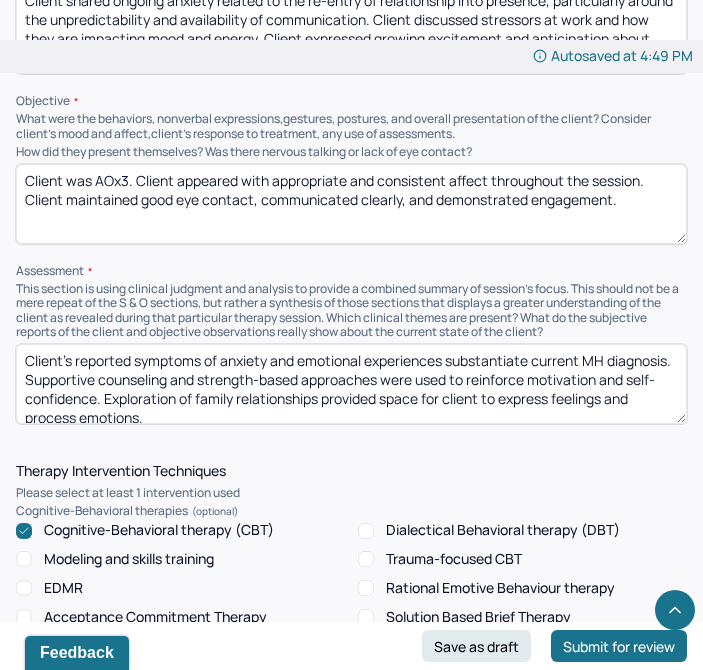 drag, startPoint x: 302, startPoint y: 415, endPoint x: 0, endPoint y: 324, distance: 315.4124 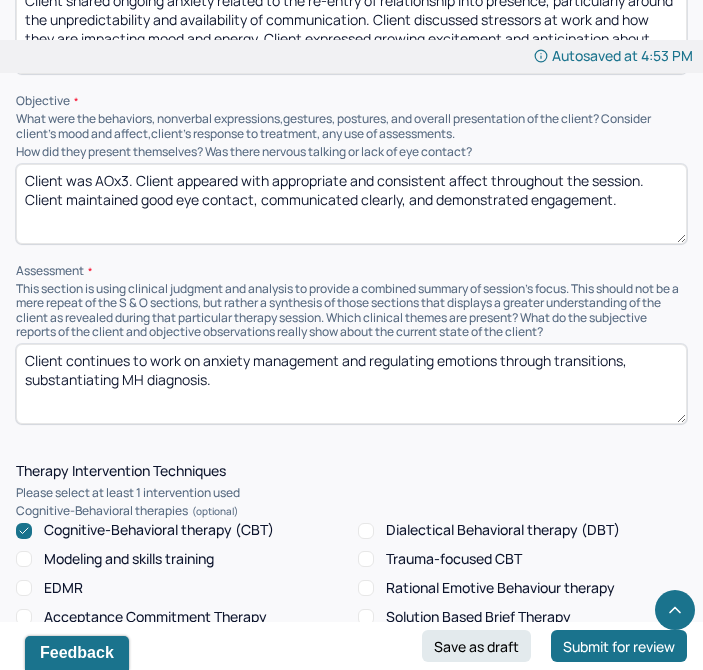 paste on "Interventions in session included psychoeducation on emotion regulation, mindfulness techniques, and role-play to help prepare for assertive communication; client responded well and showed progress in self-awareness and emotional processing." 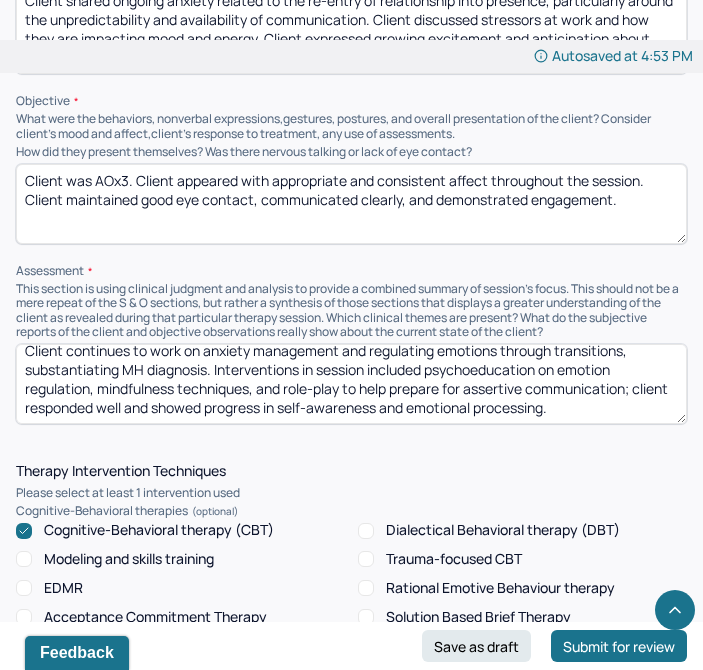 scroll, scrollTop: 10, scrollLeft: 0, axis: vertical 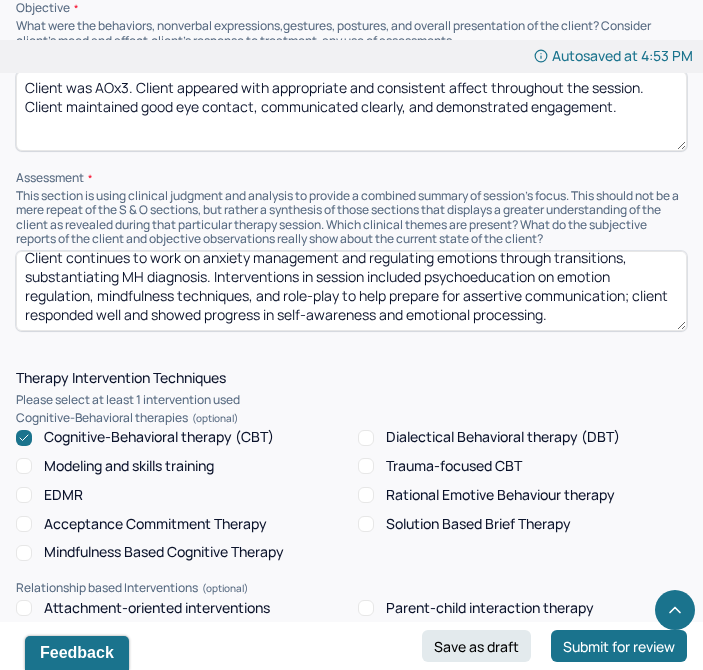 type on "Client continues to work on anxiety management and regulating emotions through transitions, substantiating MH diagnosis. Interventions in session included psychoeducation on emotion regulation, mindfulness techniques, and role-play to help prepare for assertive communication; client responded well and showed progress in self-awareness and emotional processing." 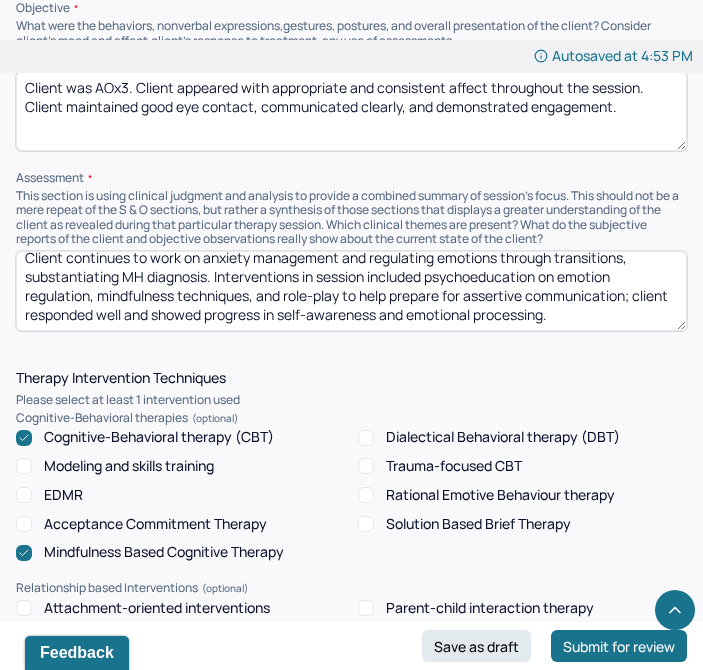 click on "Cognitive-Behavioral therapy (CBT) Dialectical Behavioral therapy (DBT) Modeling and skills training Trauma-focused CBT EDMR Rational Emotive Behaviour therapy Acceptance Commitment Therapy Solution Based Brief Therapy Mindfulness Based Cognitive Therapy" at bounding box center [351, 495] 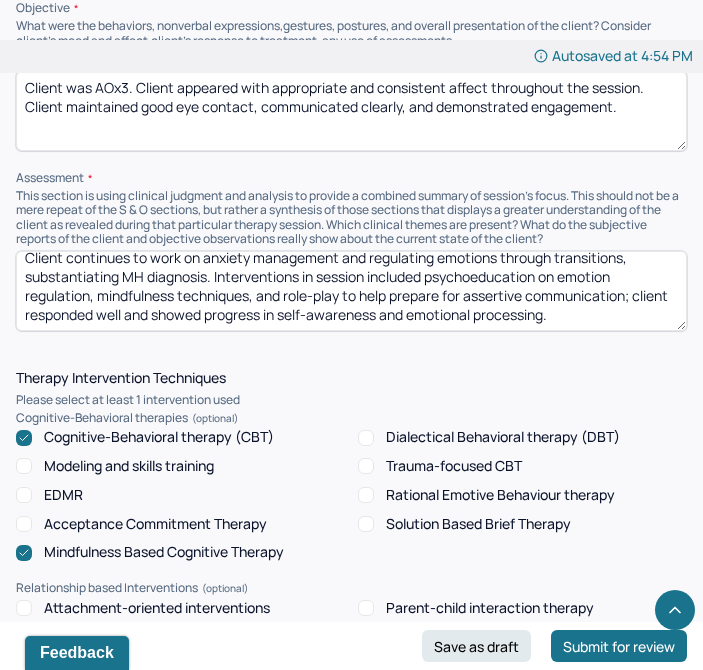 click on "Cognitive-Behavioral therapy (CBT)" at bounding box center (159, 437) 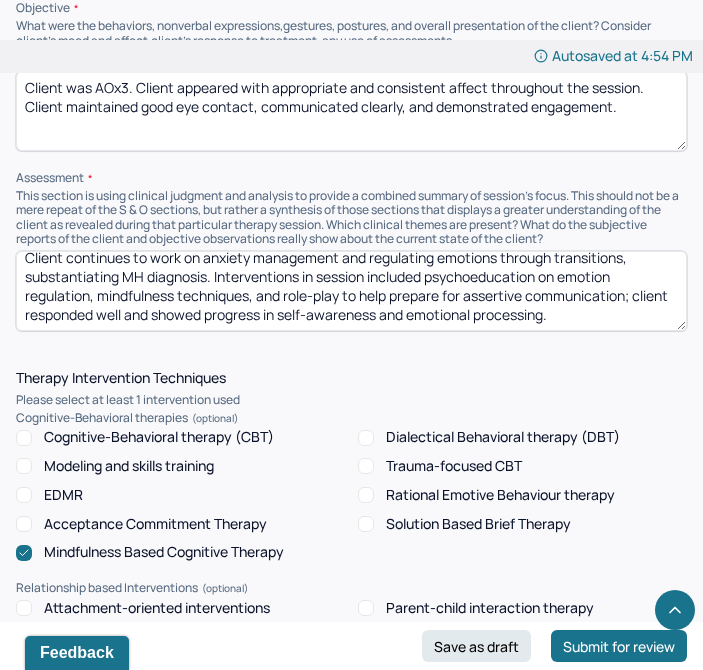click on "Cognitive-Behavioral therapy (CBT) Dialectical Behavioral therapy (DBT) Modeling and skills training Trauma-focused CBT EDMR Rational Emotive Behaviour therapy Acceptance Commitment Therapy Solution Based Brief Therapy Mindfulness Based Cognitive Therapy" at bounding box center [351, 495] 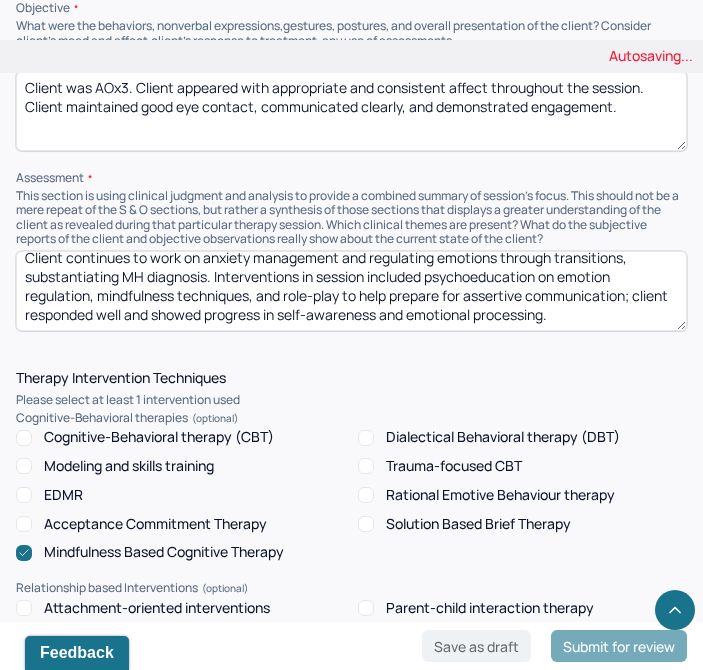 click on "Cognitive-Behavioral therapy (CBT) Dialectical Behavioral therapy (DBT) Modeling and skills training Trauma-focused CBT EDMR Rational Emotive Behaviour therapy Acceptance Commitment Therapy Solution Based Brief Therapy Mindfulness Based Cognitive Therapy" at bounding box center [351, 495] 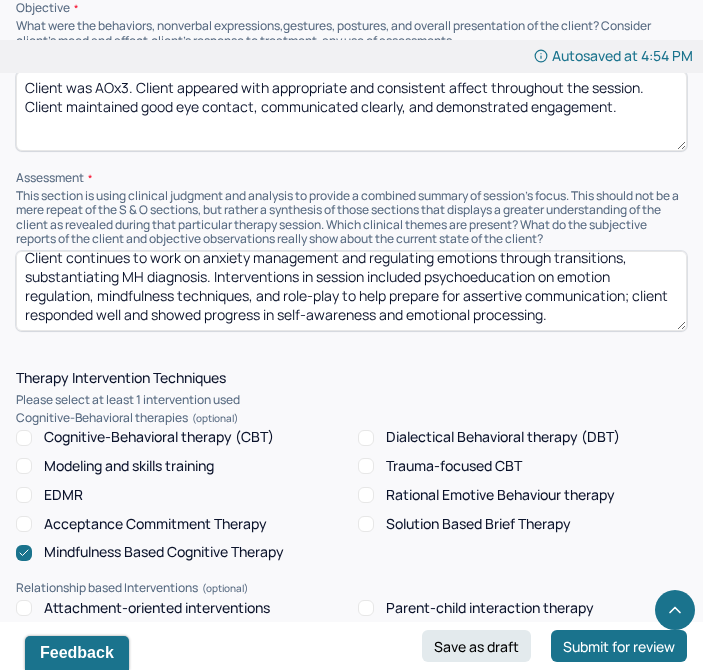 click on "Modeling and skills training" at bounding box center [129, 466] 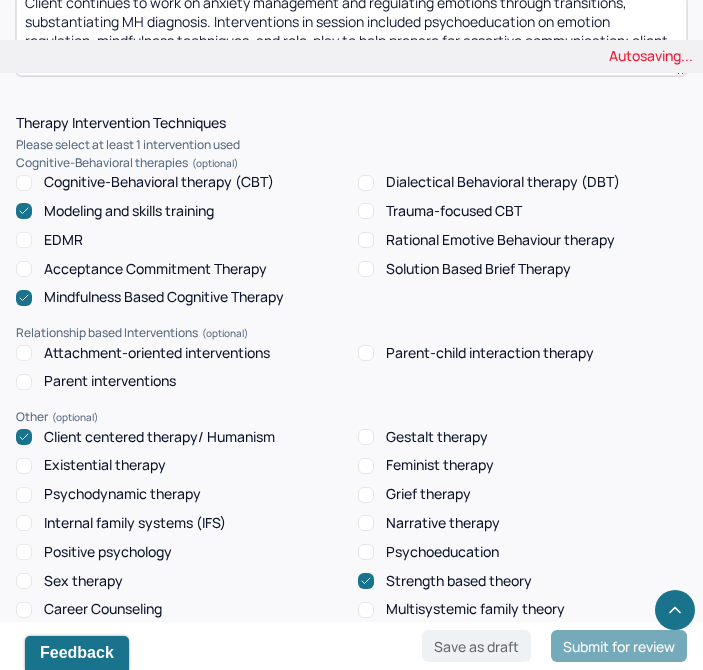 scroll, scrollTop: 1881, scrollLeft: 0, axis: vertical 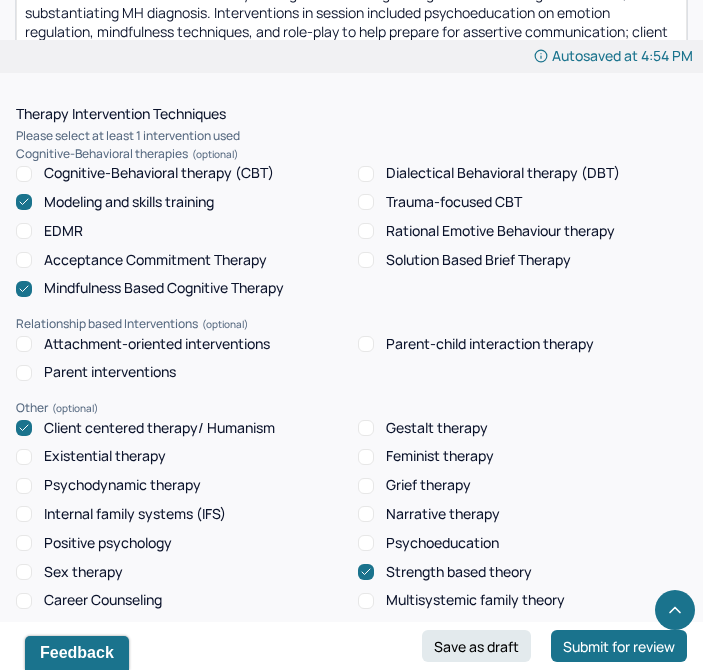 click on "Client centered therapy/ Humanism Gestalt therapy Existential therapy Feminist therapy Psychodynamic therapy Grief therapy Internal family systems (IFS) Narrative therapy Positive psychology Psychoeducation Sex therapy Strength based theory Career Counseling Multisystemic family theory" at bounding box center (351, 515) 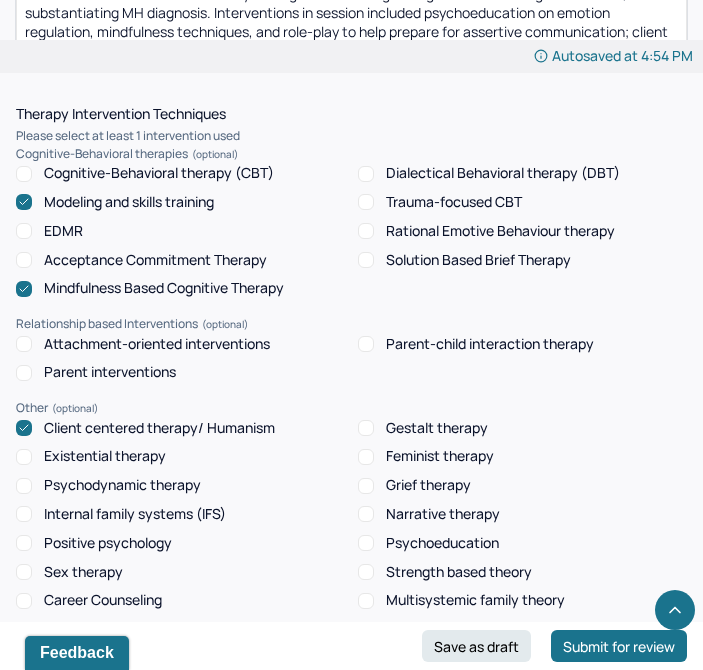click on "Psychoeducation" at bounding box center (442, 543) 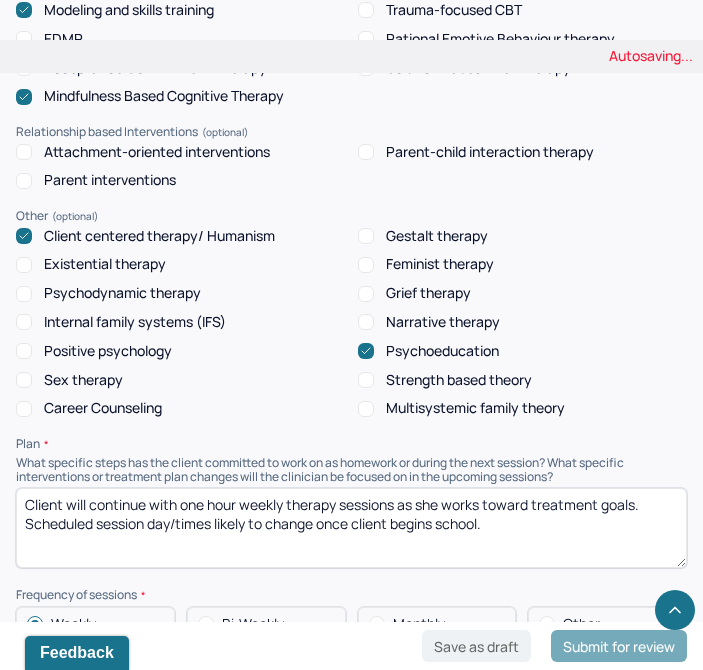 scroll, scrollTop: 2144, scrollLeft: 0, axis: vertical 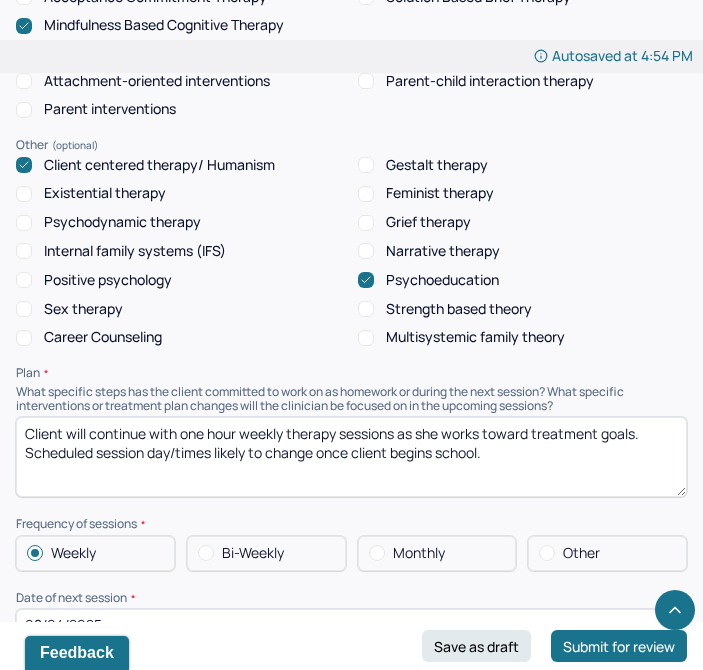 drag, startPoint x: 519, startPoint y: 465, endPoint x: 3, endPoint y: 391, distance: 521.2792 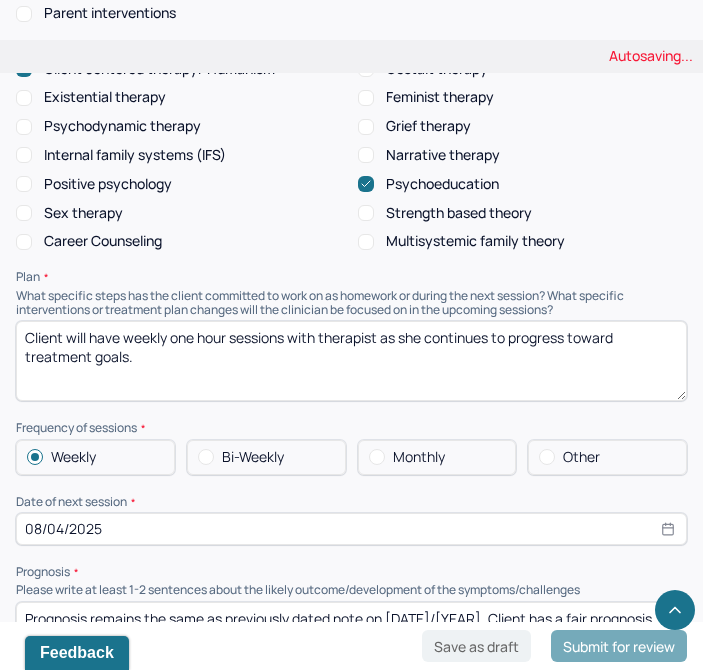scroll, scrollTop: 2246, scrollLeft: 0, axis: vertical 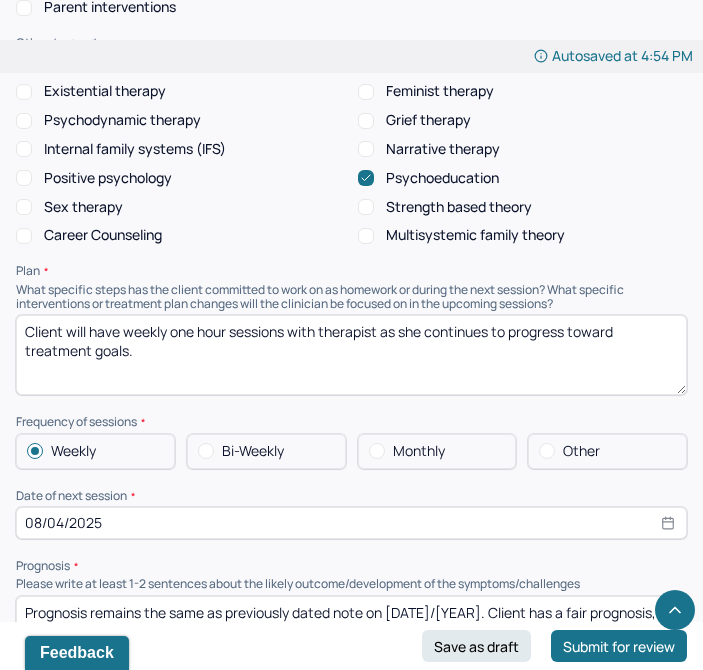 type on "Client will have weekly one hour sessions with therapist as she continues to progress toward treatment goals." 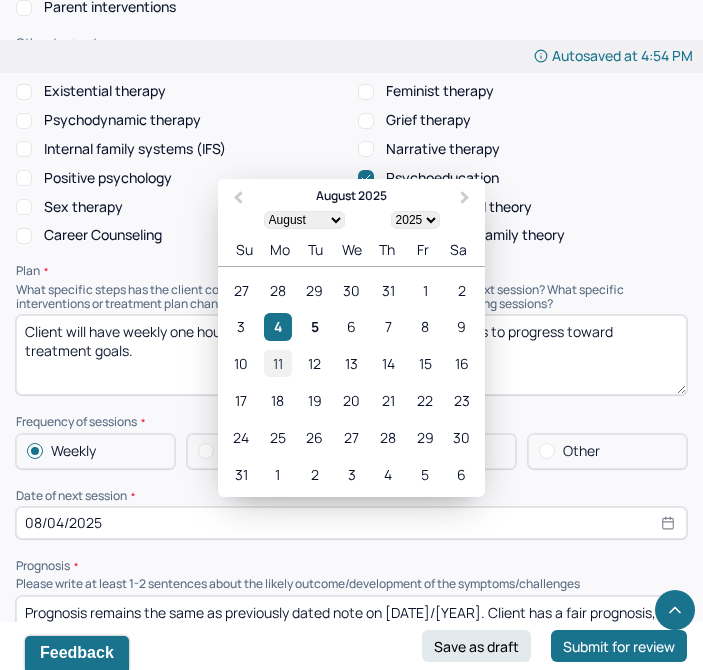 click on "11" at bounding box center (277, 363) 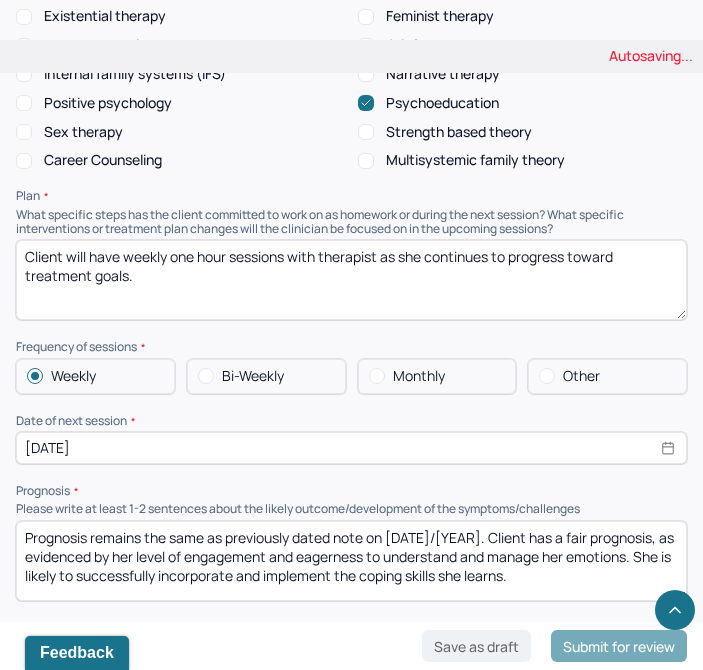 scroll, scrollTop: 2324, scrollLeft: 0, axis: vertical 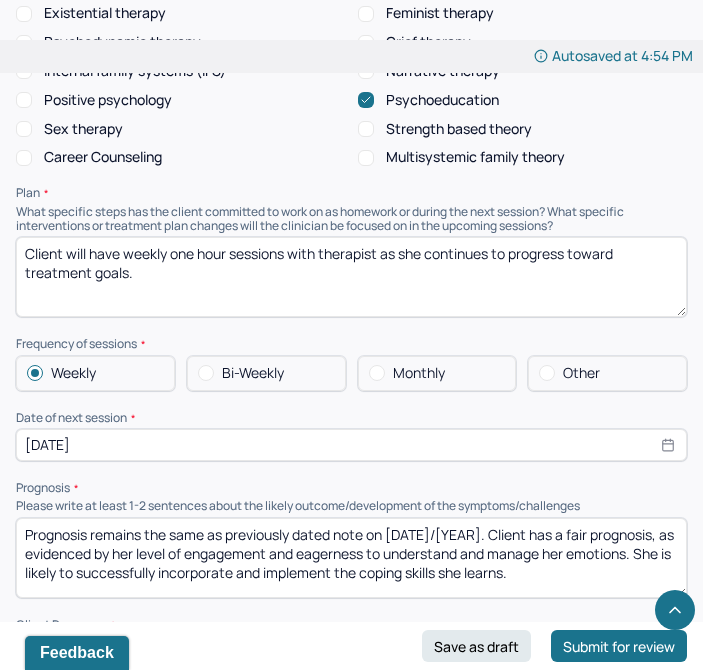click on "Prognosis remains the same as previously dated note on [DATE]/[YEAR]. Client has a fair prognosis, as evidenced by her level of engagement and eagerness to understand and manage her emotions. She is likely to successfully incorporate and implement the coping skills she learns." at bounding box center (351, 558) 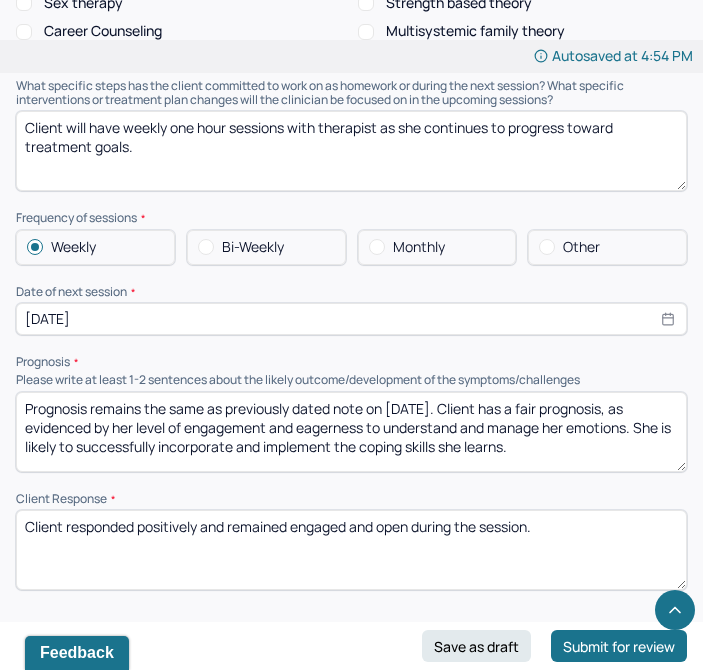 scroll, scrollTop: 2457, scrollLeft: 0, axis: vertical 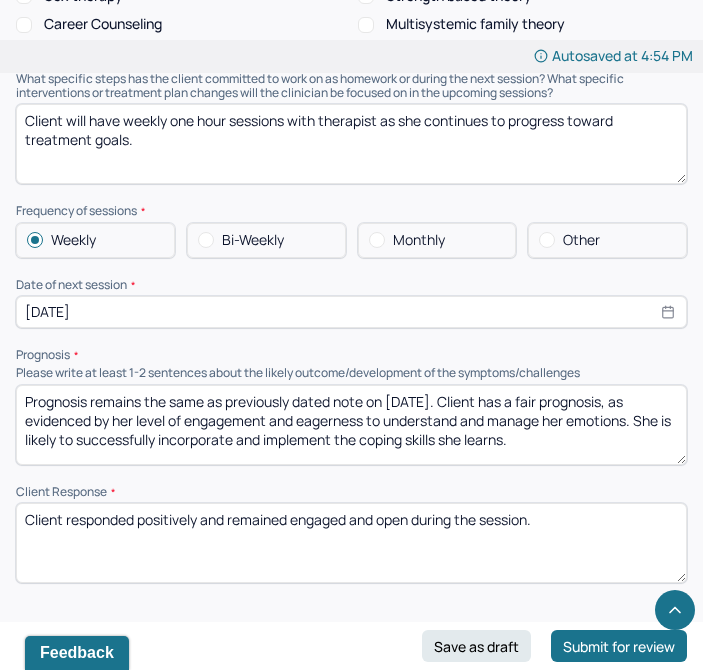 type on "Prognosis remains the same as previously dated note on [DATE]. Client has a fair prognosis, as evidenced by her level of engagement and eagerness to understand and manage her emotions. She is likely to successfully incorporate and implement the coping skills she learns." 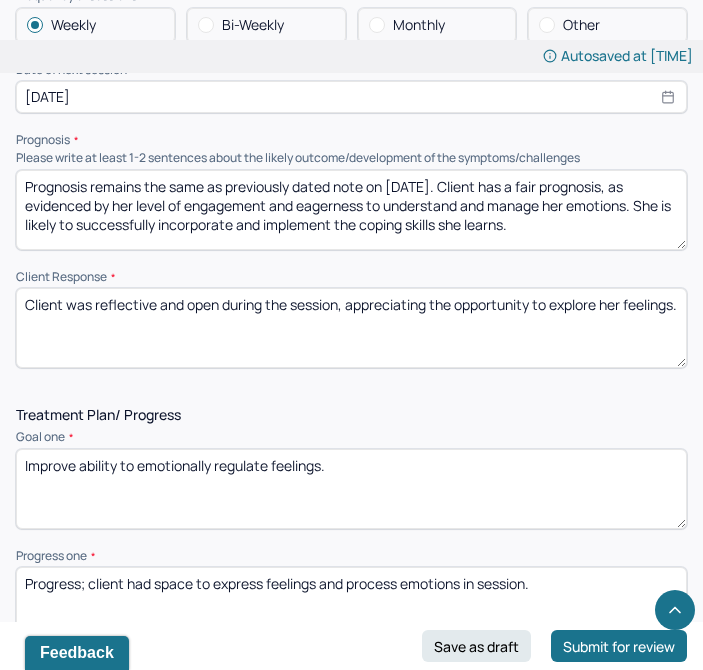 scroll, scrollTop: 2696, scrollLeft: 0, axis: vertical 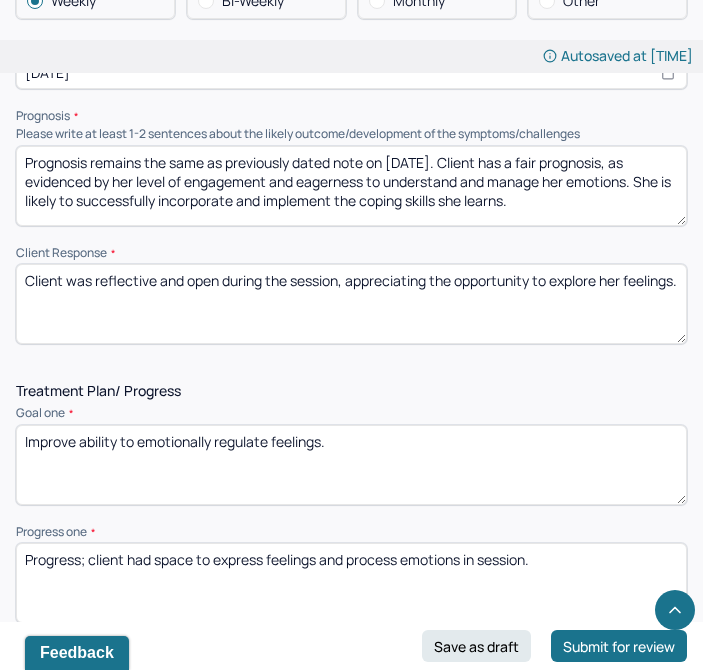 type on "Client was reflective and open during the session, appreciating the opportunity to explore her feelings." 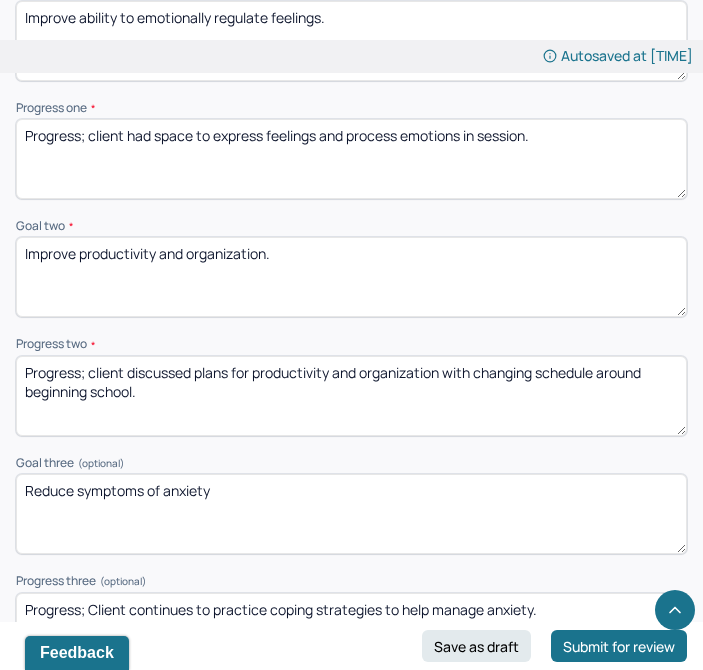scroll, scrollTop: 3126, scrollLeft: 0, axis: vertical 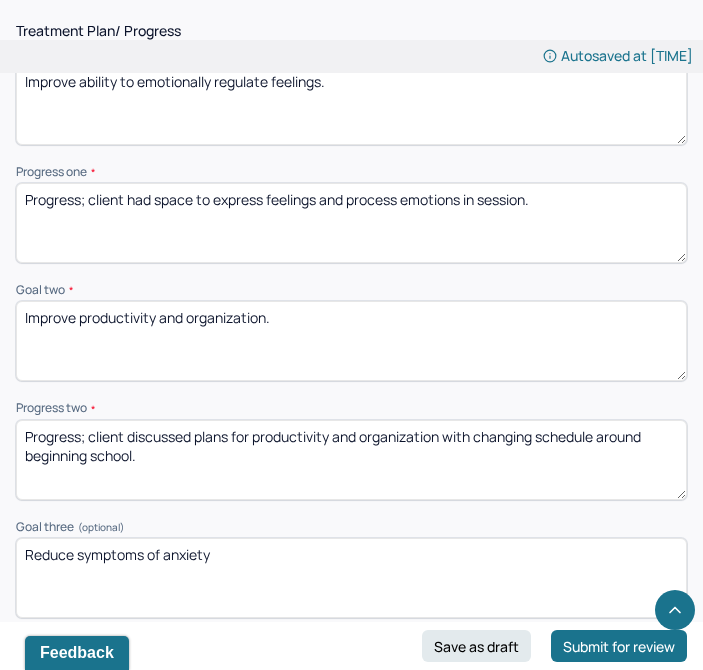 drag, startPoint x: 616, startPoint y: 206, endPoint x: 253, endPoint y: 205, distance: 363.00137 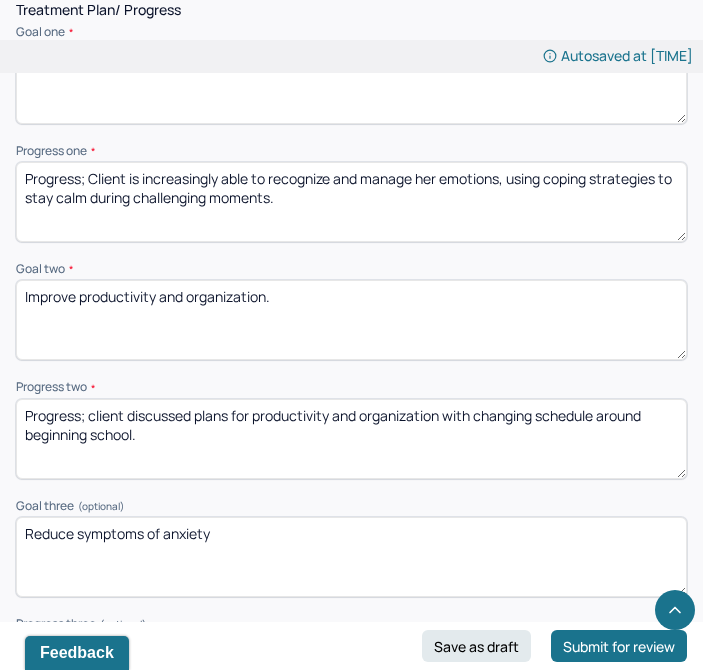 scroll, scrollTop: 3078, scrollLeft: 0, axis: vertical 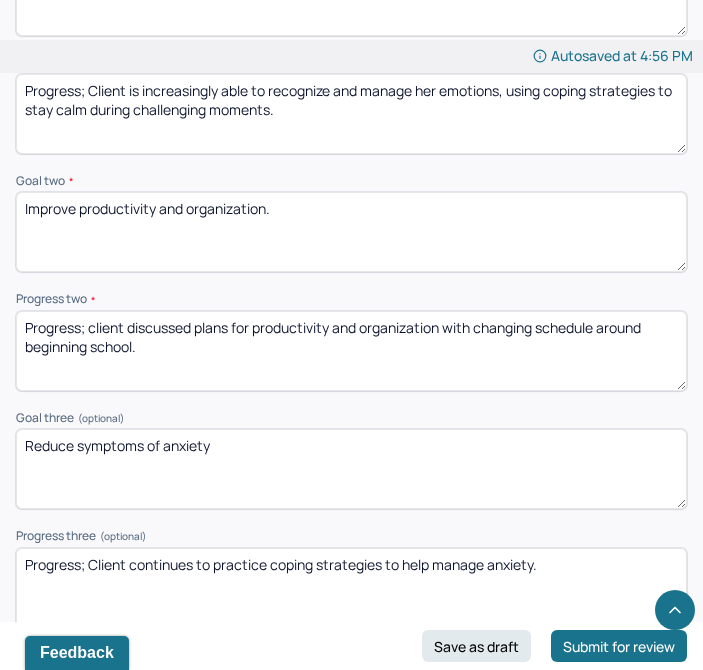 type on "Progress; Client is increasingly able to recognize and manage her emotions, using coping strategies to stay calm during challenging moments." 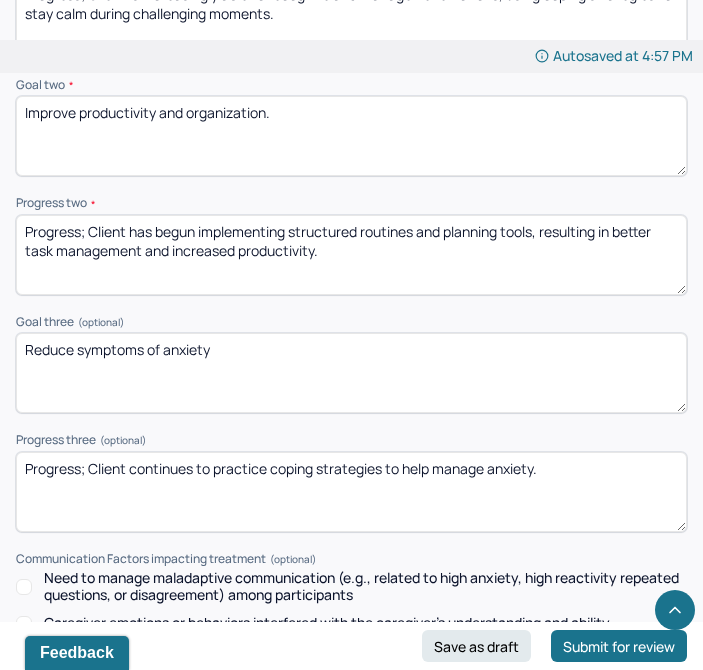 scroll, scrollTop: 3263, scrollLeft: 0, axis: vertical 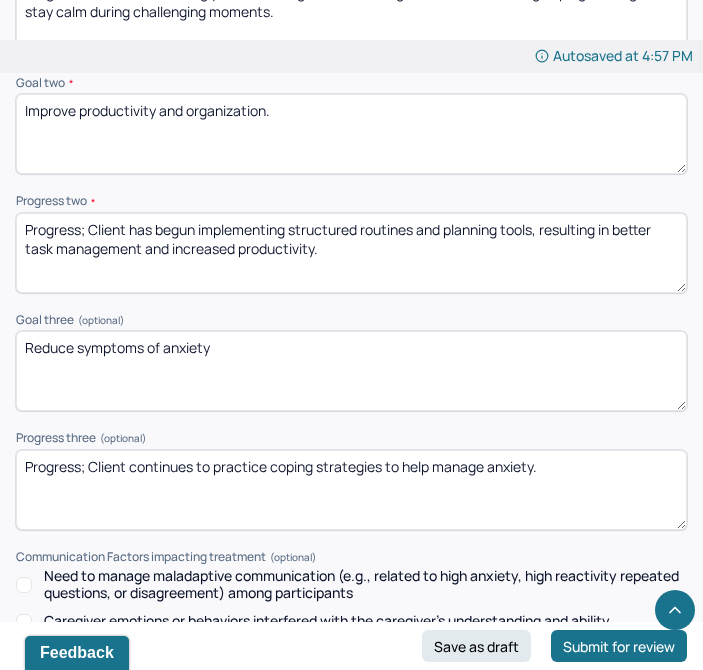 type on "Progress; Client has begun implementing structured routines and planning tools, resulting in better task management and increased productivity." 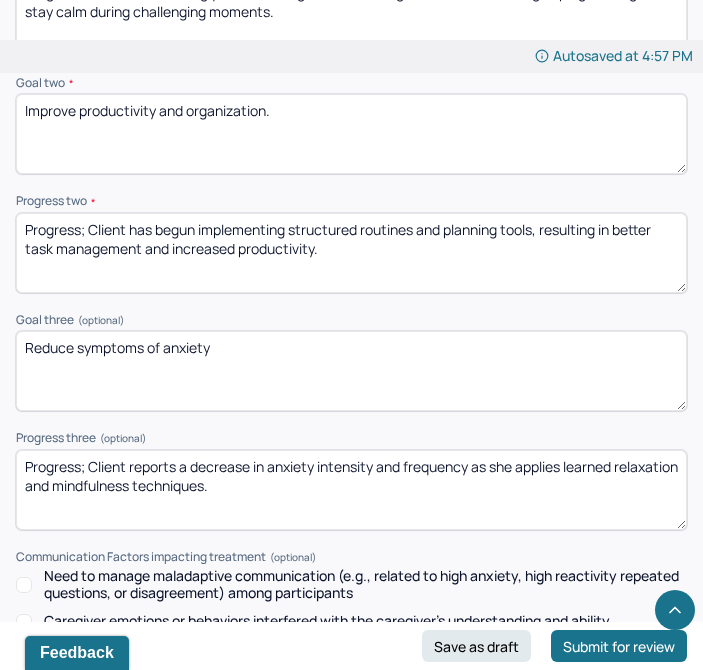 click on "Progress; Client continues to practice coping strategies to help manage anxiety." at bounding box center [351, 490] 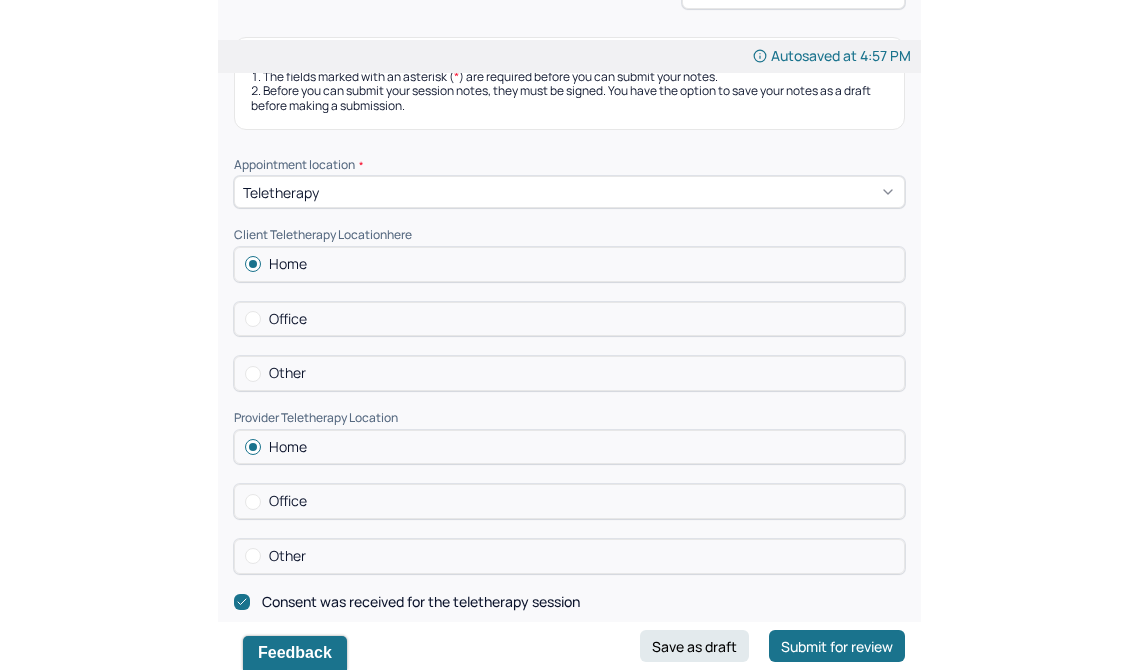 scroll, scrollTop: 0, scrollLeft: 0, axis: both 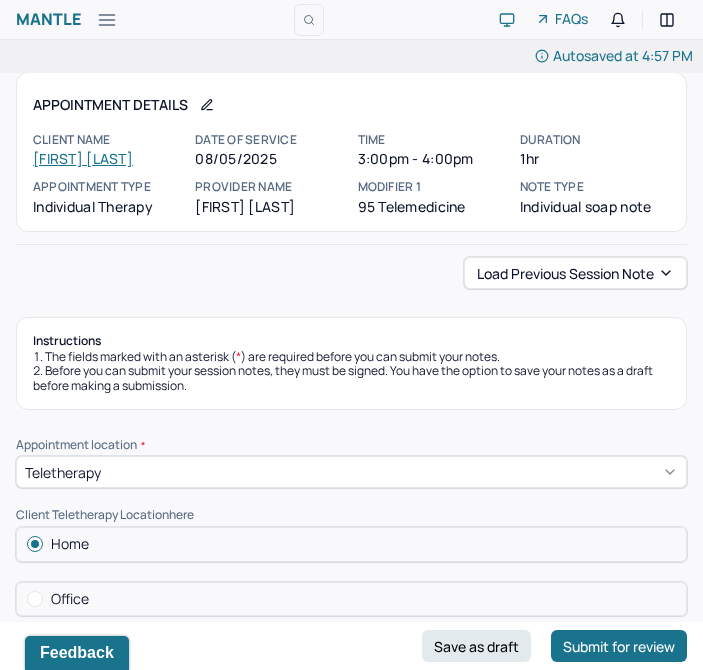 type on "Progress; Client reports a recent, minor decrease in anxiety intensity and frequency as she applies learned relaxation and mindfulness techniques." 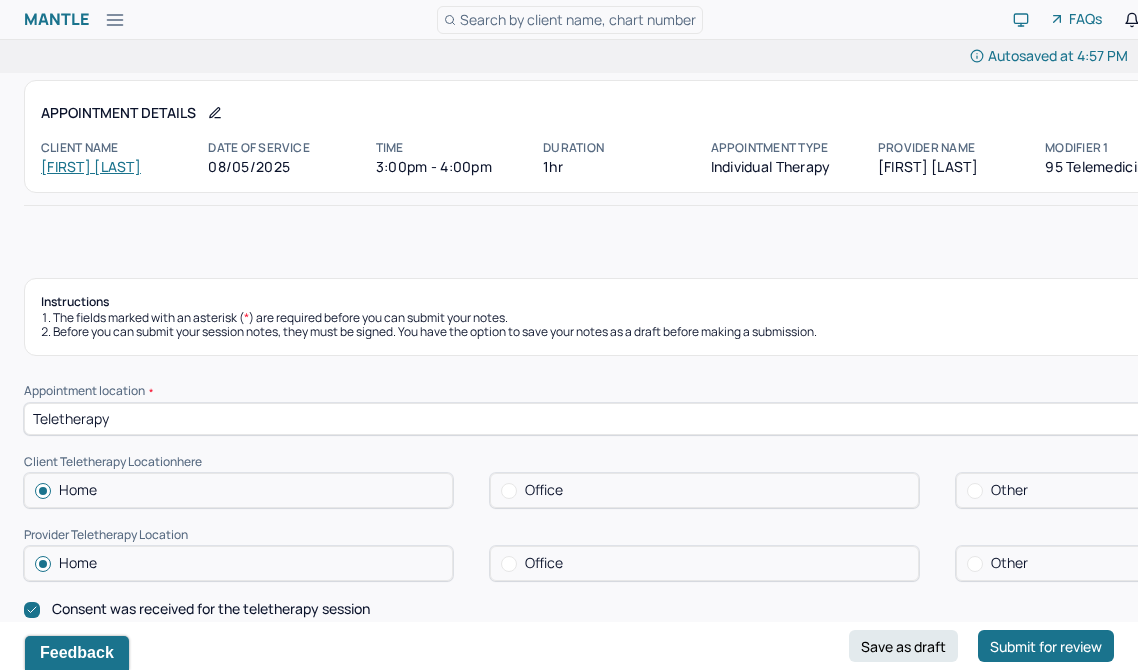 scroll, scrollTop: 0, scrollLeft: 0, axis: both 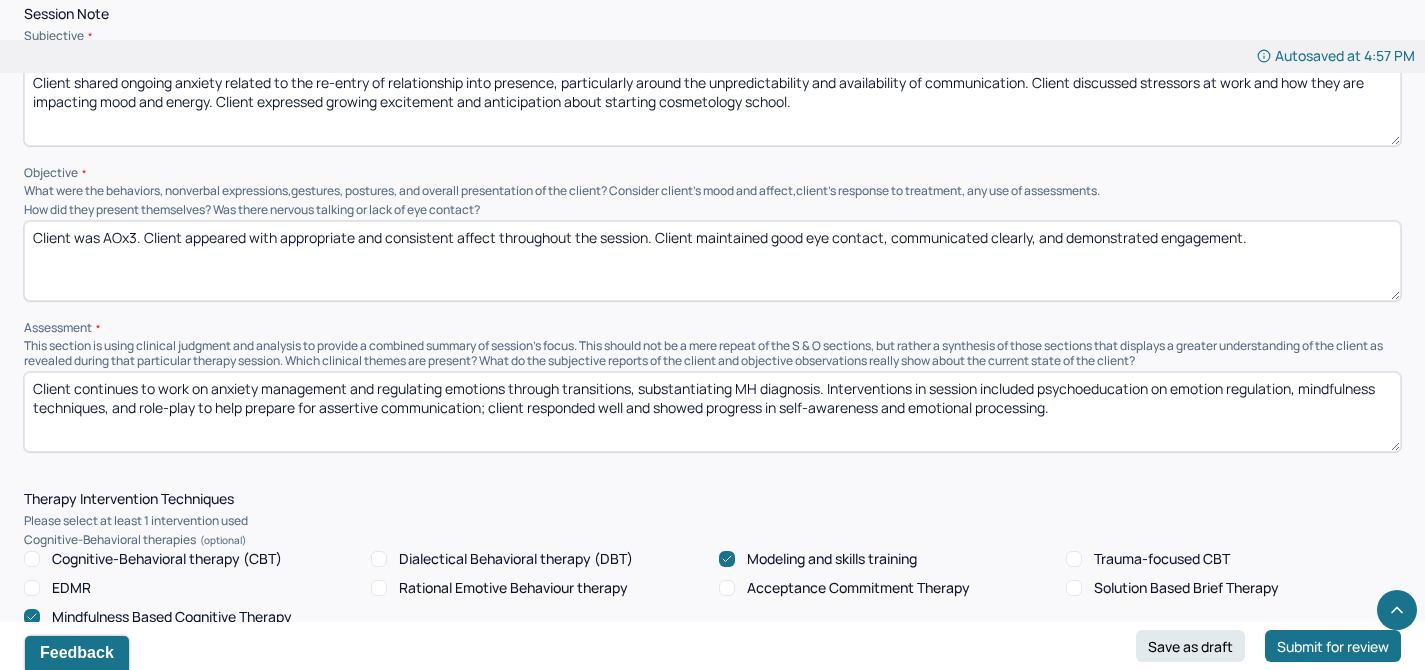 click on "Client continues to work on anxiety management and regulating emotions through transitions, substantiating MH diagnosis. Interventions in session included psychoeducation on emotion regulation, mindfulness techniques, and role-play to help prepare for assertive communication; client responded well and showed progress in self-awareness and emotional processing." at bounding box center [712, 412] 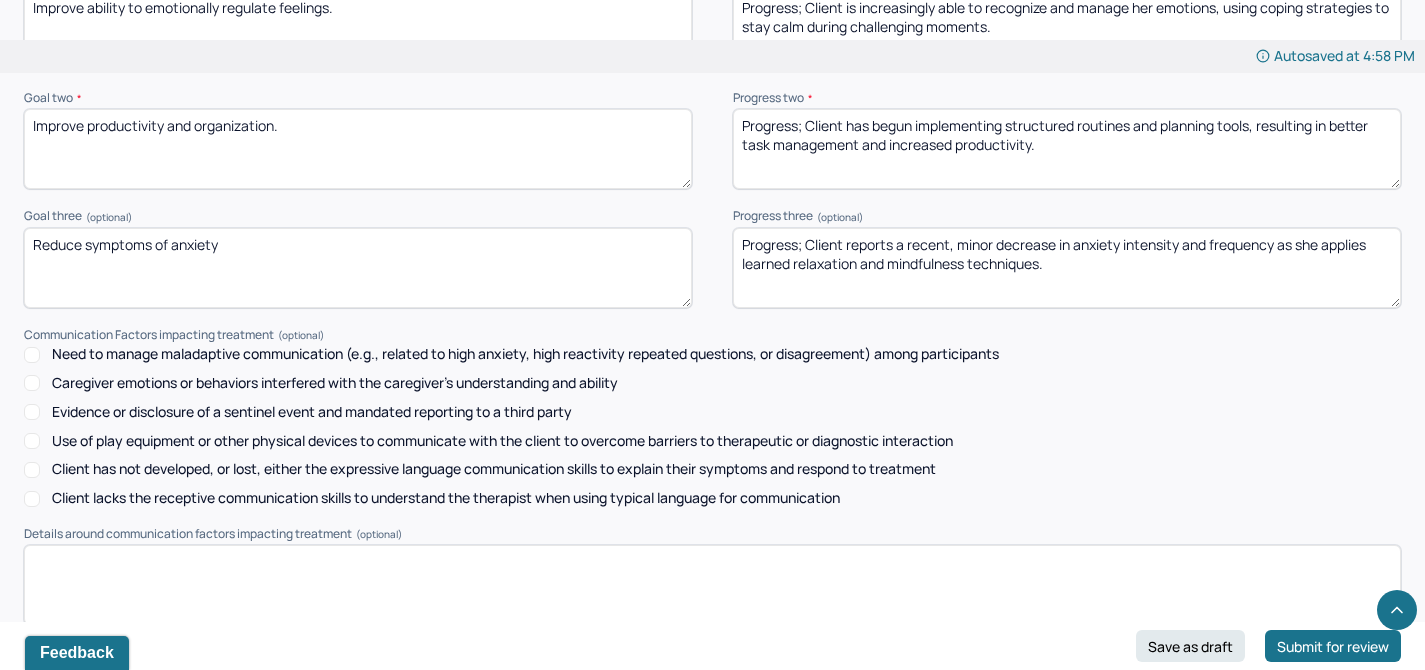scroll, scrollTop: 2776, scrollLeft: 0, axis: vertical 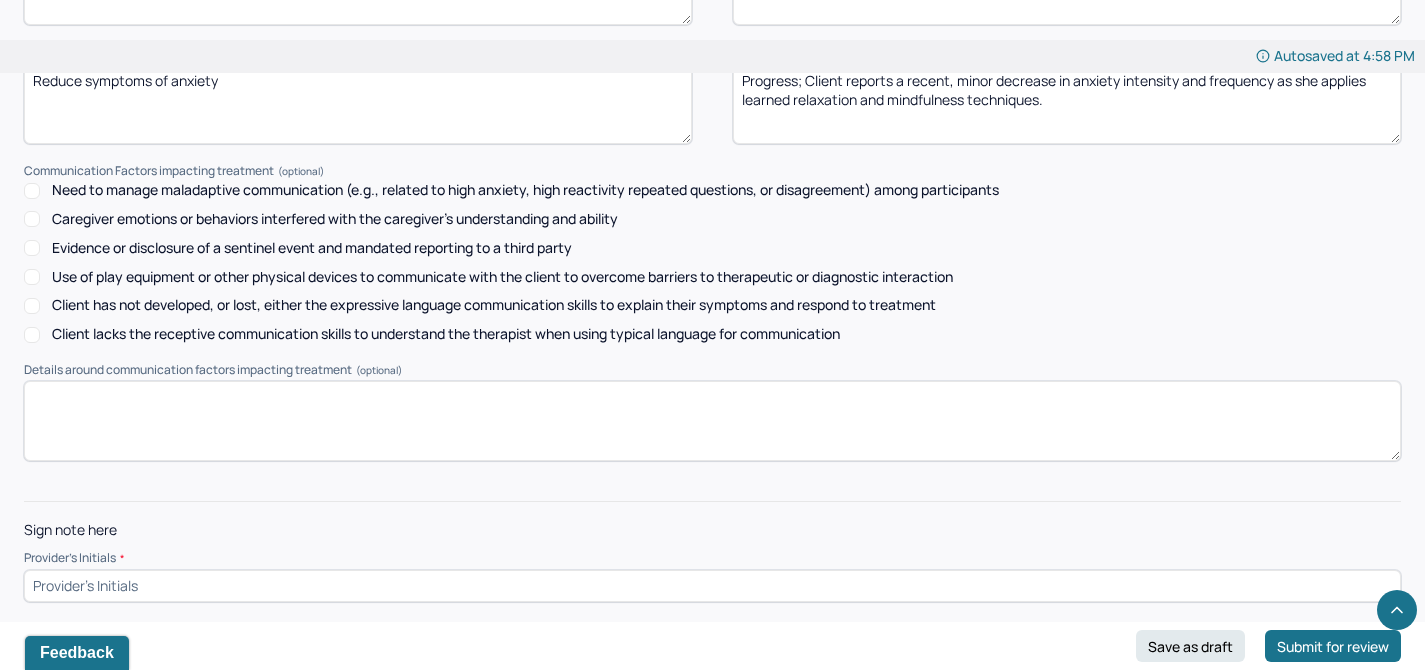 type on "Client continues to work on anxiety management and regulating emotions through transitions, substantiating MH diagnosis. Interventions in session included psychoeducation on emotion regulation, mindfulness techniques, and role-play to help prepare for assertive communication. Client responded well and showed progress in self-awareness and emotional processing." 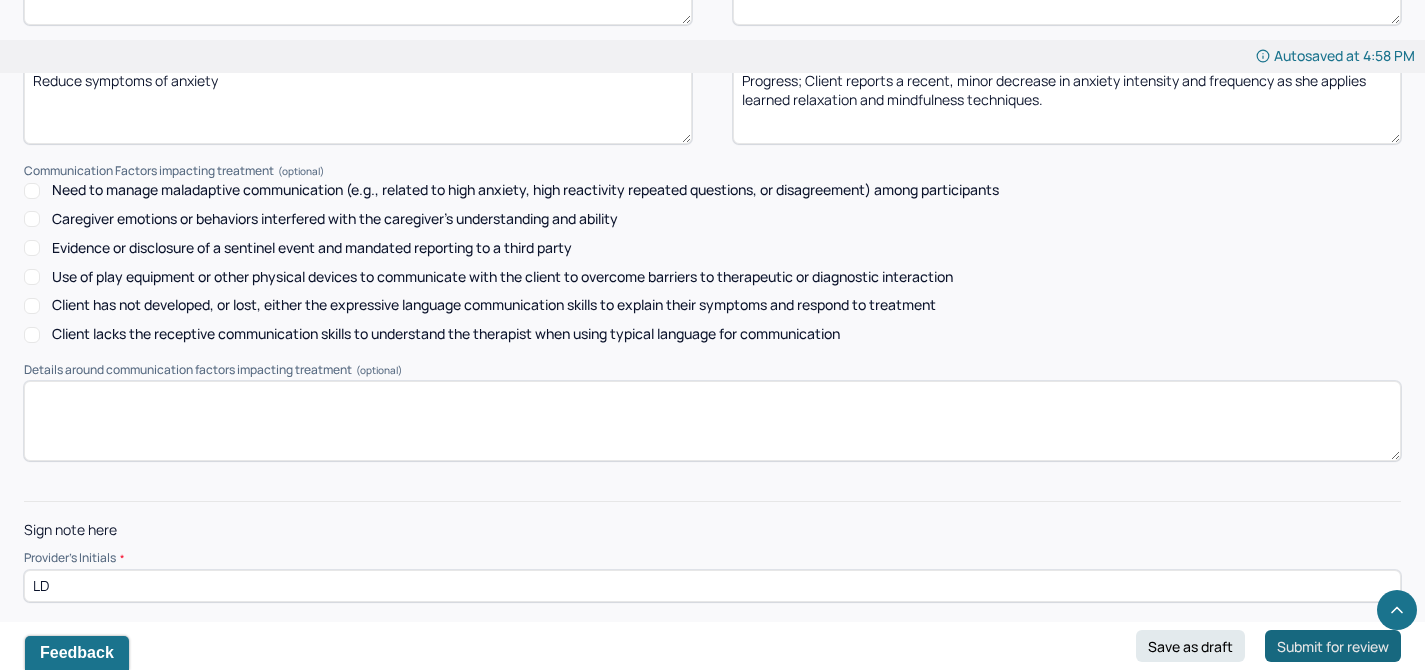 type on "LD" 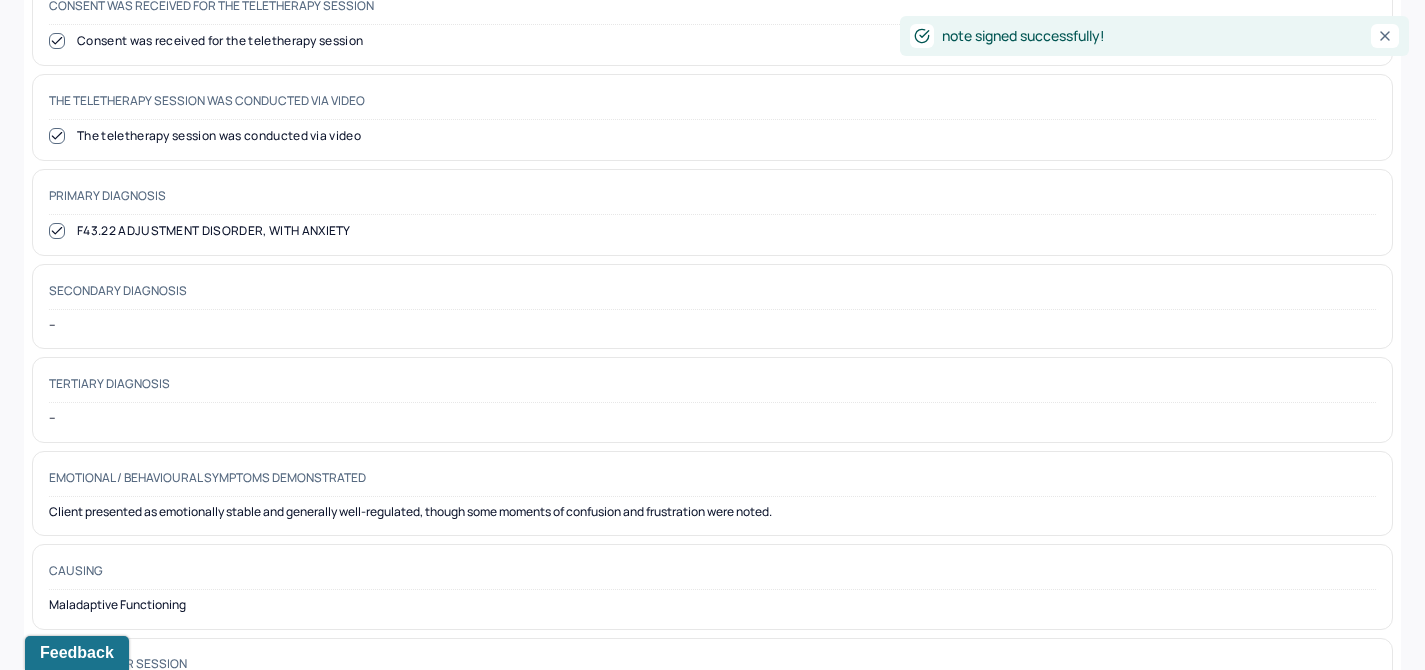 scroll, scrollTop: 0, scrollLeft: 0, axis: both 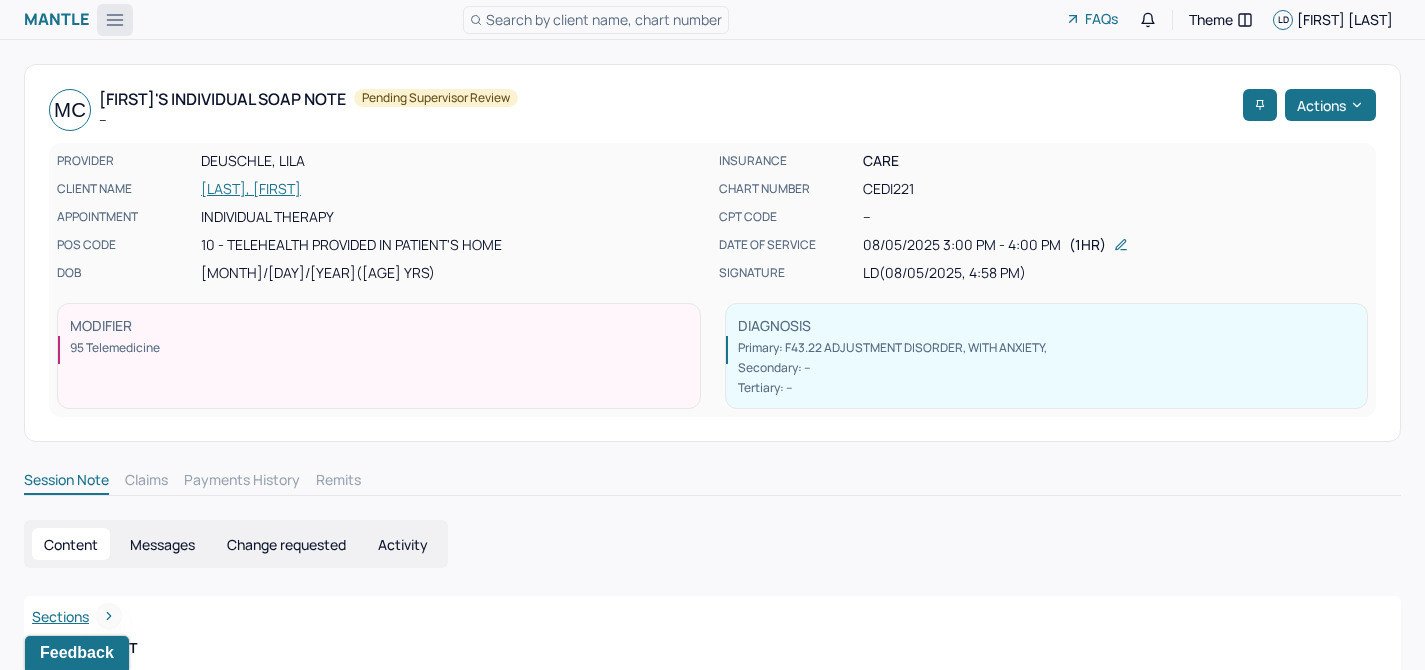 click 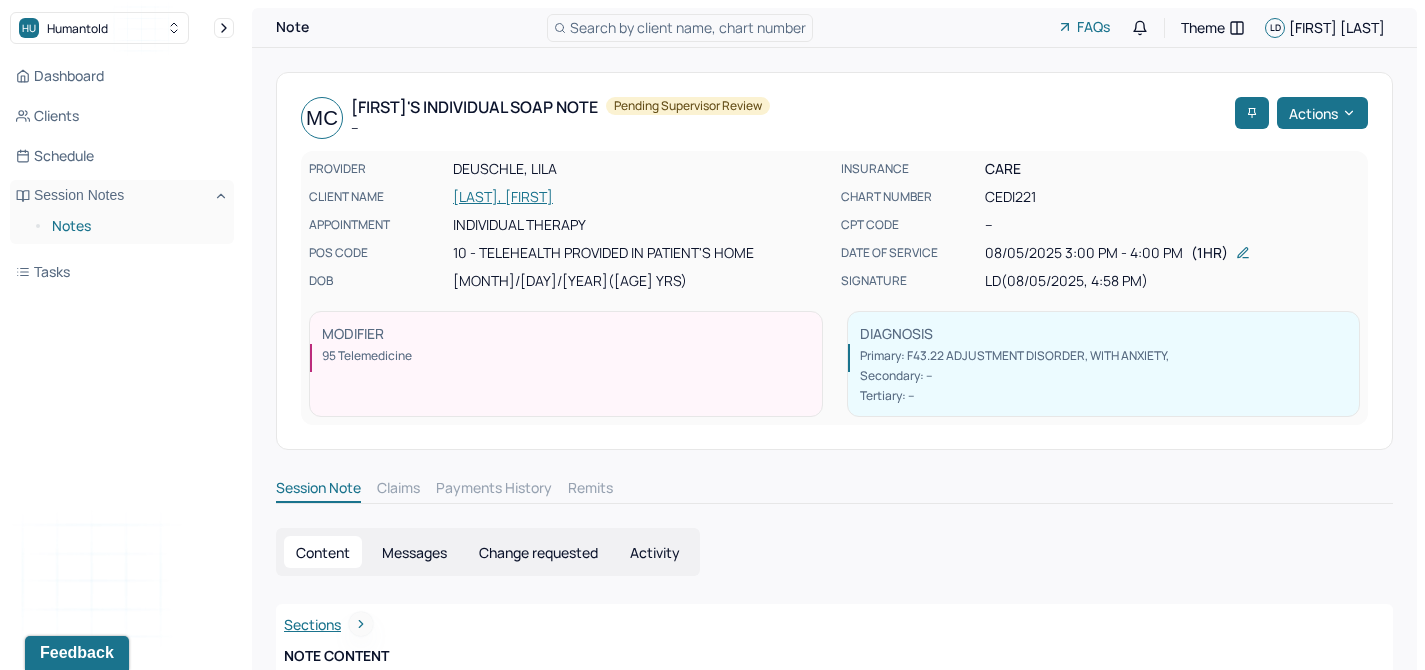 click on "Notes" at bounding box center [135, 226] 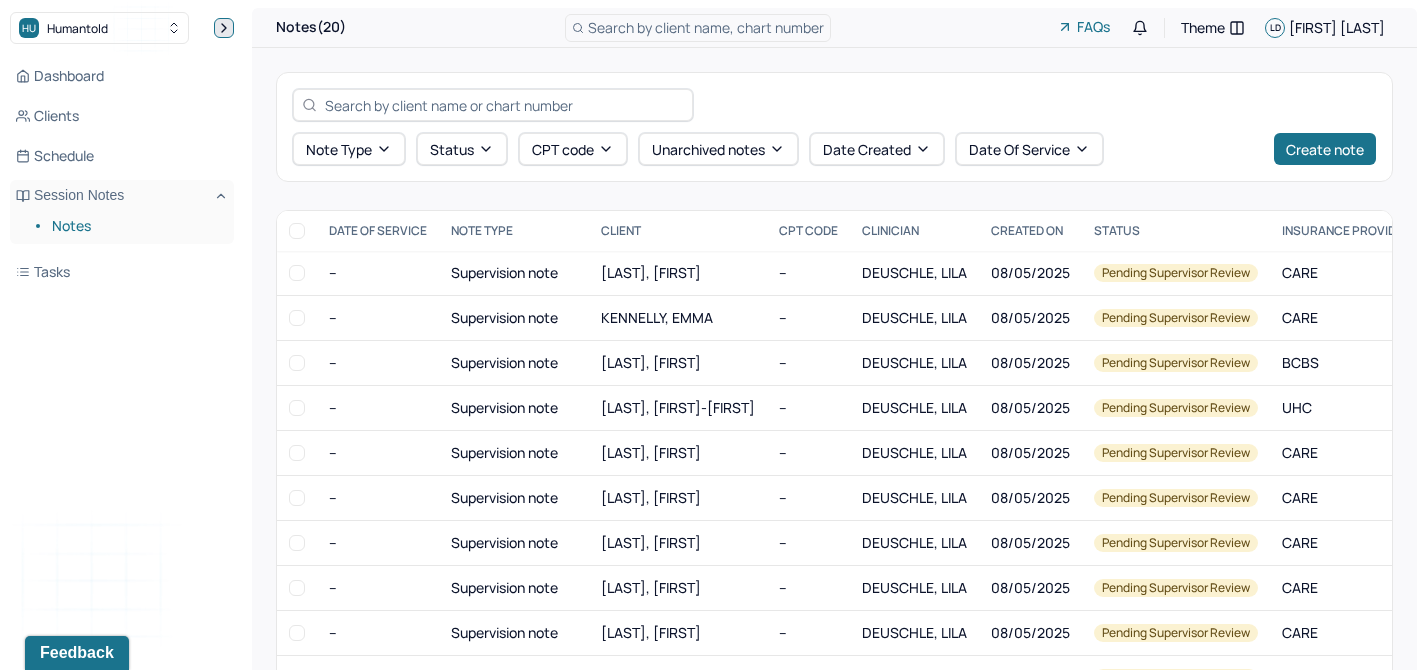 click 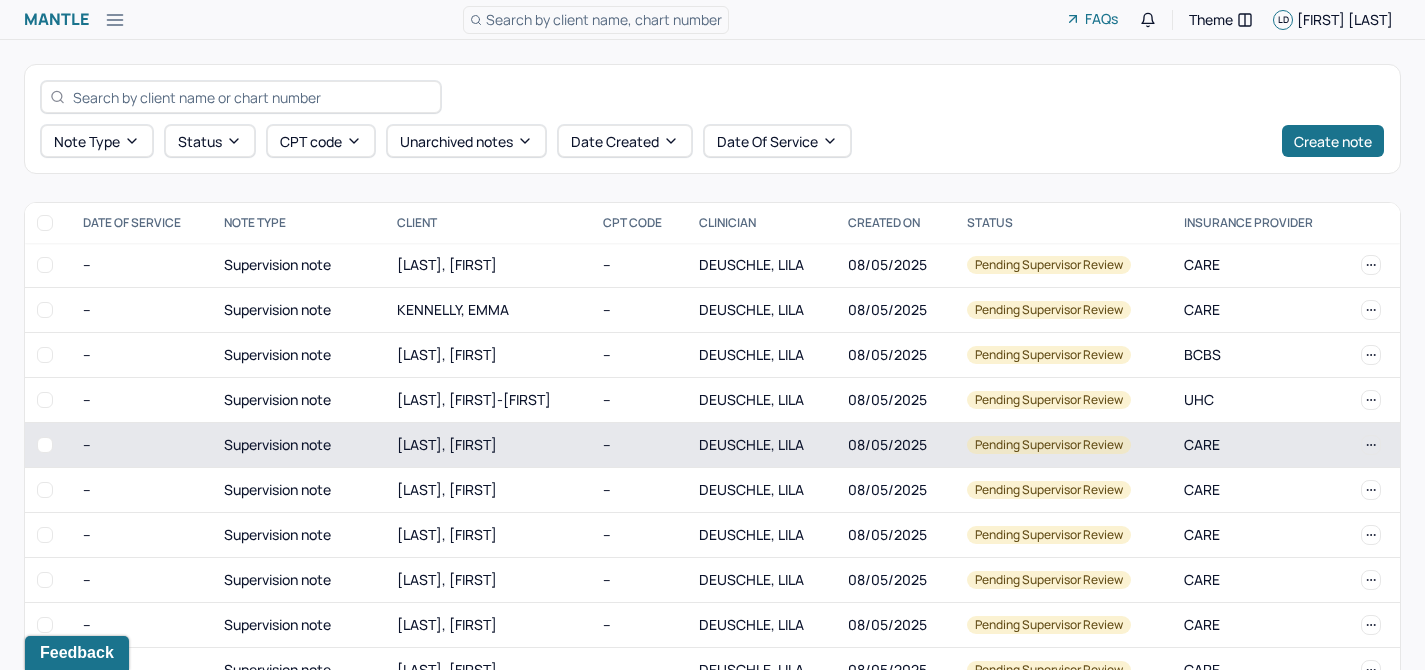 scroll, scrollTop: 406, scrollLeft: 0, axis: vertical 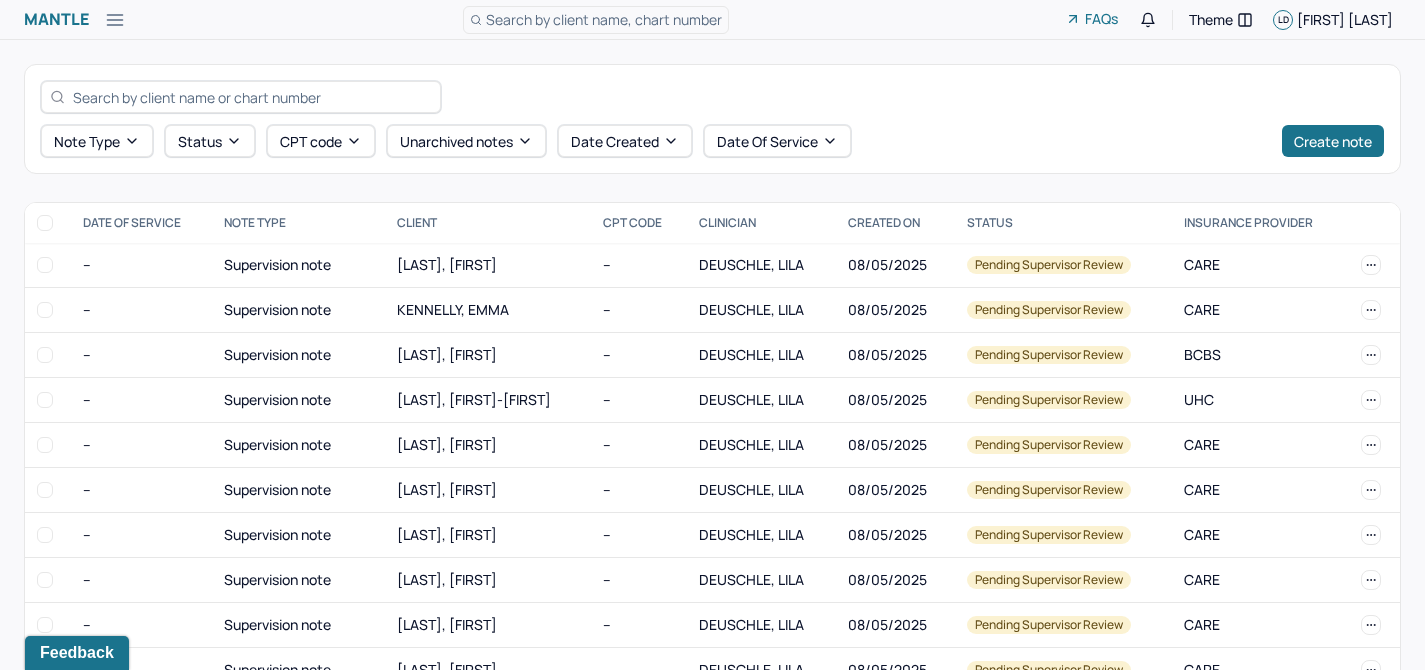 click on "Mantle Notes(20) Search by client name, chart number FAQs Theme LD [NAME]" at bounding box center (712, 20) 